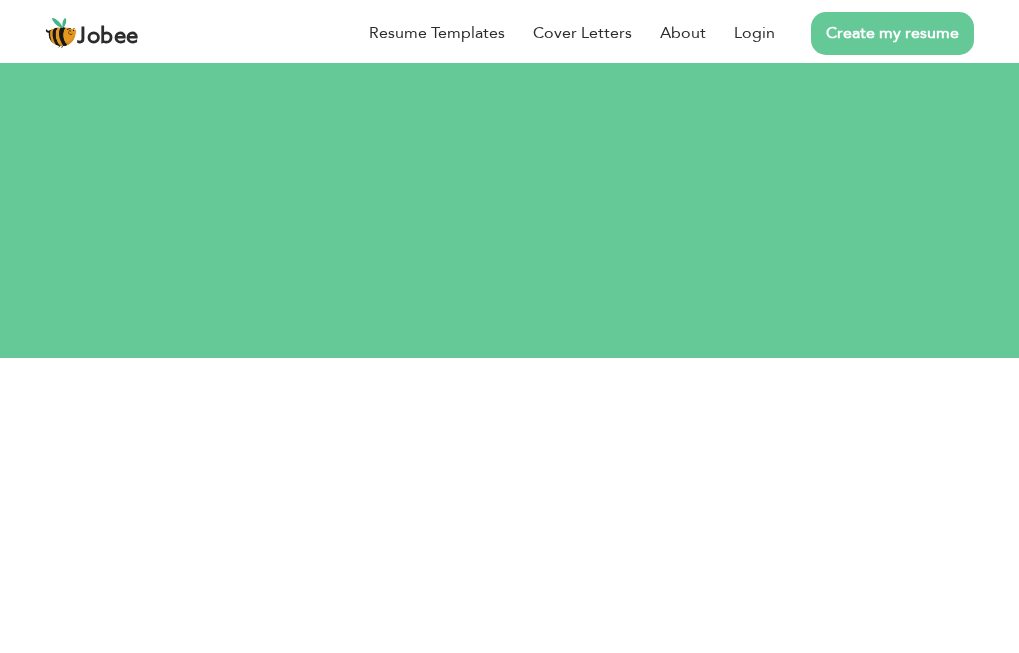 scroll, scrollTop: 0, scrollLeft: 0, axis: both 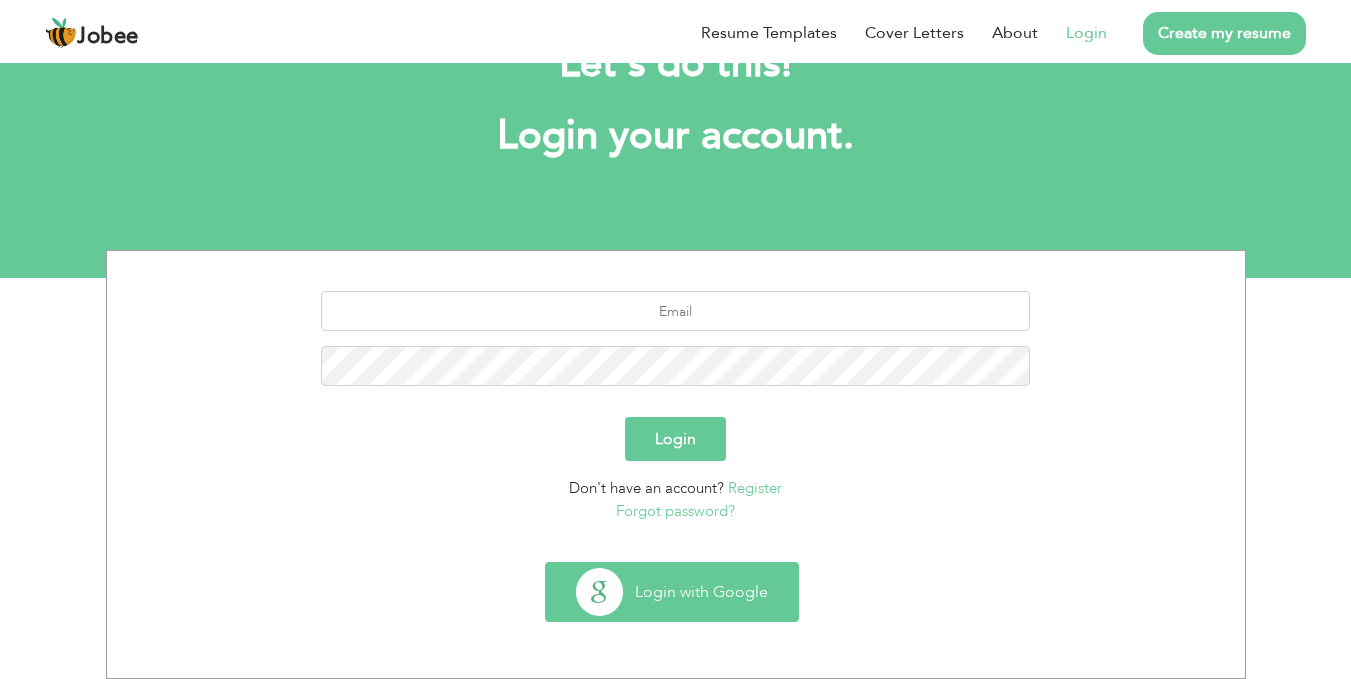 click on "Login with Google" at bounding box center [672, 592] 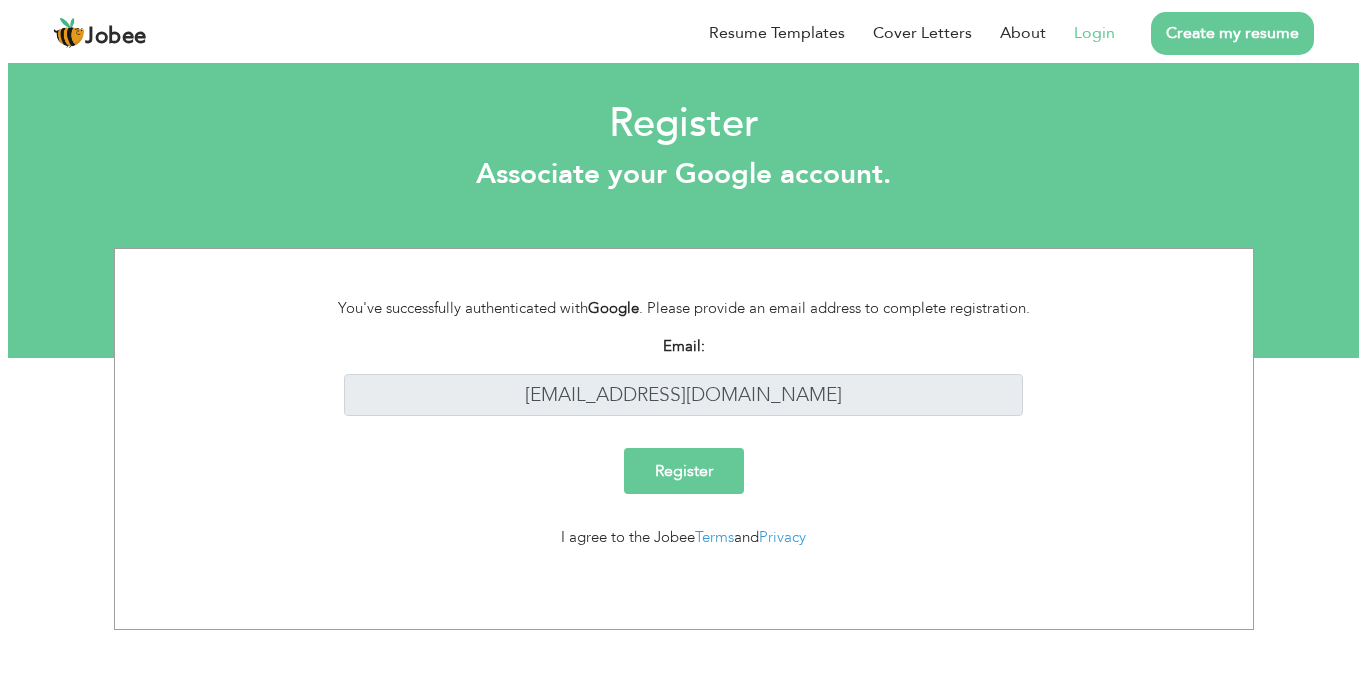 scroll, scrollTop: 0, scrollLeft: 0, axis: both 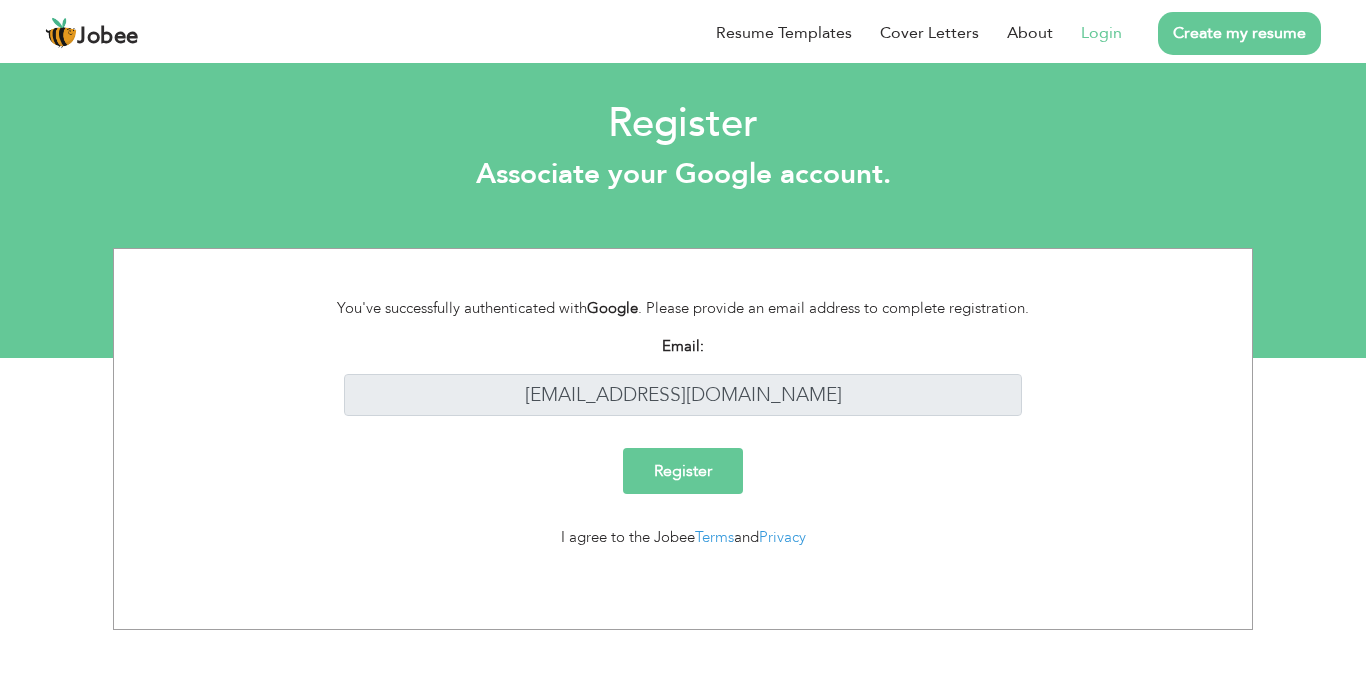 click on "Register" at bounding box center [683, 471] 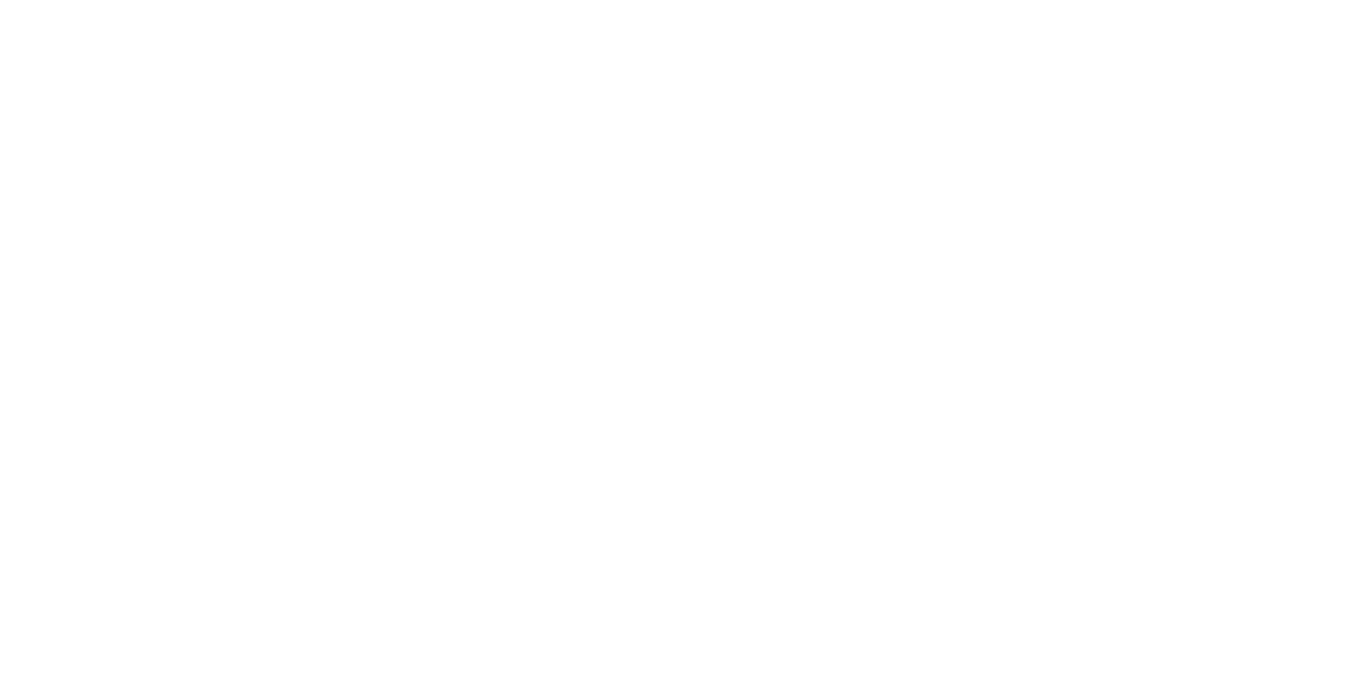 scroll, scrollTop: 0, scrollLeft: 0, axis: both 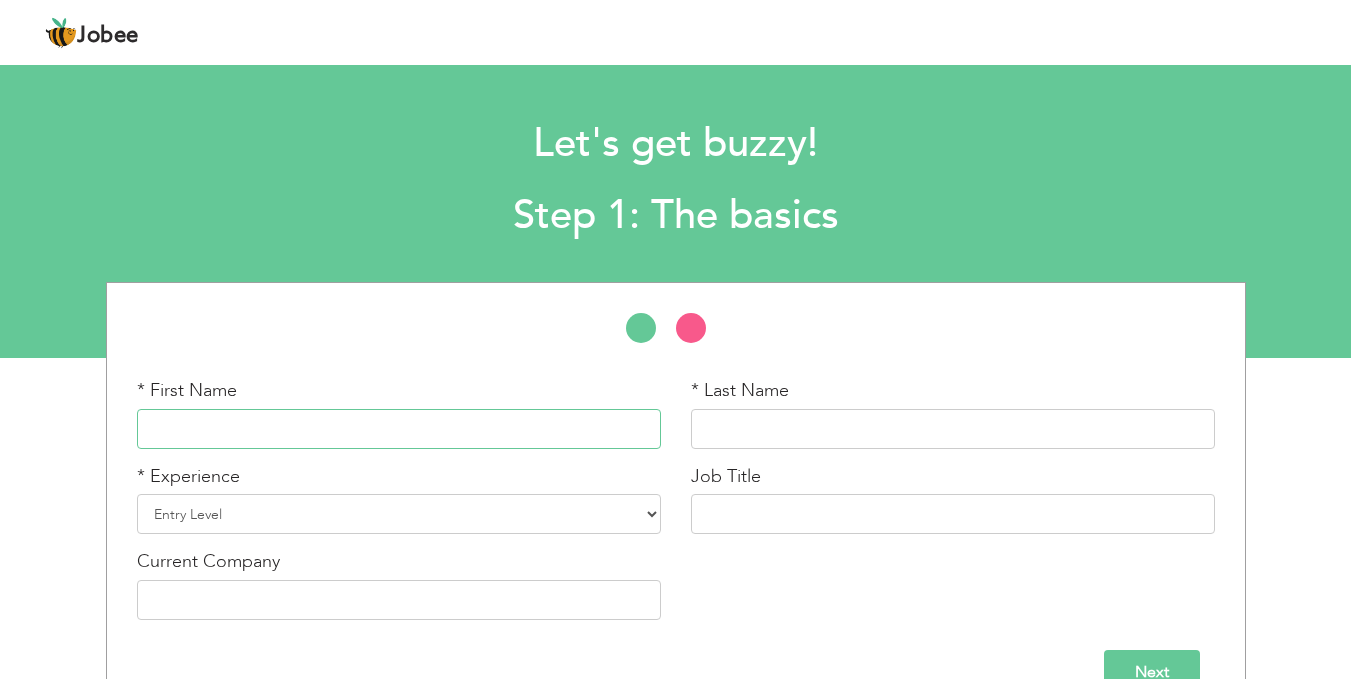 click at bounding box center [399, 429] 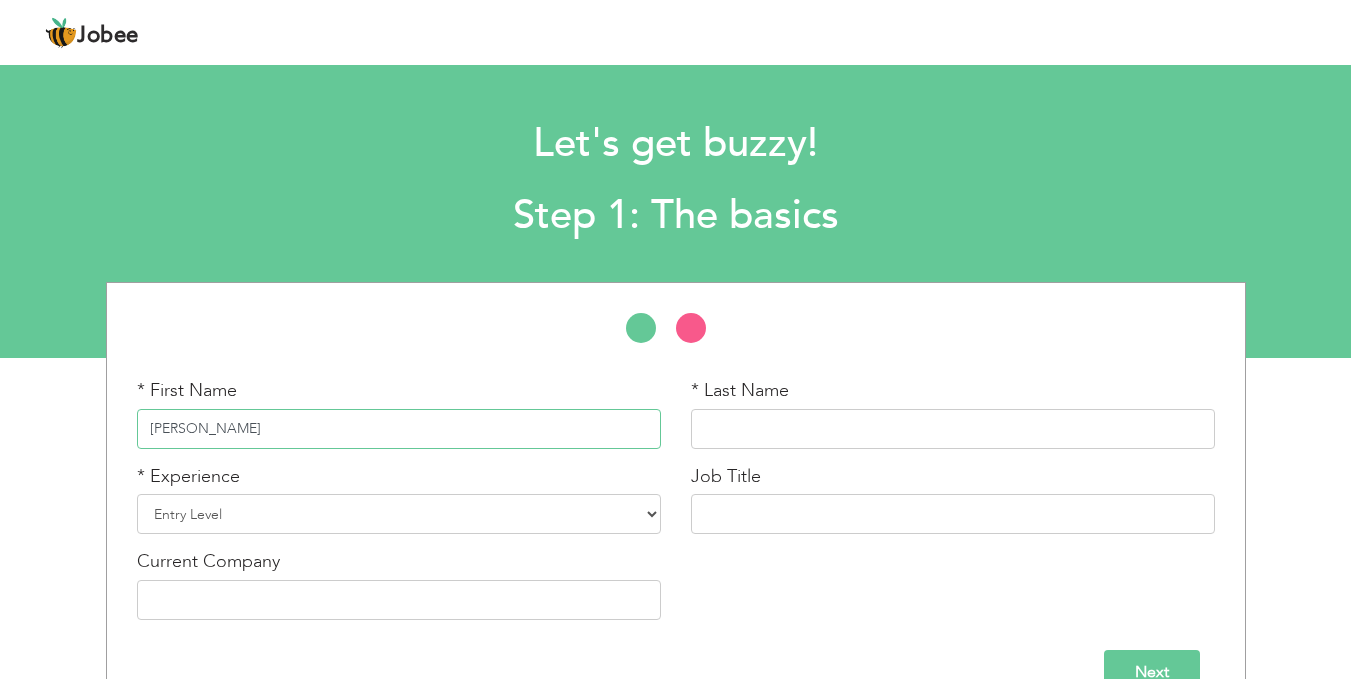 type on "Abdul" 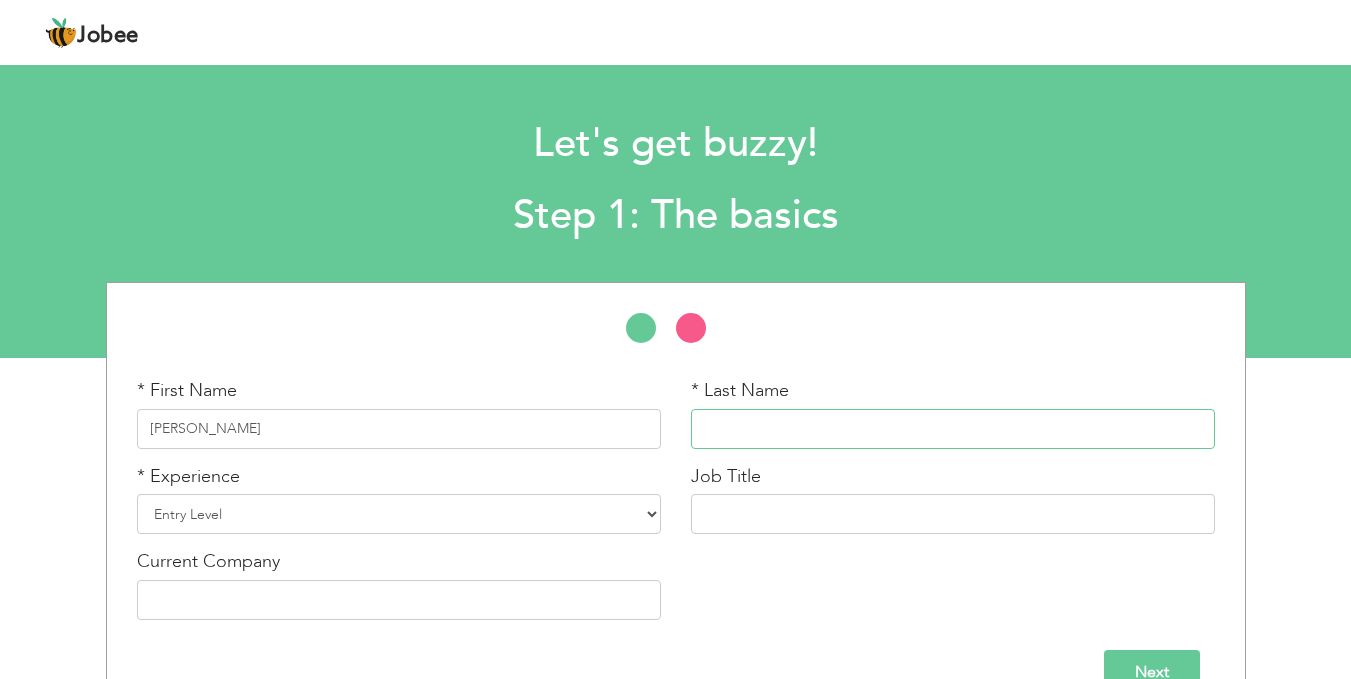 click at bounding box center (953, 429) 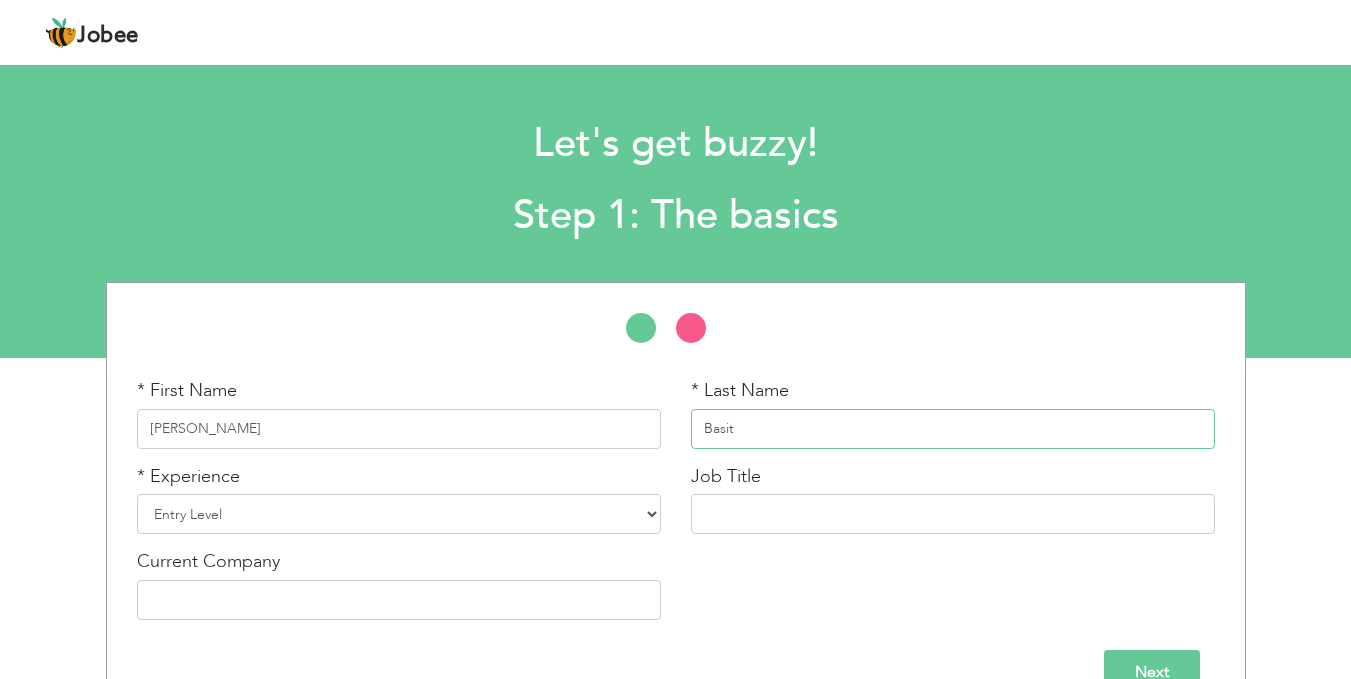 type on "Basit" 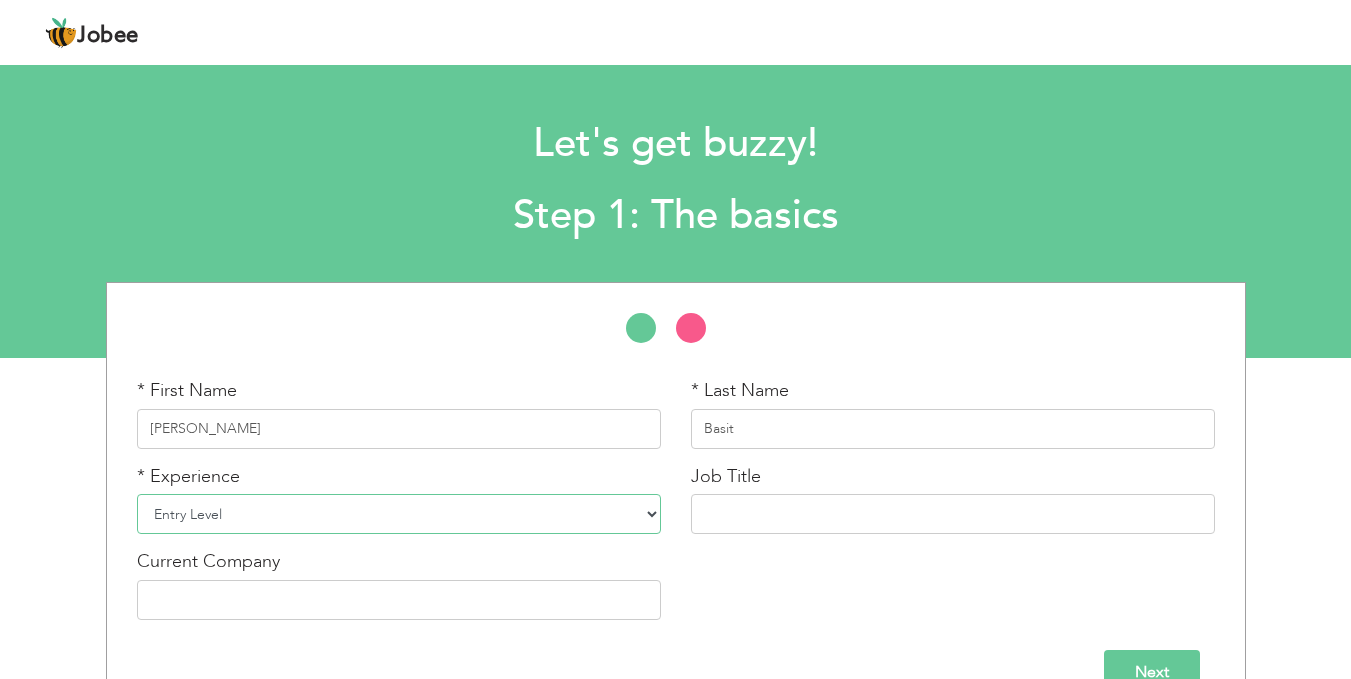 click on "Entry Level
Less than 1 Year
1 Year
2 Years
3 Years
4 Years
5 Years
6 Years
7 Years
8 Years
9 Years
10 Years
11 Years
12 Years
13 Years
14 Years
15 Years
16 Years
17 Years
18 Years
19 Years
20 Years
21 Years
22 Years
23 Years
24 Years
25 Years
26 Years
27 Years
28 Years
29 Years
30 Years
31 Years
32 Years
33 Years
34 Years
35 Years
More than 35 Years" at bounding box center (399, 514) 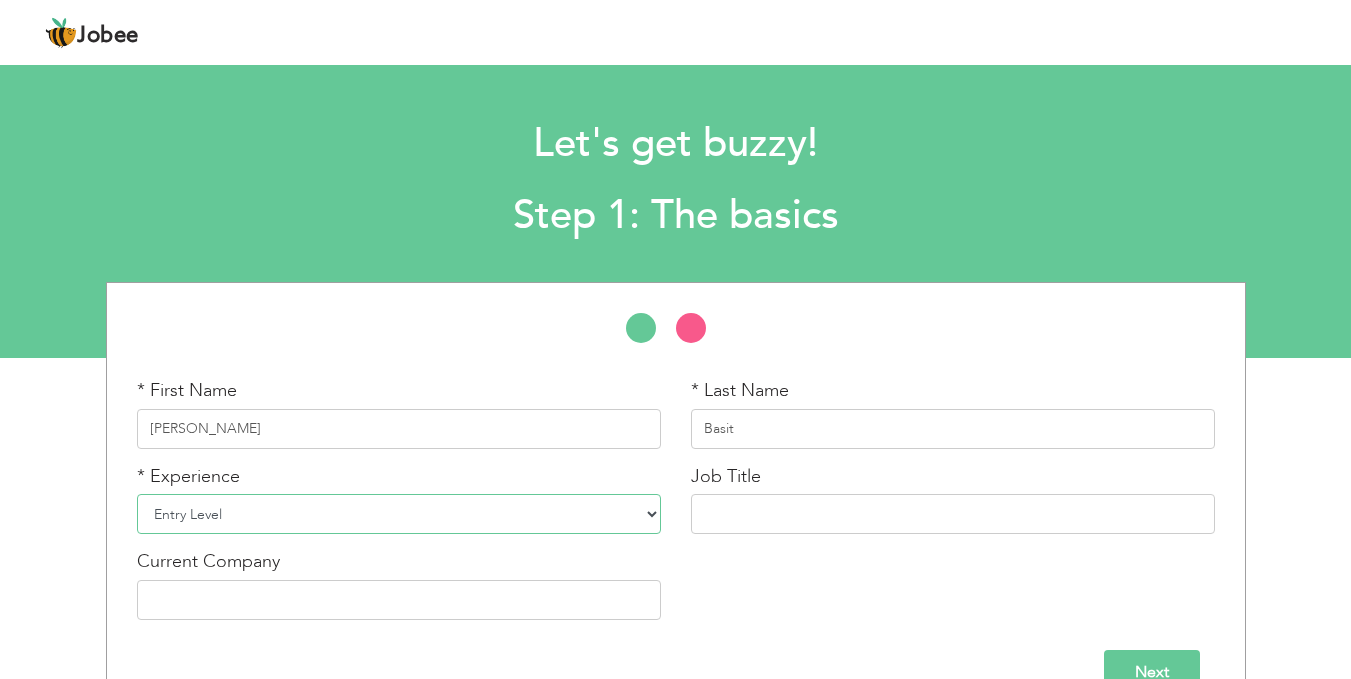 select on "5" 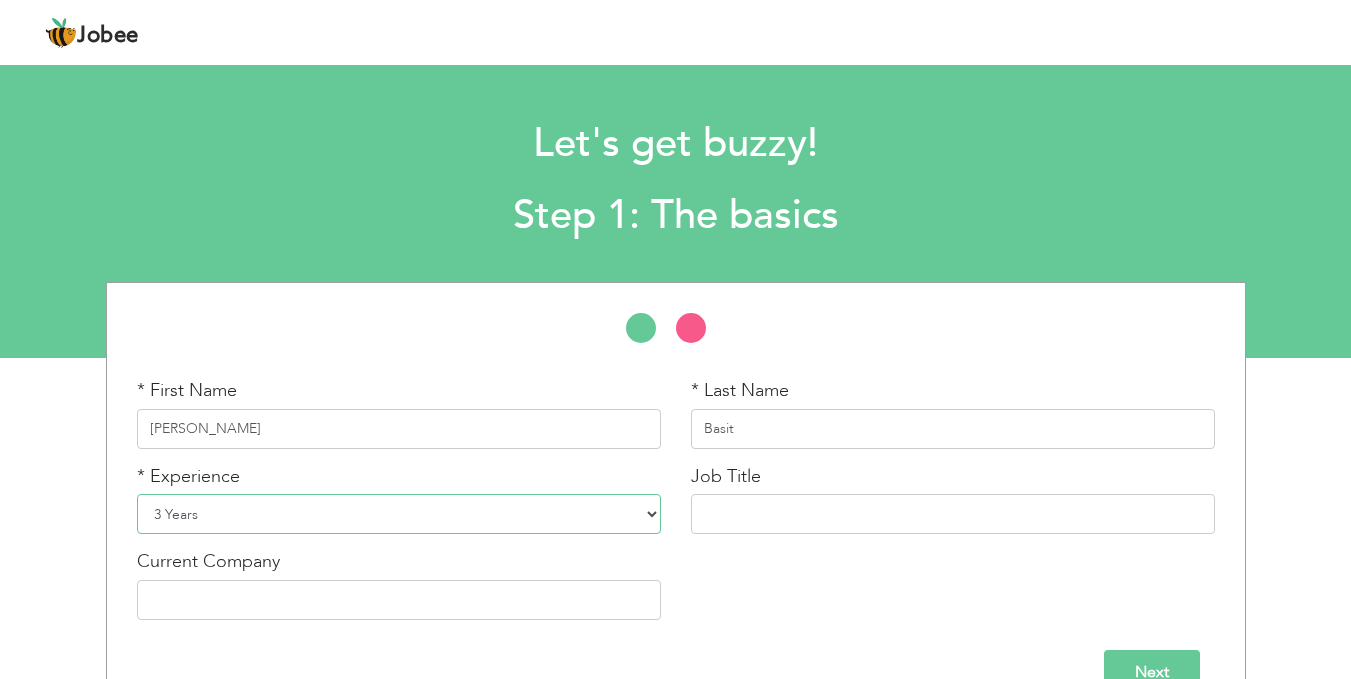 click on "Entry Level
Less than 1 Year
1 Year
2 Years
3 Years
4 Years
5 Years
6 Years
7 Years
8 Years
9 Years
10 Years
11 Years
12 Years
13 Years
14 Years
15 Years
16 Years
17 Years
18 Years
19 Years
20 Years
21 Years
22 Years
23 Years
24 Years
25 Years
26 Years
27 Years
28 Years
29 Years
30 Years
31 Years
32 Years
33 Years
34 Years
35 Years
More than 35 Years" at bounding box center (399, 514) 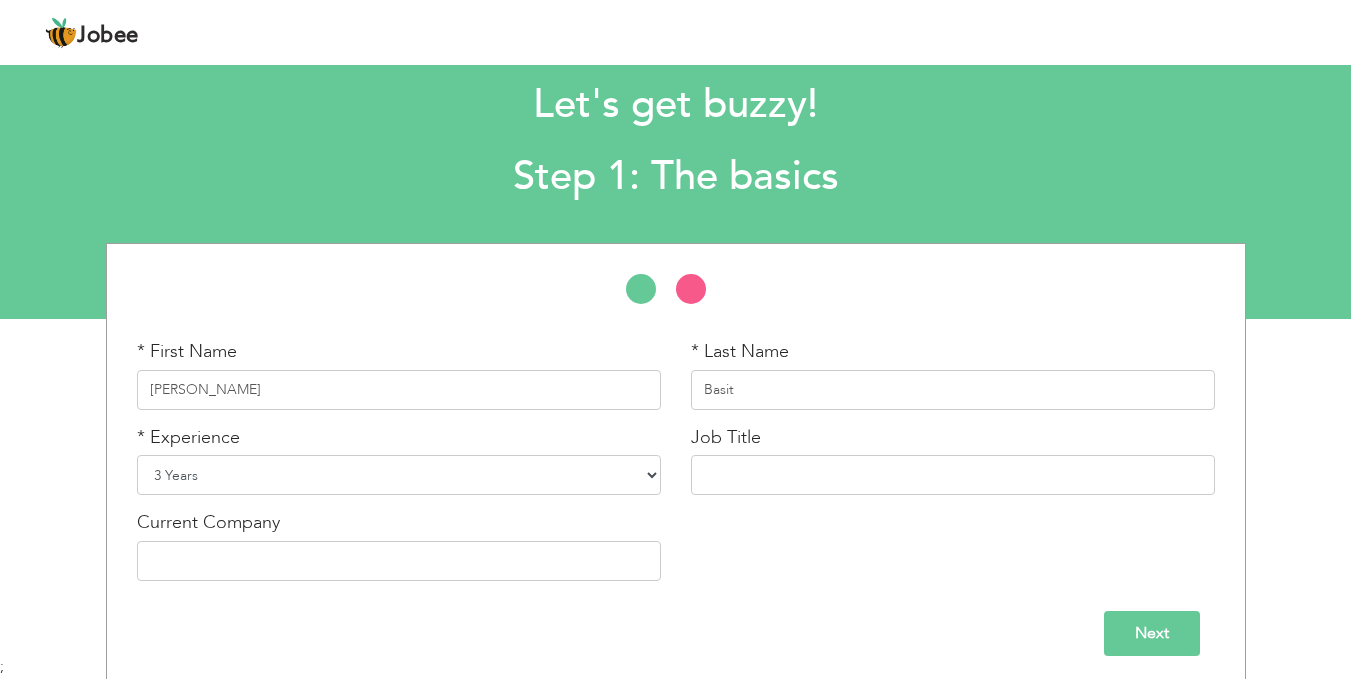 scroll, scrollTop: 47, scrollLeft: 0, axis: vertical 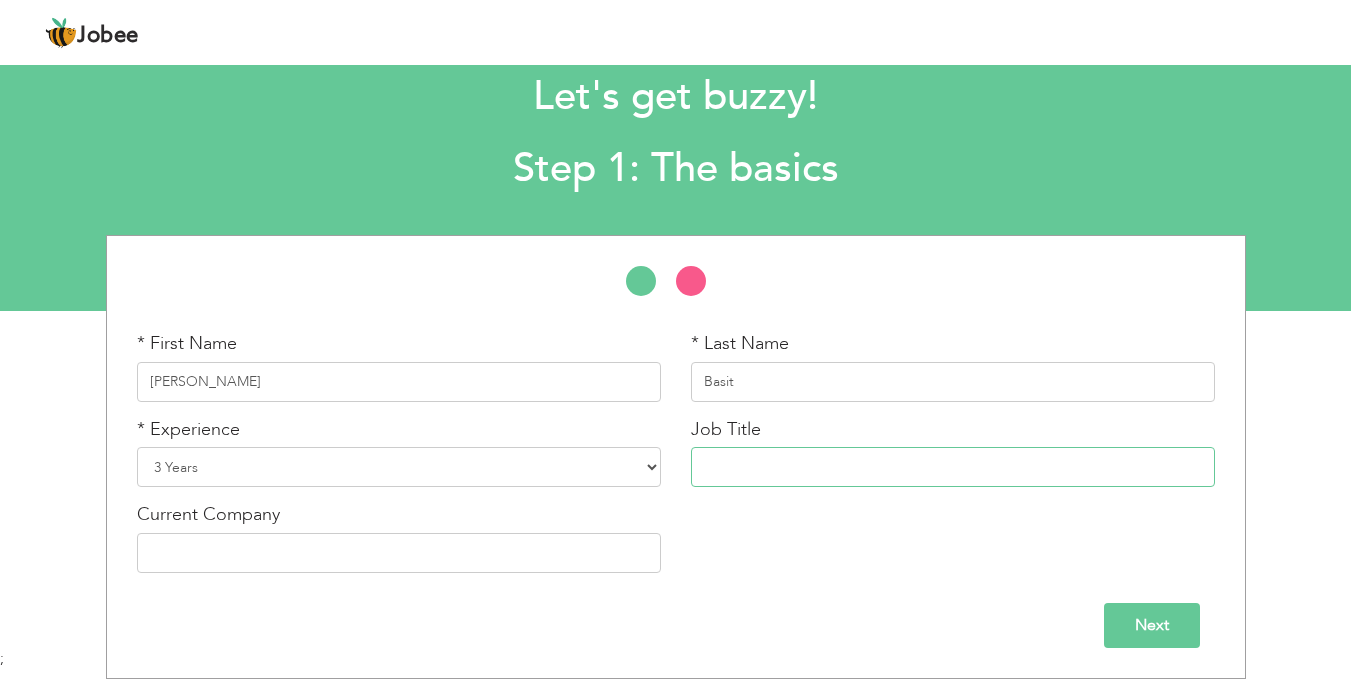 click at bounding box center (953, 467) 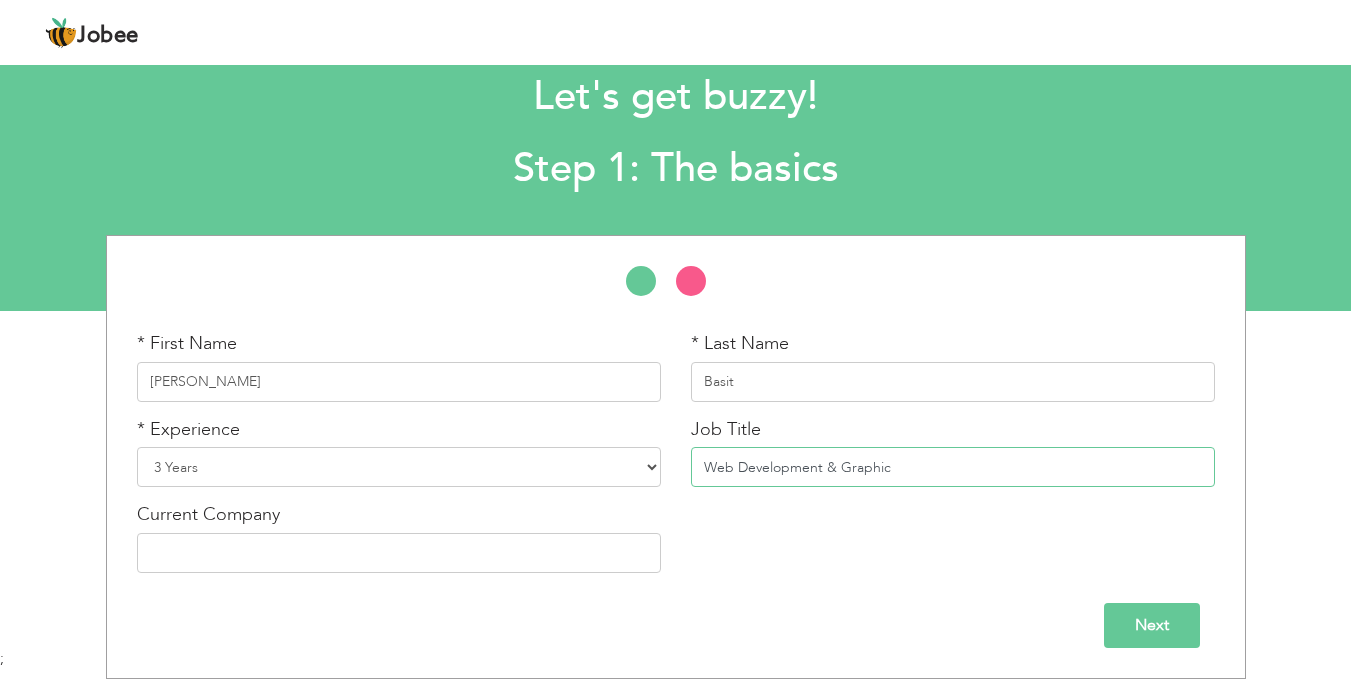 type on "Web Development & Graphic" 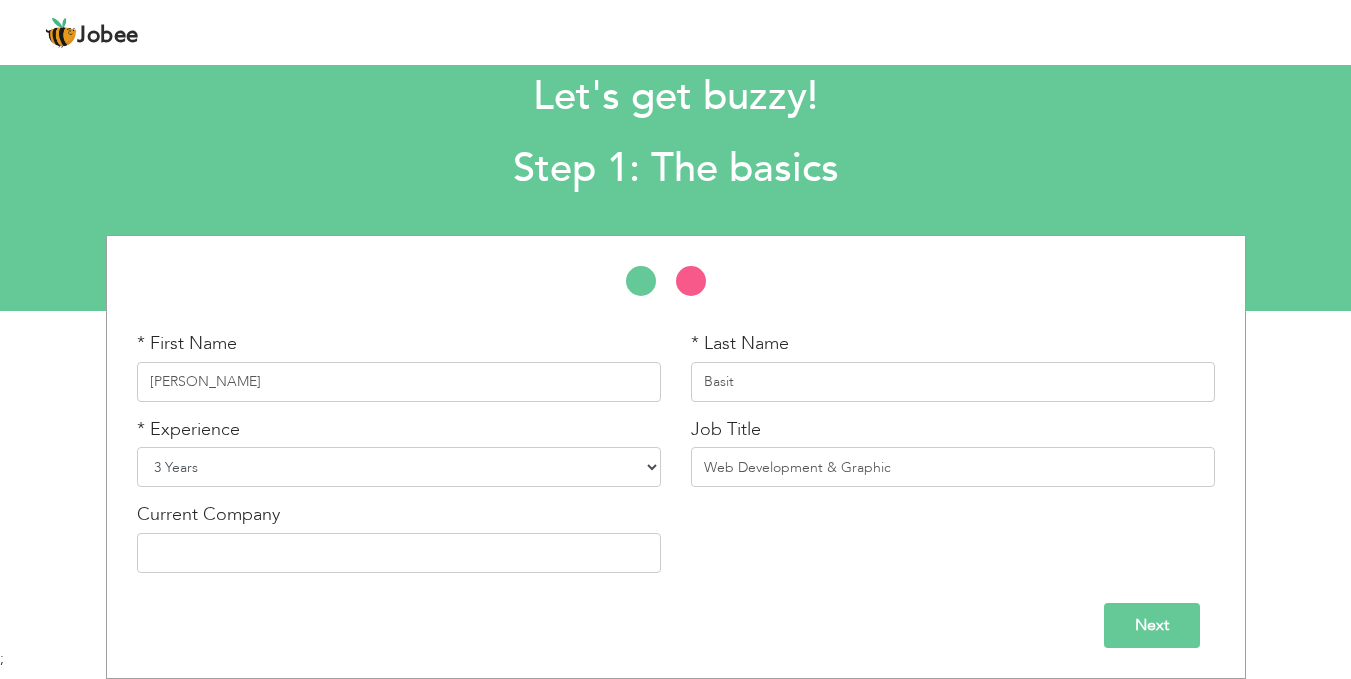 click on "Entry Level
Less than 1 Year
1 Year
2 Years
3 Years
4 Years
5 Years
6 Years
7 Years
8 Years
9 Years
10 Years
11 Years
12 Years
13 Years
14 Years
15 Years
16 Years
17 Years
18 Years
19 Years
20 Years
21 Years
22 Years
23 Years
24 Years
25 Years
26 Years
27 Years
28 Years
29 Years
30 Years
31 Years
32 Years
33 Years
34 Years
35 Years
More than 35 Years" at bounding box center (399, 467) 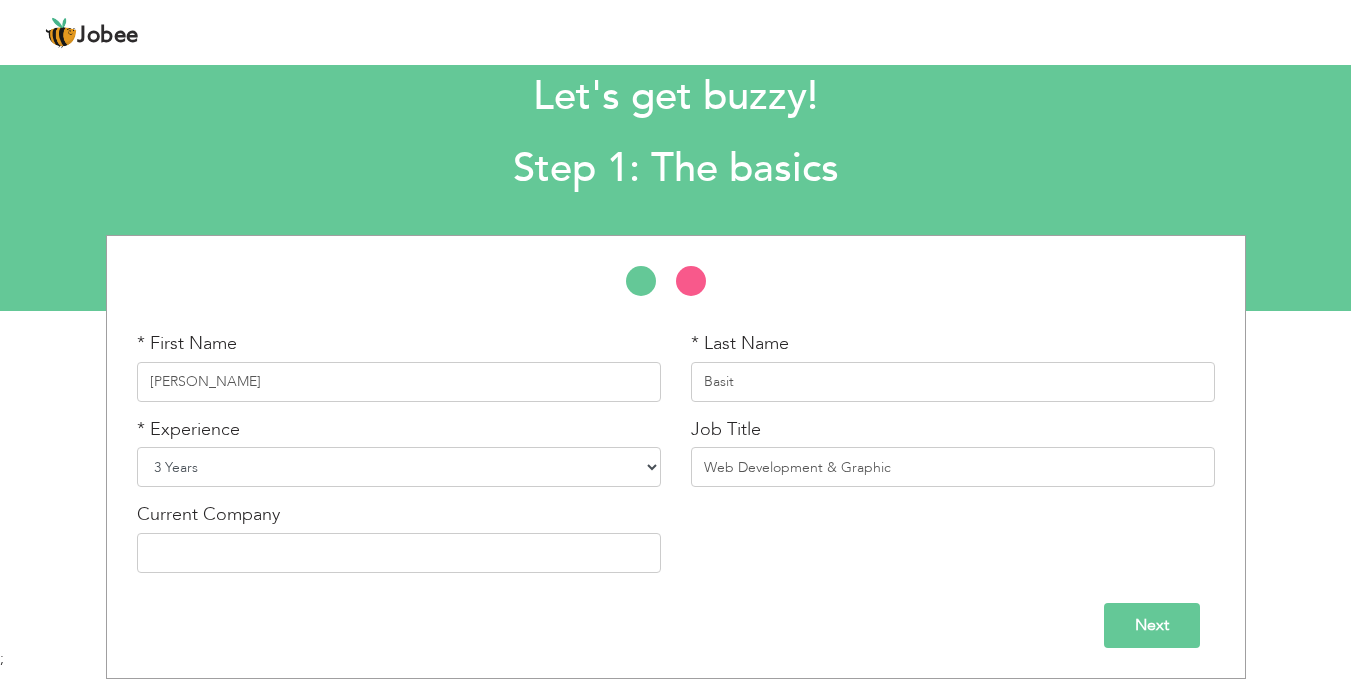 select on "4" 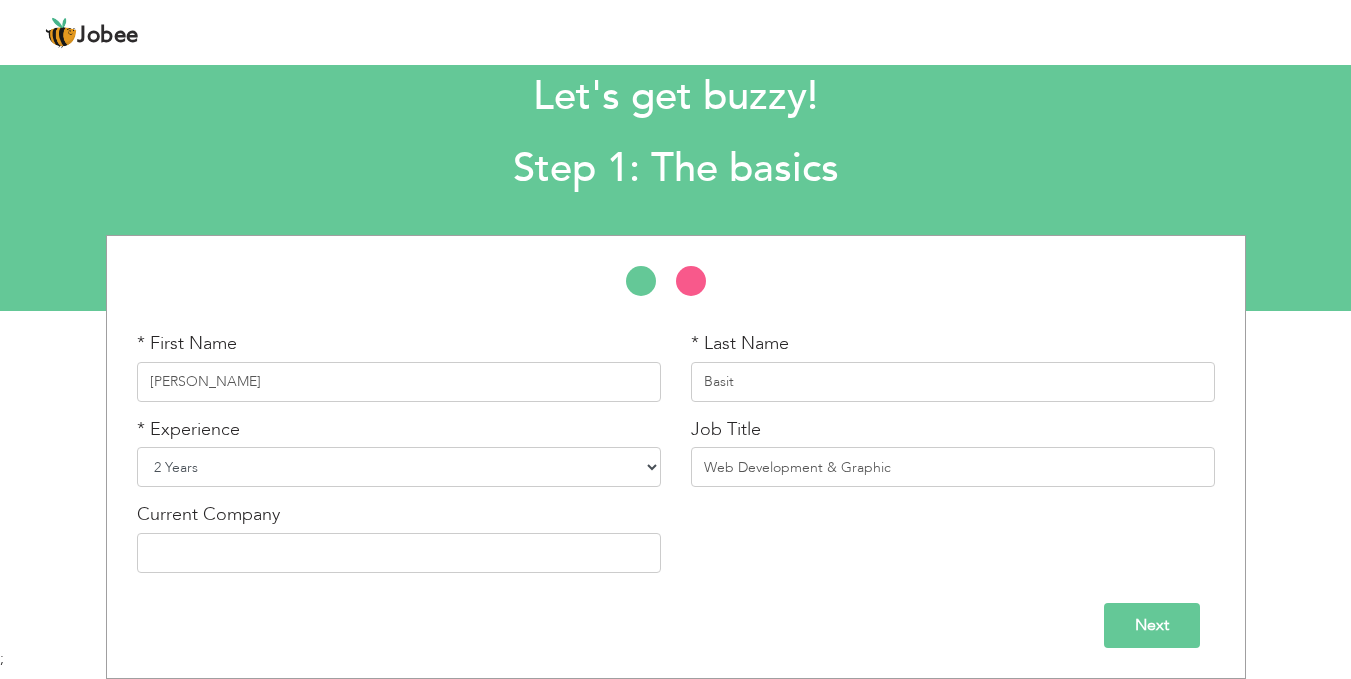 click on "Entry Level
Less than 1 Year
1 Year
2 Years
3 Years
4 Years
5 Years
6 Years
7 Years
8 Years
9 Years
10 Years
11 Years
12 Years
13 Years
14 Years
15 Years
16 Years
17 Years
18 Years
19 Years
20 Years
21 Years
22 Years
23 Years
24 Years
25 Years
26 Years
27 Years
28 Years
29 Years
30 Years
31 Years
32 Years
33 Years
34 Years
35 Years
More than 35 Years" at bounding box center (399, 467) 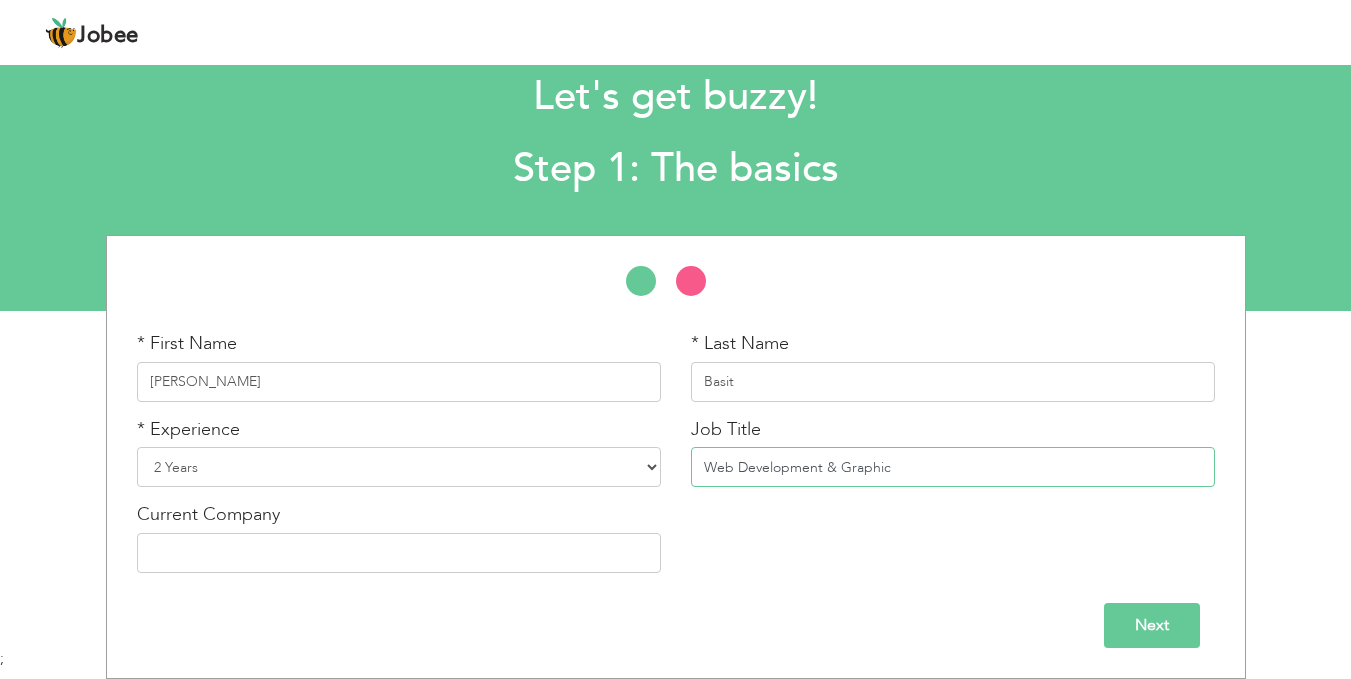 click on "Web Development & Graphic" at bounding box center [953, 467] 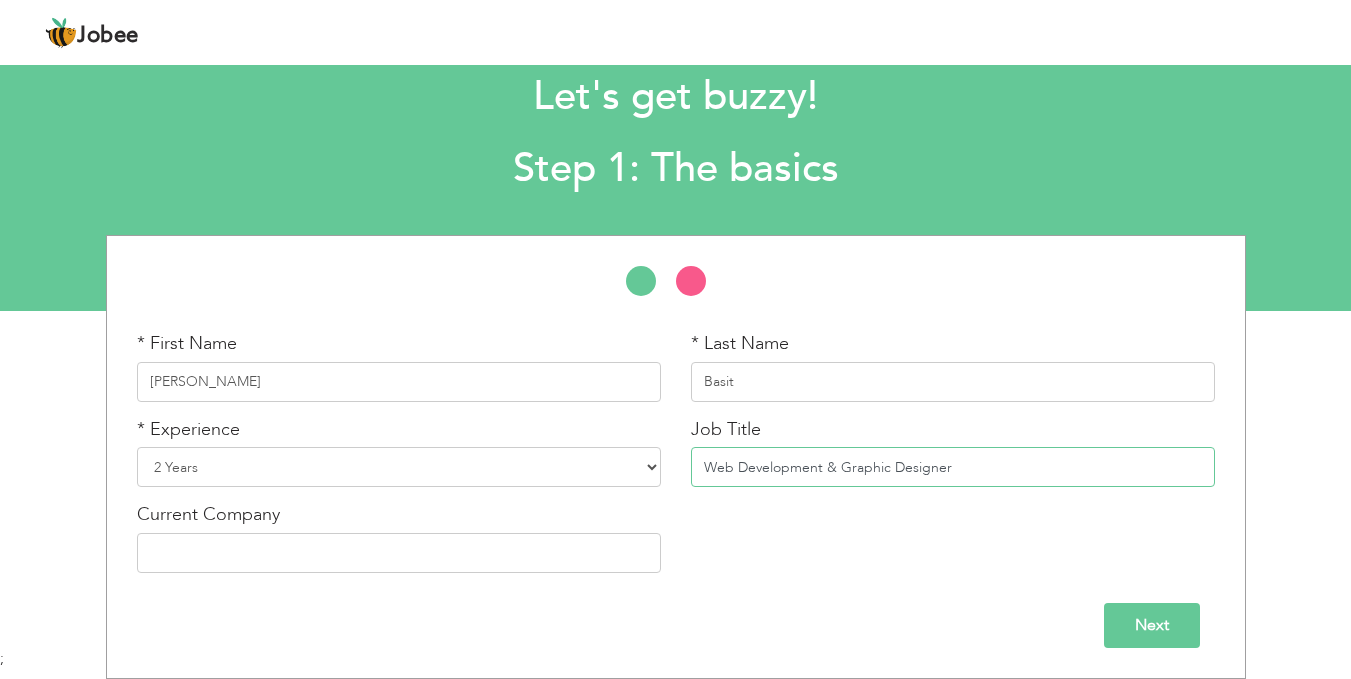 type on "Web Development & Graphic Designer" 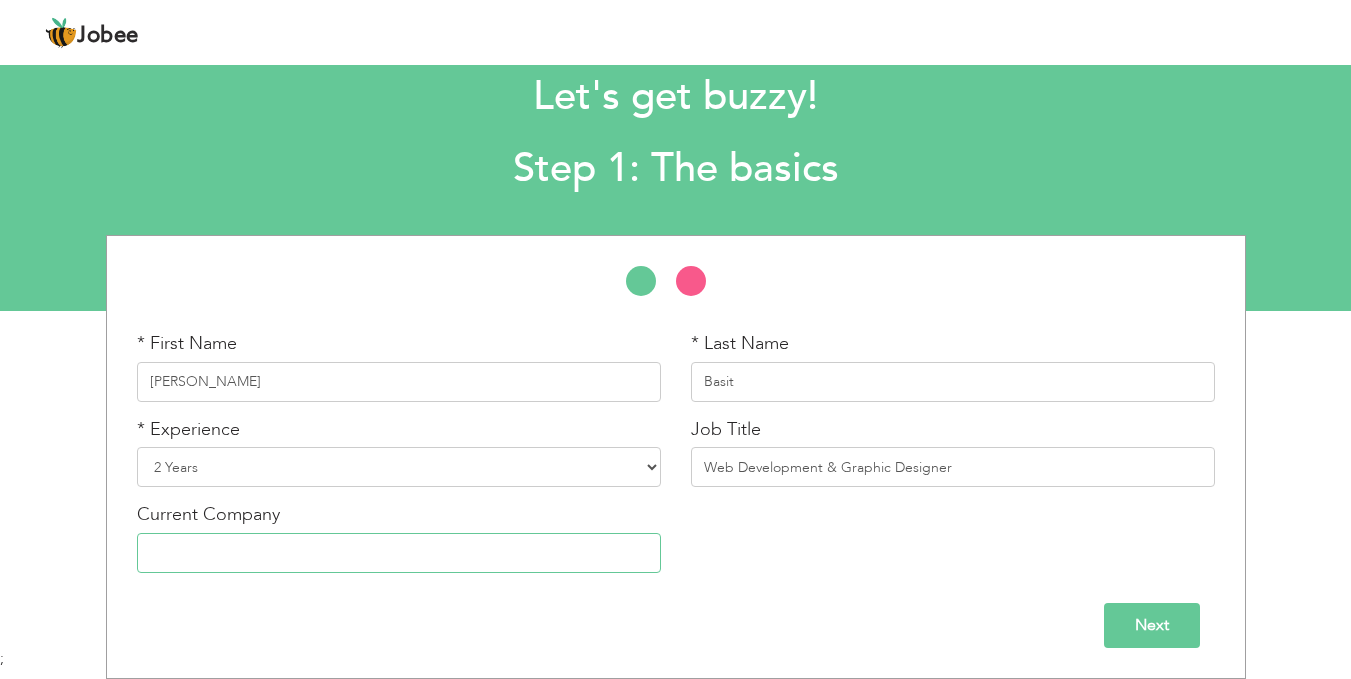 click at bounding box center [399, 553] 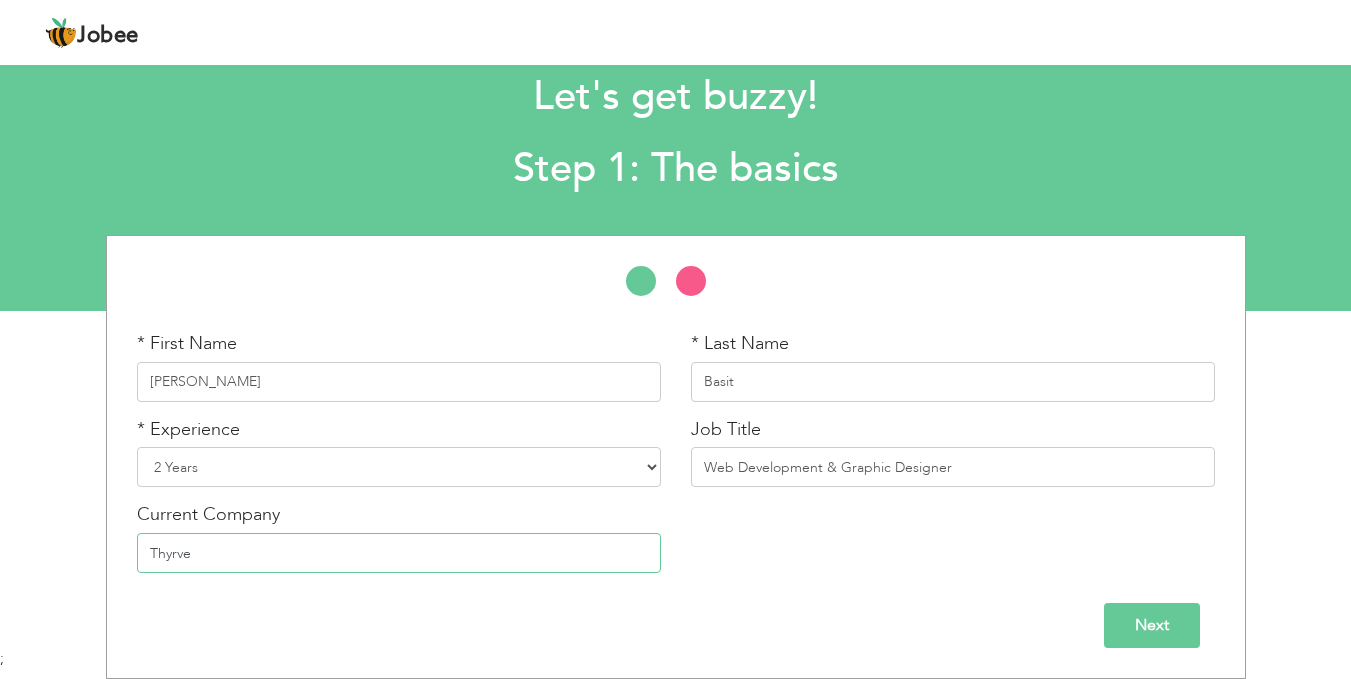 click on "Thyrve" at bounding box center [399, 553] 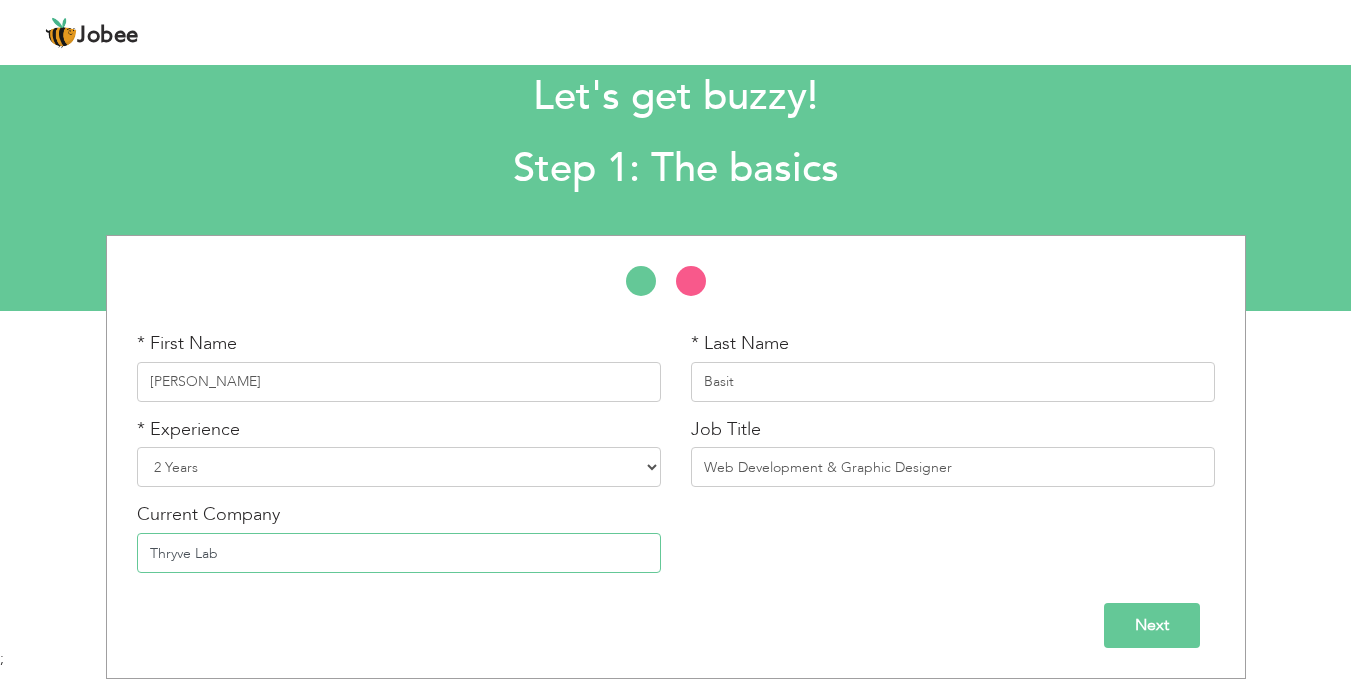 type on "Thryve Lab" 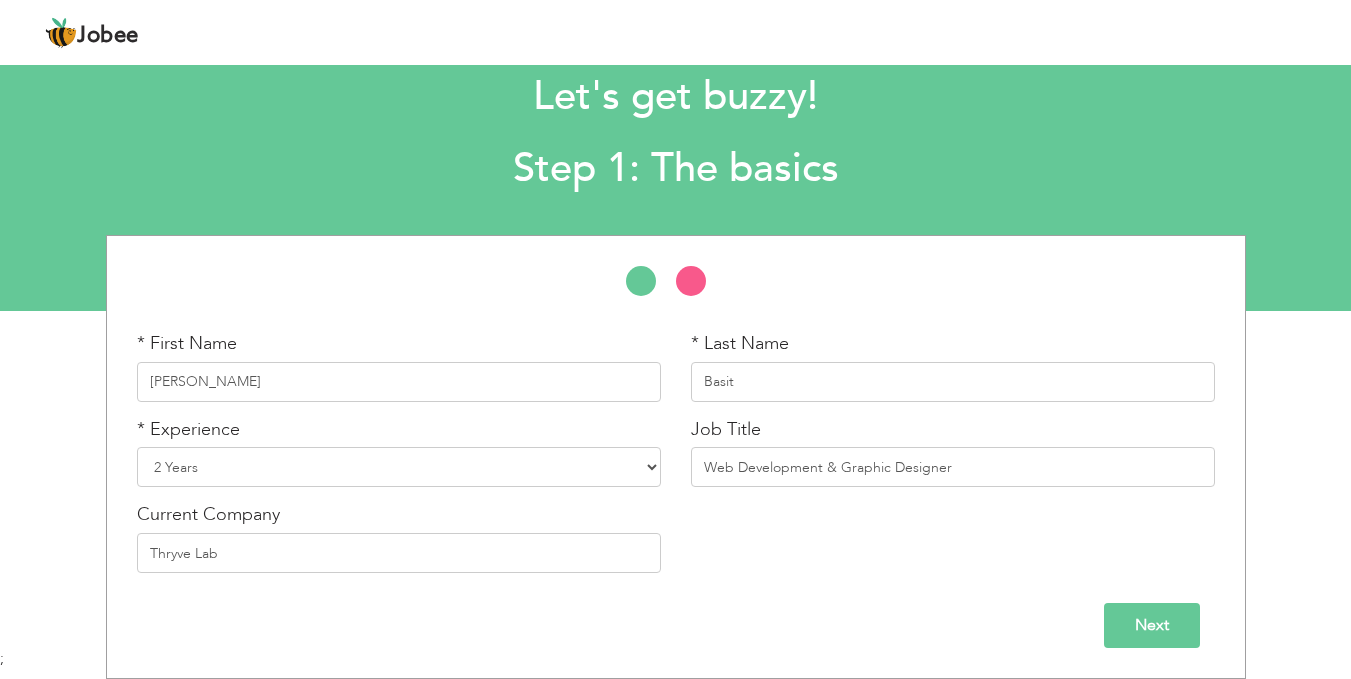 click on "Next" at bounding box center (1152, 625) 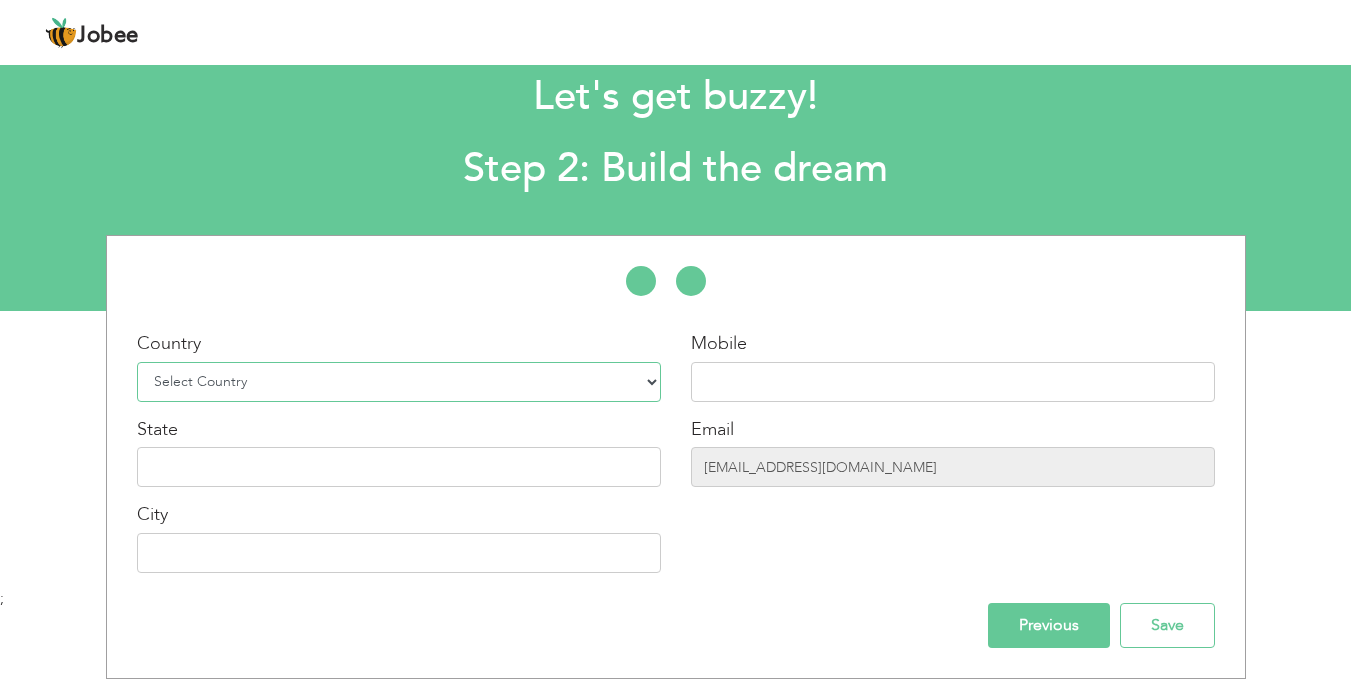 click on "Select Country
Afghanistan
Albania
Algeria
American Samoa
Andorra
Angola
Anguilla
Antarctica
Antigua and Barbuda
Argentina
Armenia
Aruba
Australia
Austria
Azerbaijan
Bahamas
Bahrain
Bangladesh
Barbados
Belarus
Belgium
Belize
Benin
Bermuda
Bhutan
Bolivia
Bosnia-Herzegovina
Botswana
Bouvet Island
Brazil
British Indian Ocean Territory
Brunei Darussalam
Bulgaria
Burkina Faso
Burundi
Cambodia
Cameroon
Canada
Cape Verde
Cayman Islands
Central African Republic
Chad
Chile
China
Christmas Island
Cocos (Keeling) Islands
Colombia
Comoros
Congo
Congo, Dem. Republic
Cook Islands
Costa Rica
Croatia
Cuba
Cyprus
Czech Rep
Denmark
Djibouti
Dominica
Dominican Republic
Ecuador
Egypt
El Salvador
Equatorial Guinea
Eritrea
Estonia
Ethiopia
European Union
Falkland Islands (Malvinas)
Faroe Islands
Fiji
Finland
France
French Guiana
French Southern Territories
Gabon
Gambia
Georgia" at bounding box center (399, 382) 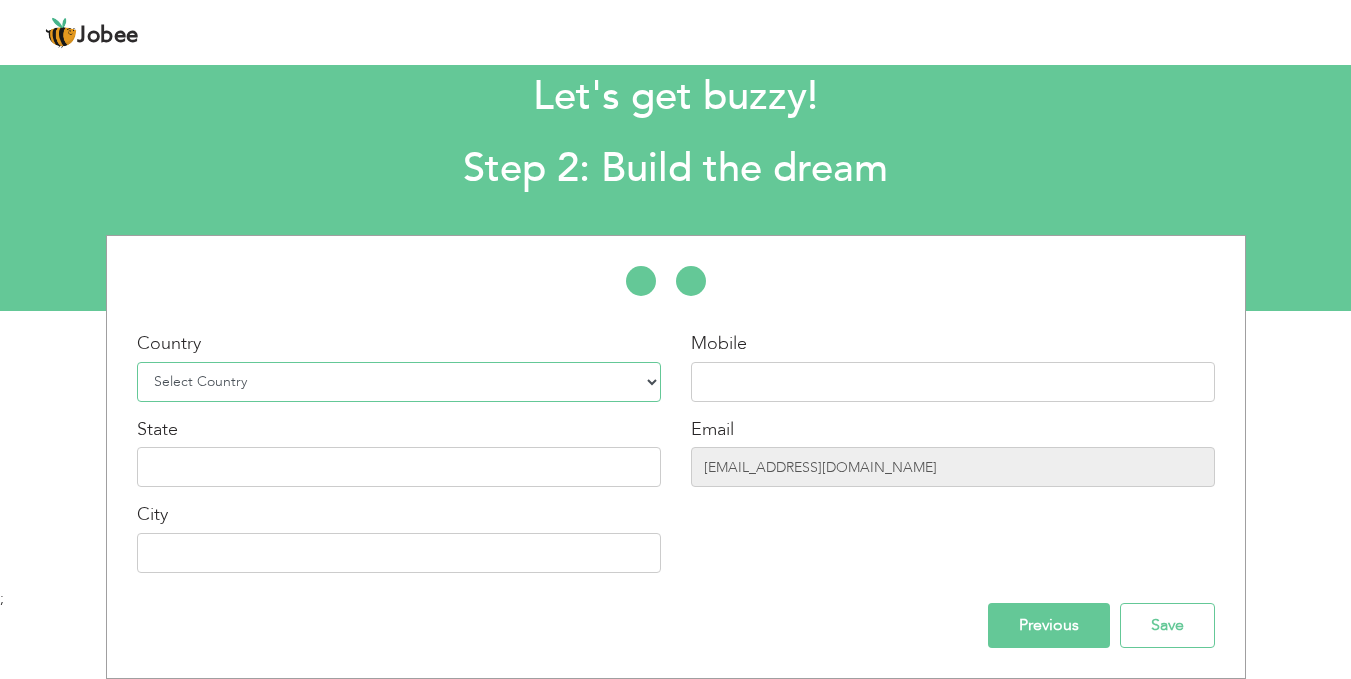 select on "166" 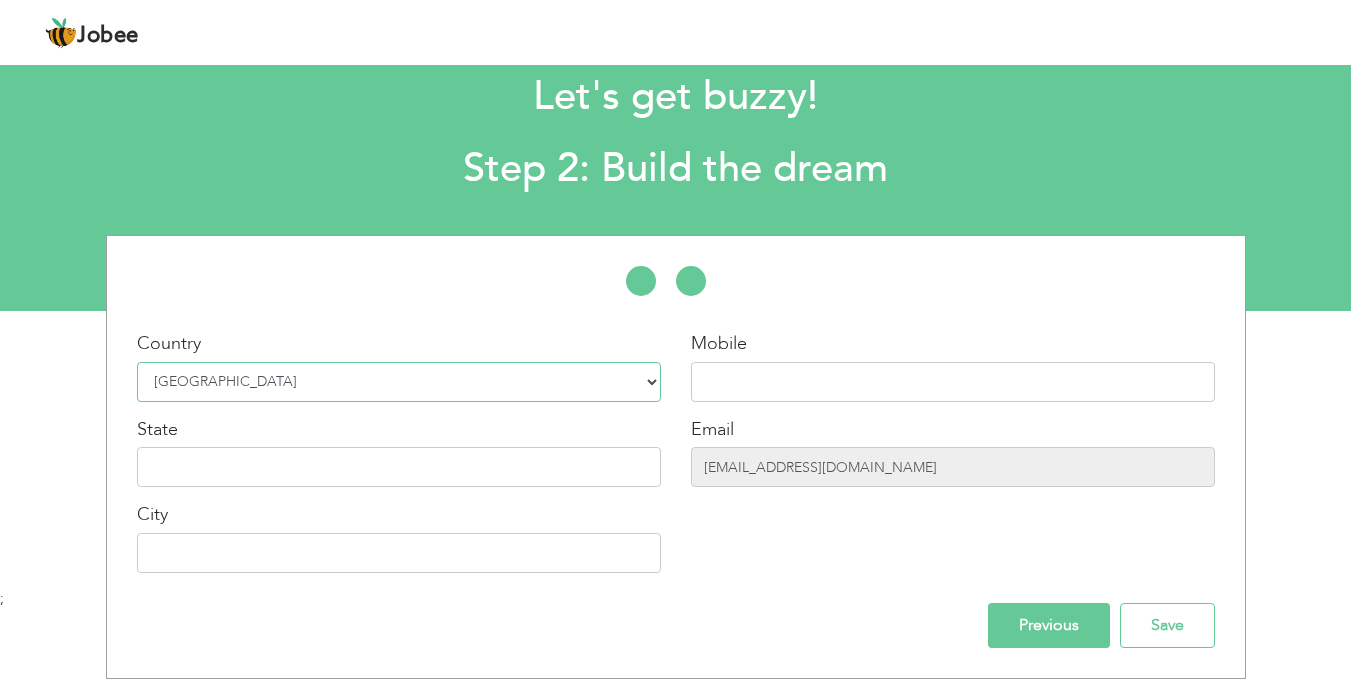 click on "Select Country
Afghanistan
Albania
Algeria
American Samoa
Andorra
Angola
Anguilla
Antarctica
Antigua and Barbuda
Argentina
Armenia
Aruba
Australia
Austria
Azerbaijan
Bahamas
Bahrain
Bangladesh
Barbados
Belarus
Belgium
Belize
Benin
Bermuda
Bhutan
Bolivia
Bosnia-Herzegovina
Botswana
Bouvet Island
Brazil
British Indian Ocean Territory
Brunei Darussalam
Bulgaria
Burkina Faso
Burundi
Cambodia
Cameroon
Canada
Cape Verde
Cayman Islands
Central African Republic
Chad
Chile
China
Christmas Island
Cocos (Keeling) Islands
Colombia
Comoros
Congo
Congo, Dem. Republic
Cook Islands
Costa Rica
Croatia
Cuba
Cyprus
Czech Rep
Denmark
Djibouti
Dominica
Dominican Republic
Ecuador
Egypt
El Salvador
Equatorial Guinea
Eritrea
Estonia
Ethiopia
European Union
Falkland Islands (Malvinas)
Faroe Islands
Fiji
Finland
France
French Guiana
French Southern Territories
Gabon
Gambia
Georgia" at bounding box center [399, 382] 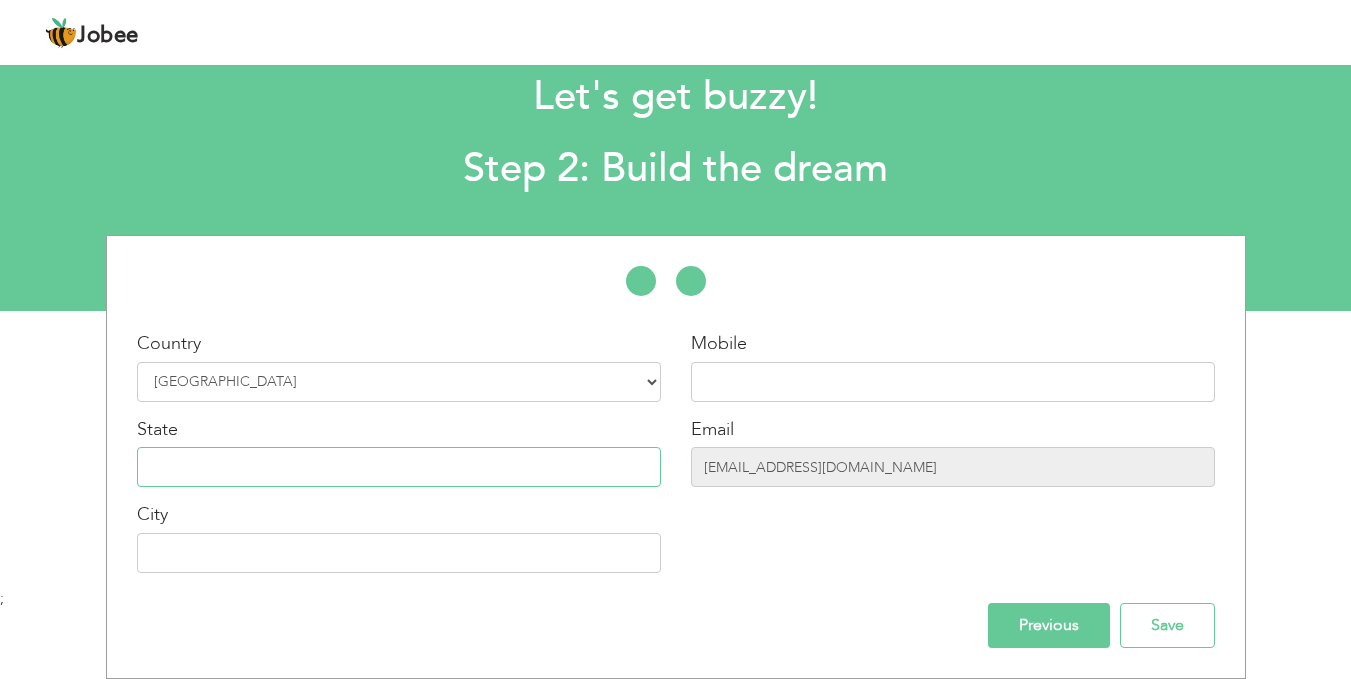 click at bounding box center [399, 467] 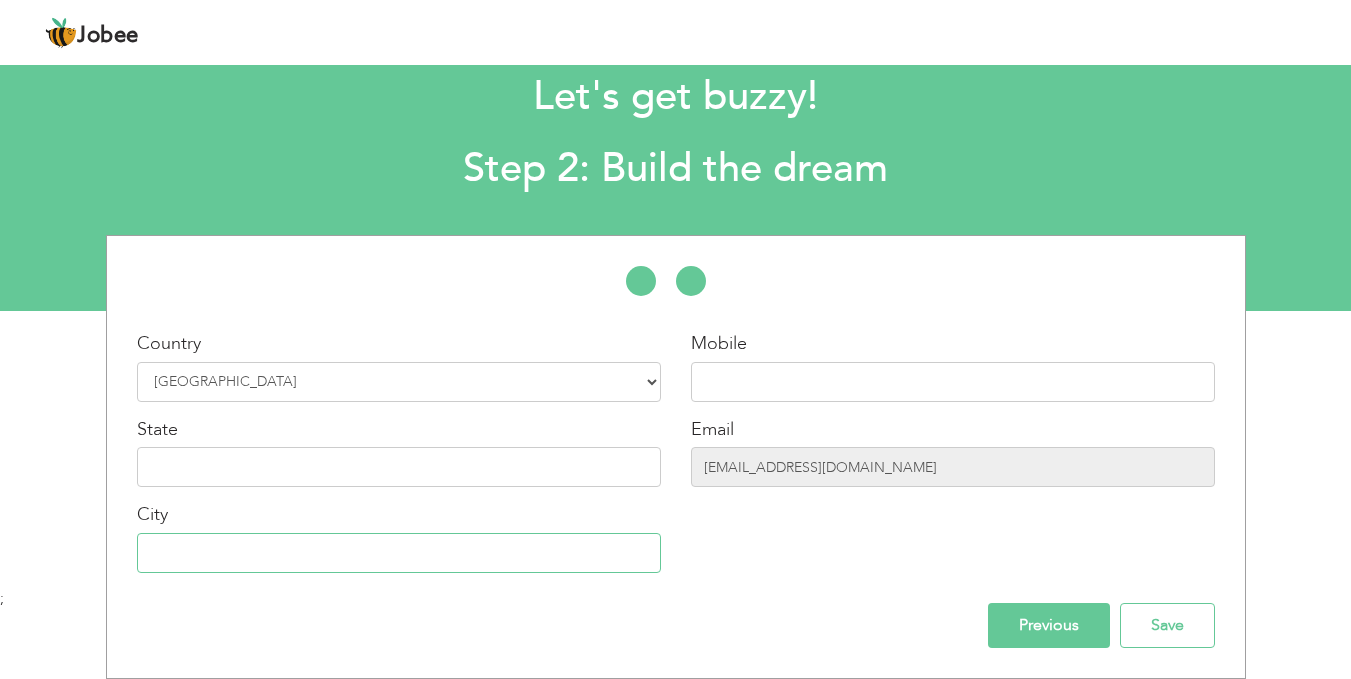 click at bounding box center (399, 553) 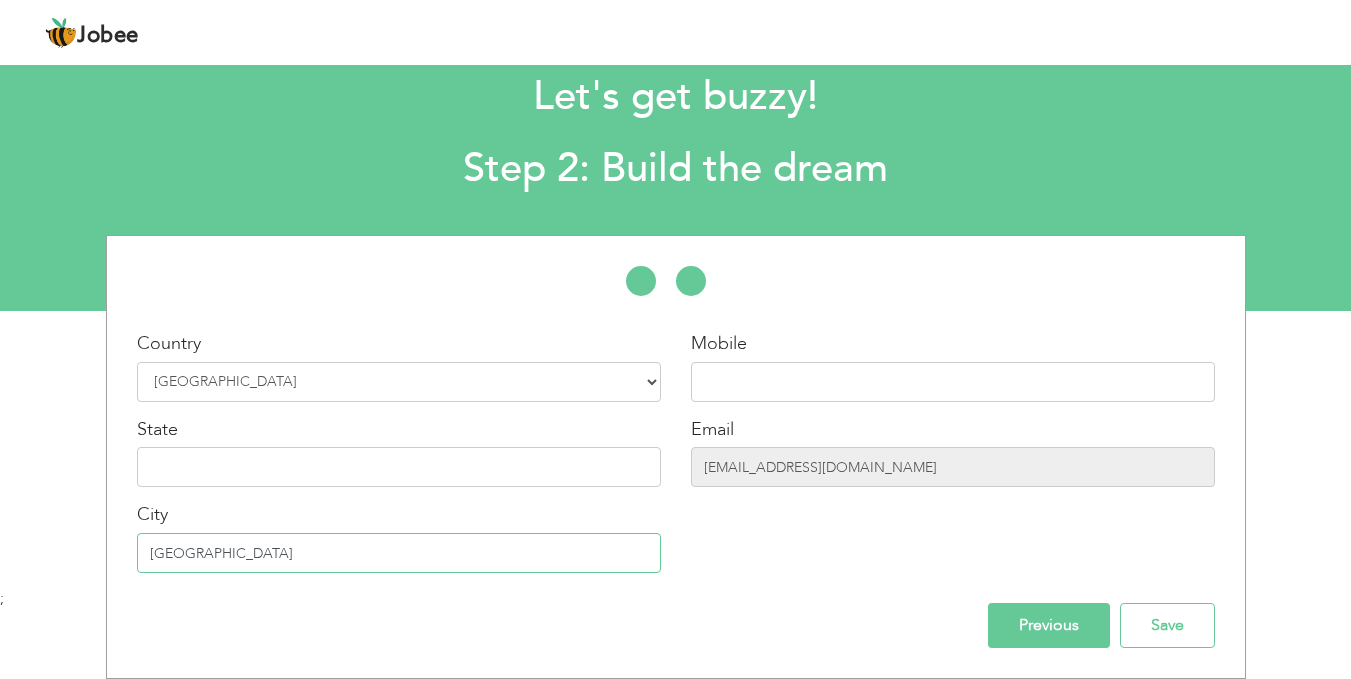 type on "Lahore" 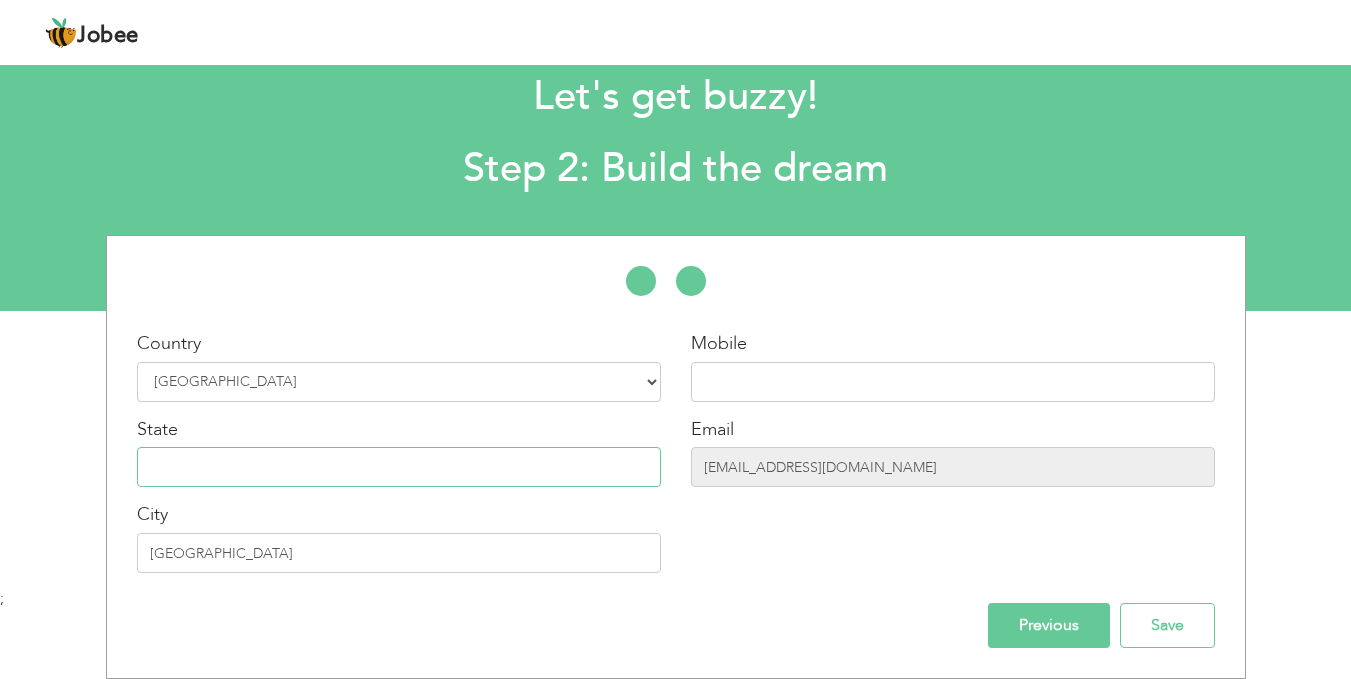 click at bounding box center (399, 467) 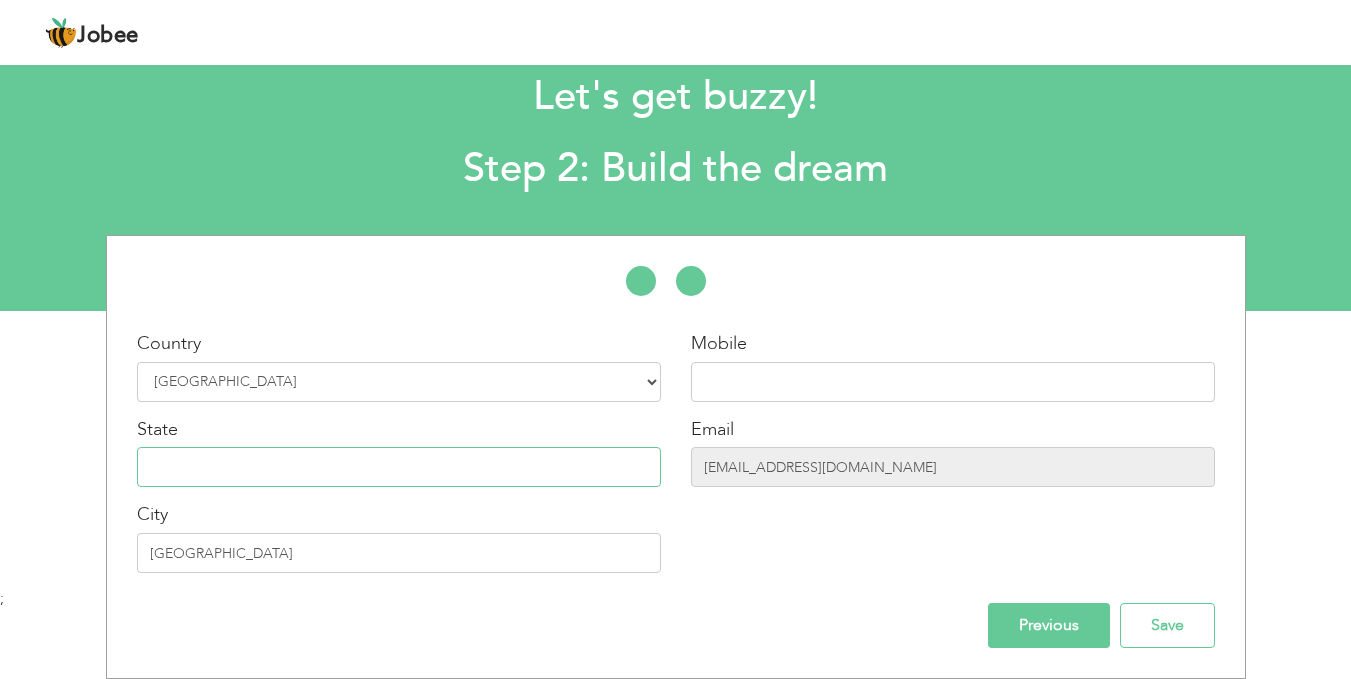 type on "p" 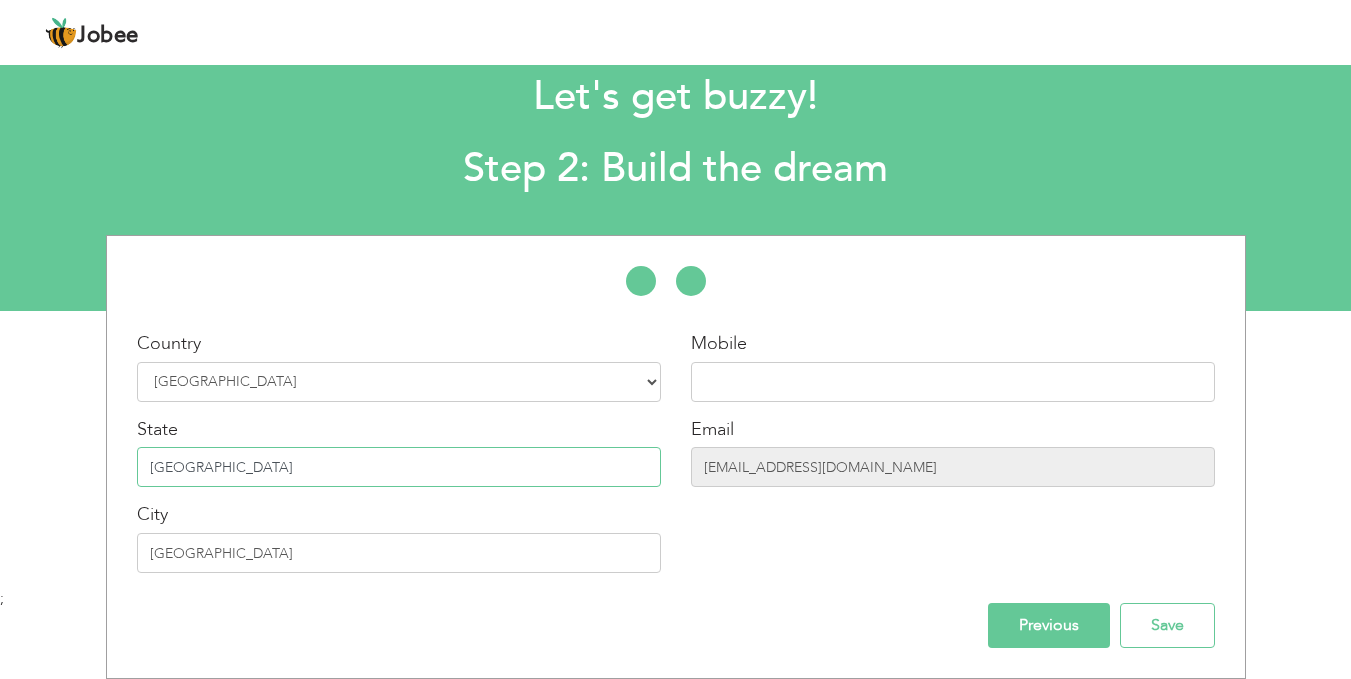 type on "Punjab" 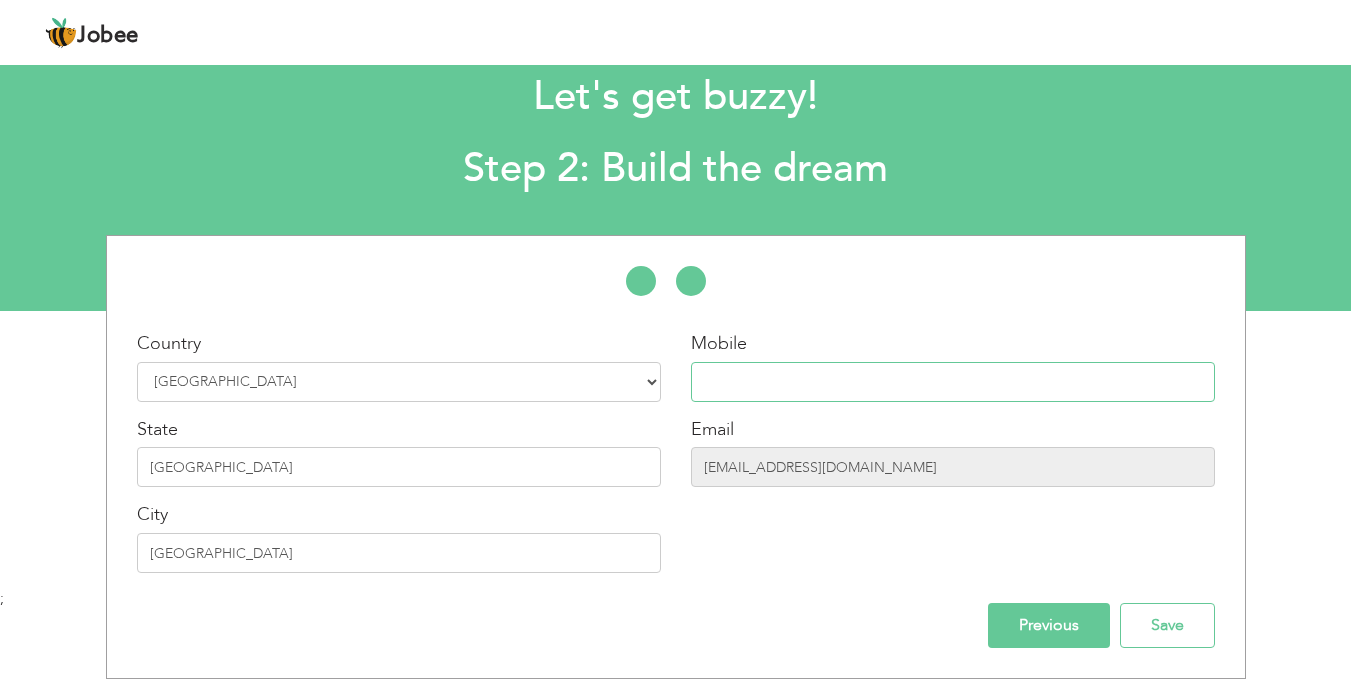 click at bounding box center (953, 382) 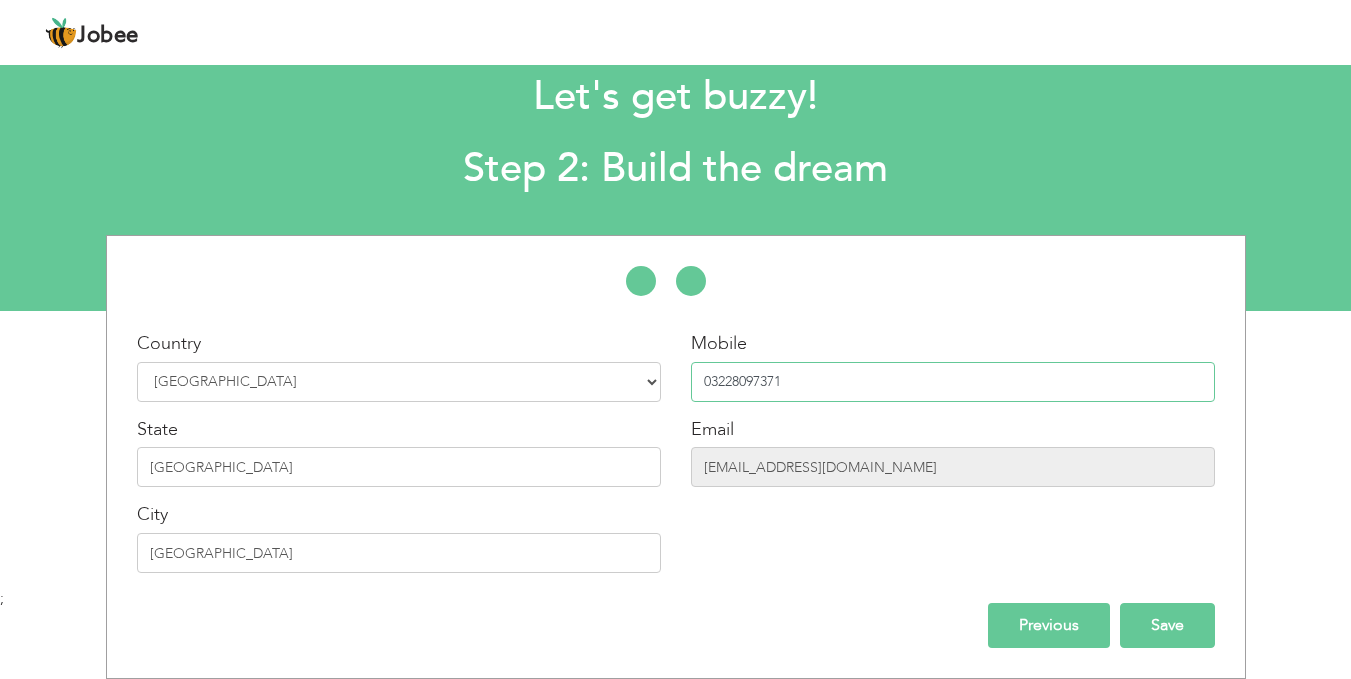 type on "03228097371" 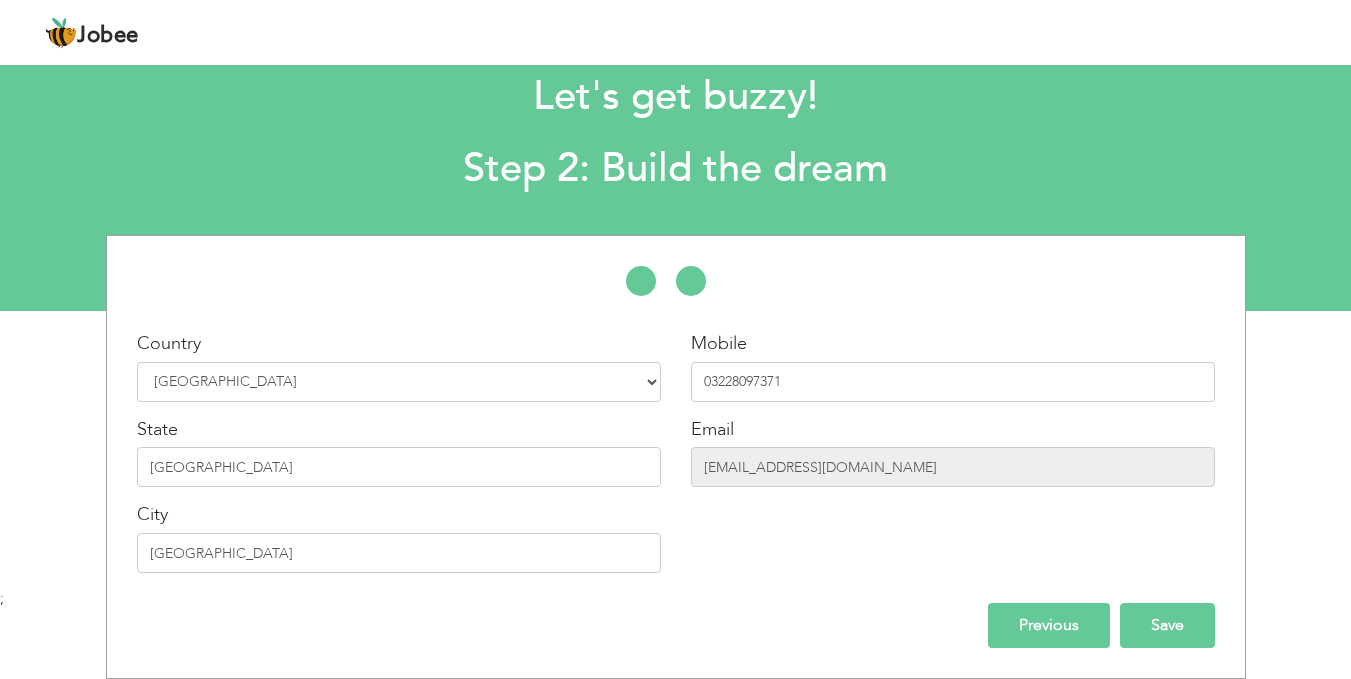 click on "Save" at bounding box center [1167, 625] 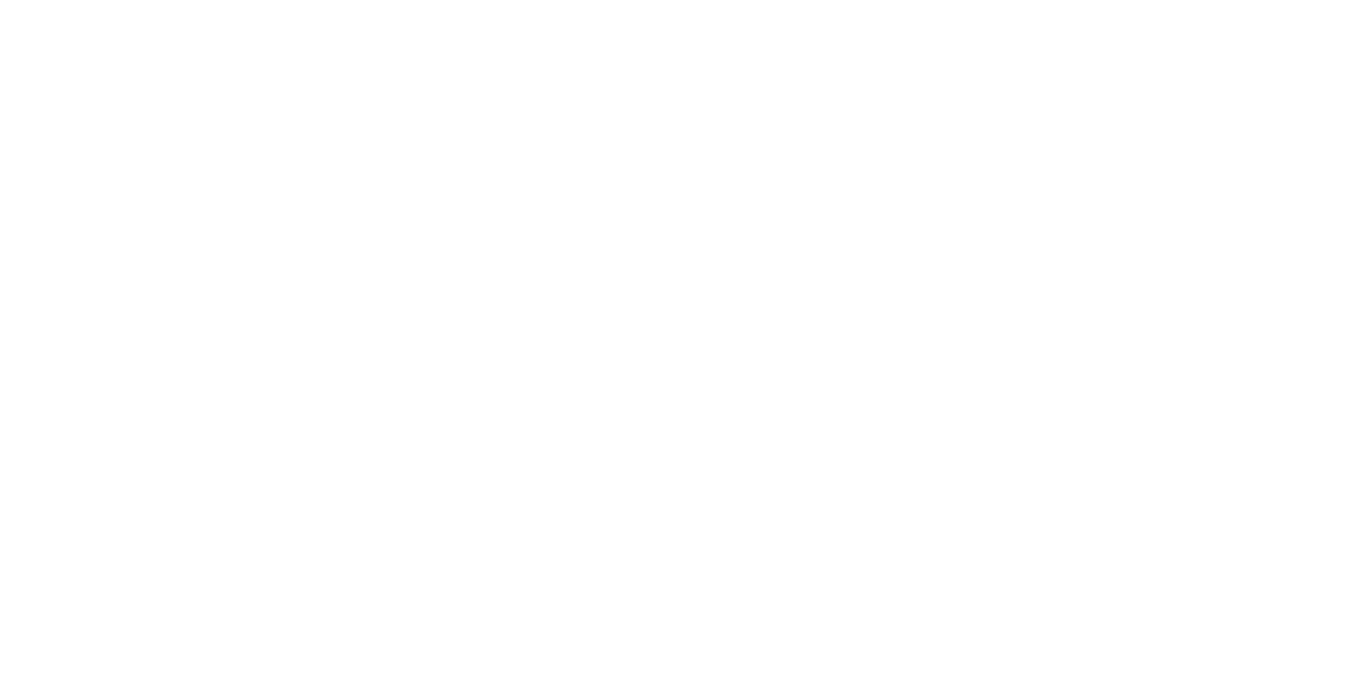 scroll, scrollTop: 0, scrollLeft: 0, axis: both 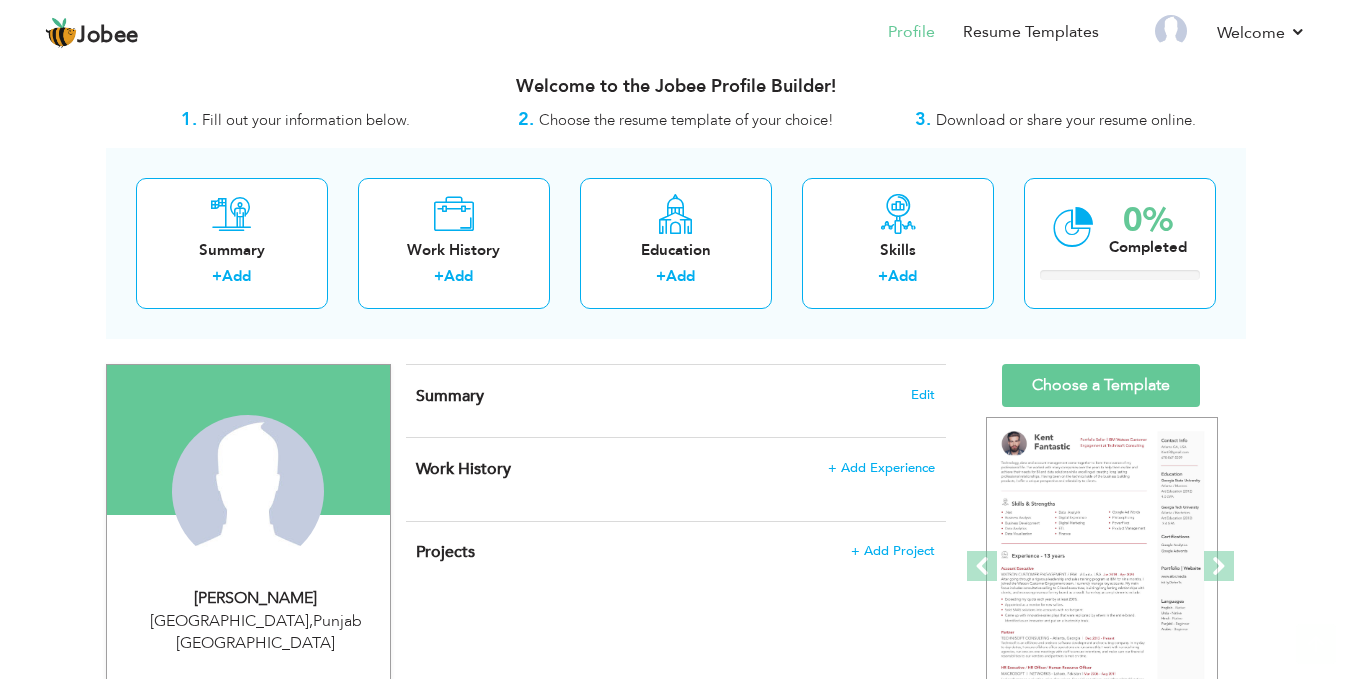 drag, startPoint x: 1355, startPoint y: 106, endPoint x: 1365, endPoint y: 112, distance: 11.661903 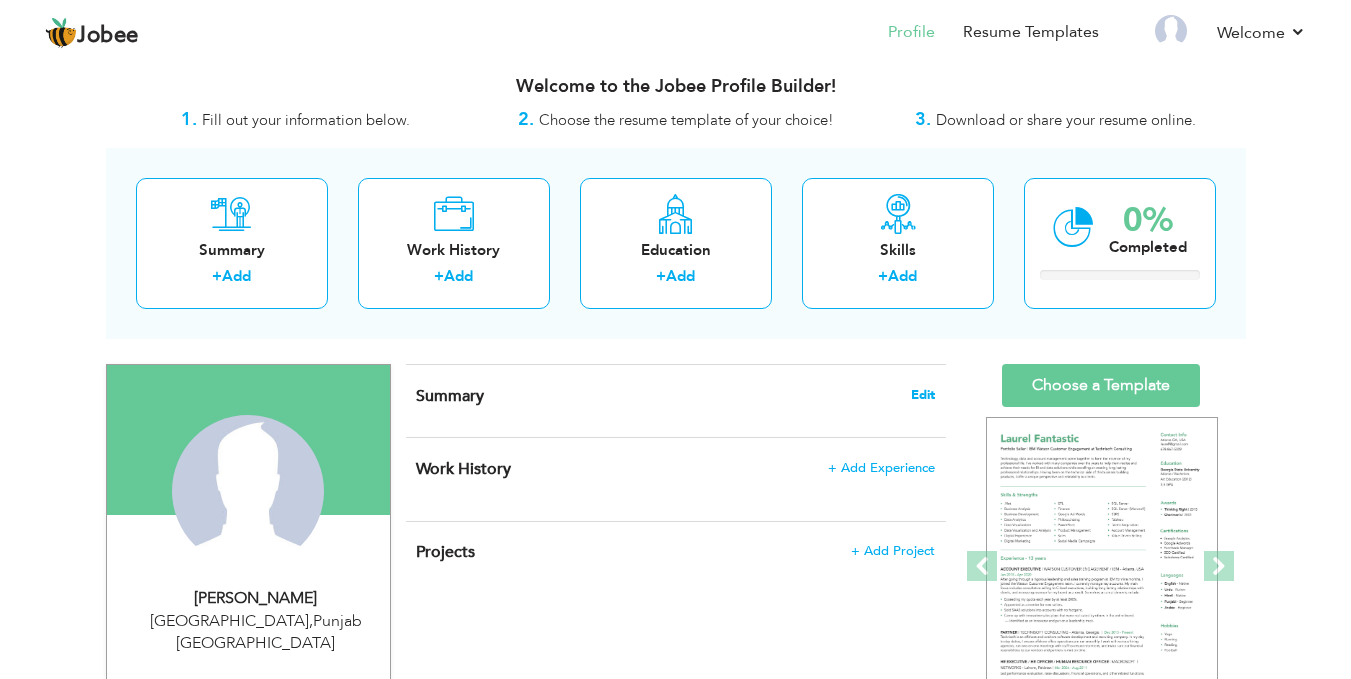 click on "Edit" at bounding box center [923, 395] 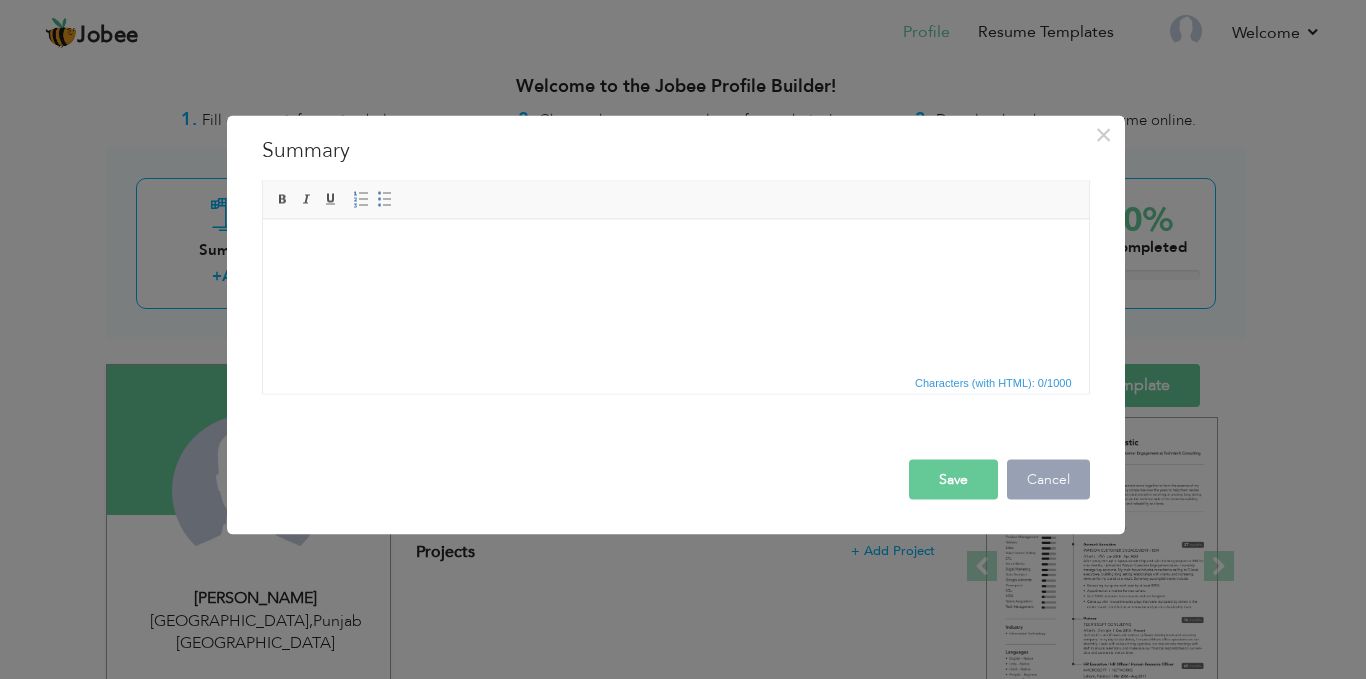 click on "Cancel" at bounding box center (1048, 479) 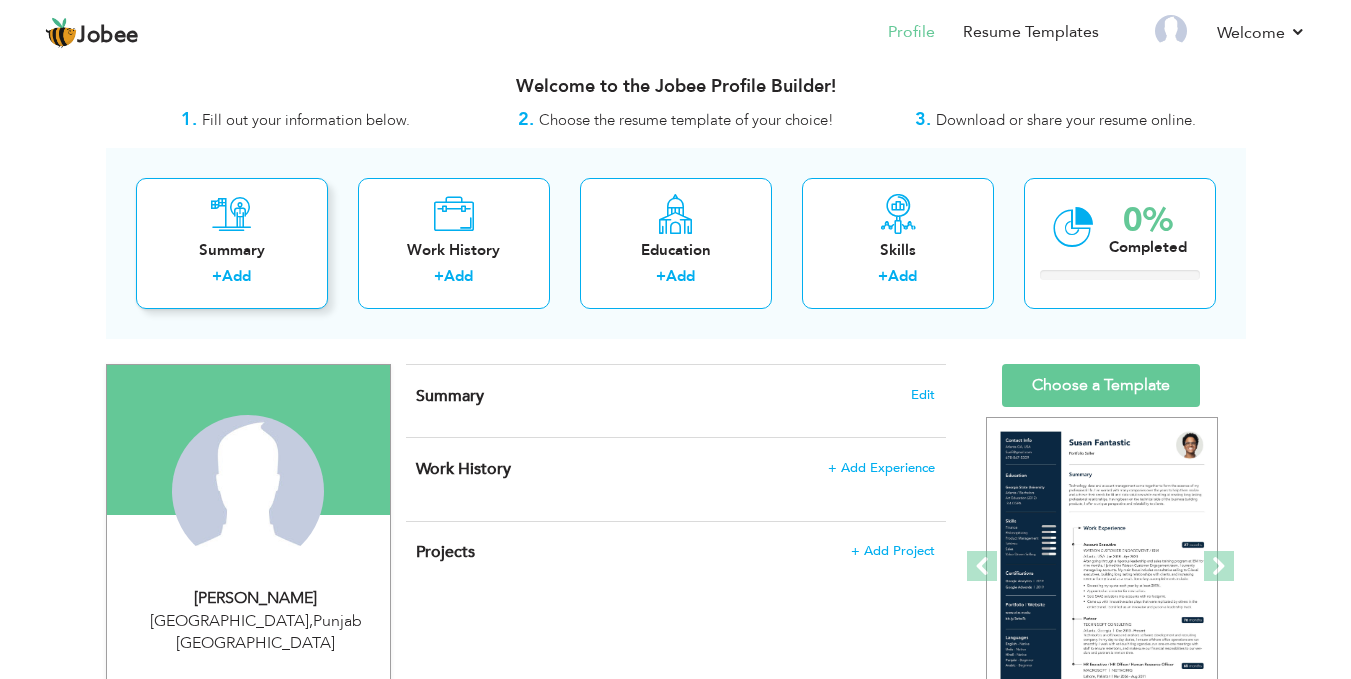 click on "Add" at bounding box center [236, 276] 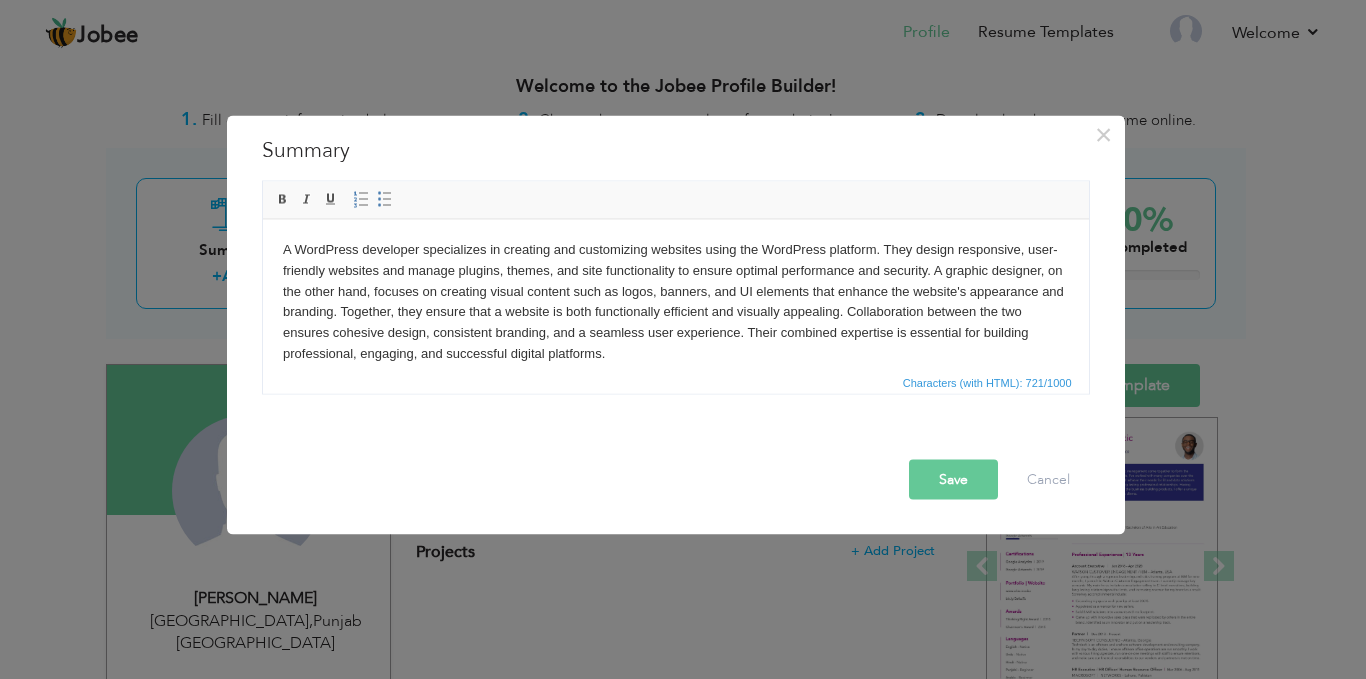 click on "Save" at bounding box center [953, 479] 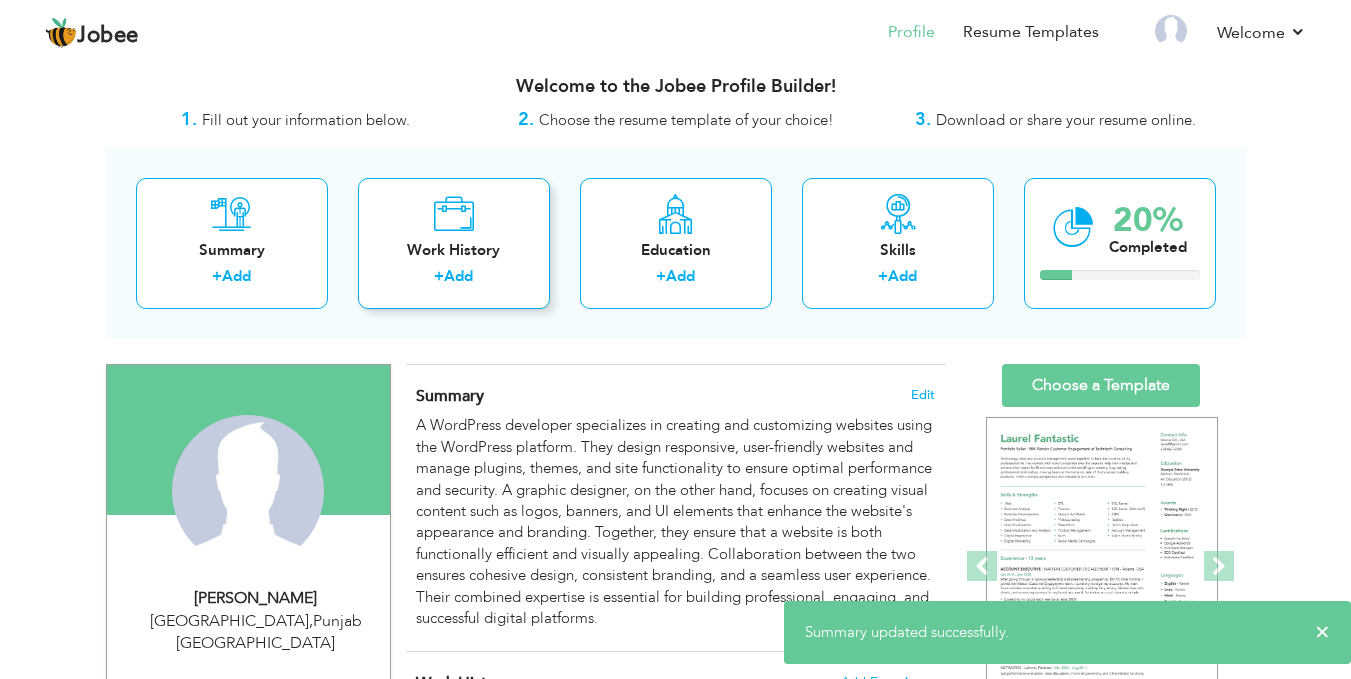 click on "+  Add" at bounding box center (454, 279) 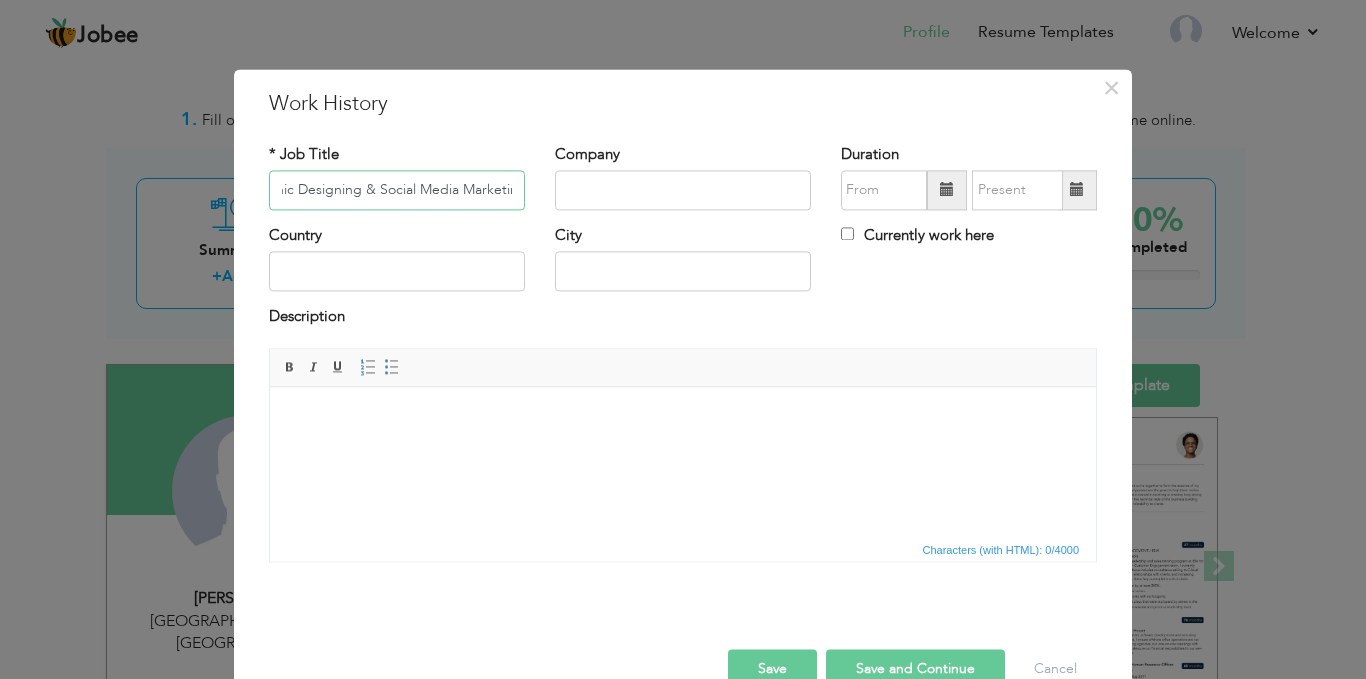 scroll, scrollTop: 0, scrollLeft: 211, axis: horizontal 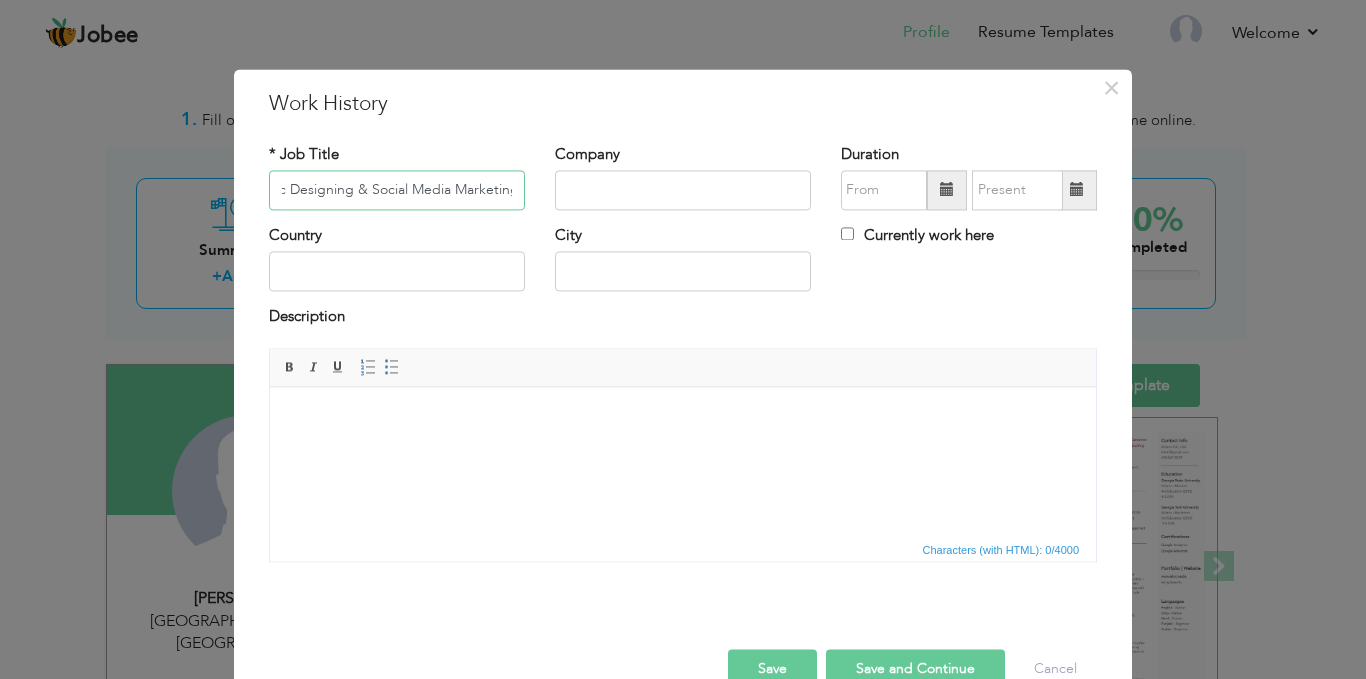 type on "Wordpress development, Graphic Designing & Social Media Marketing" 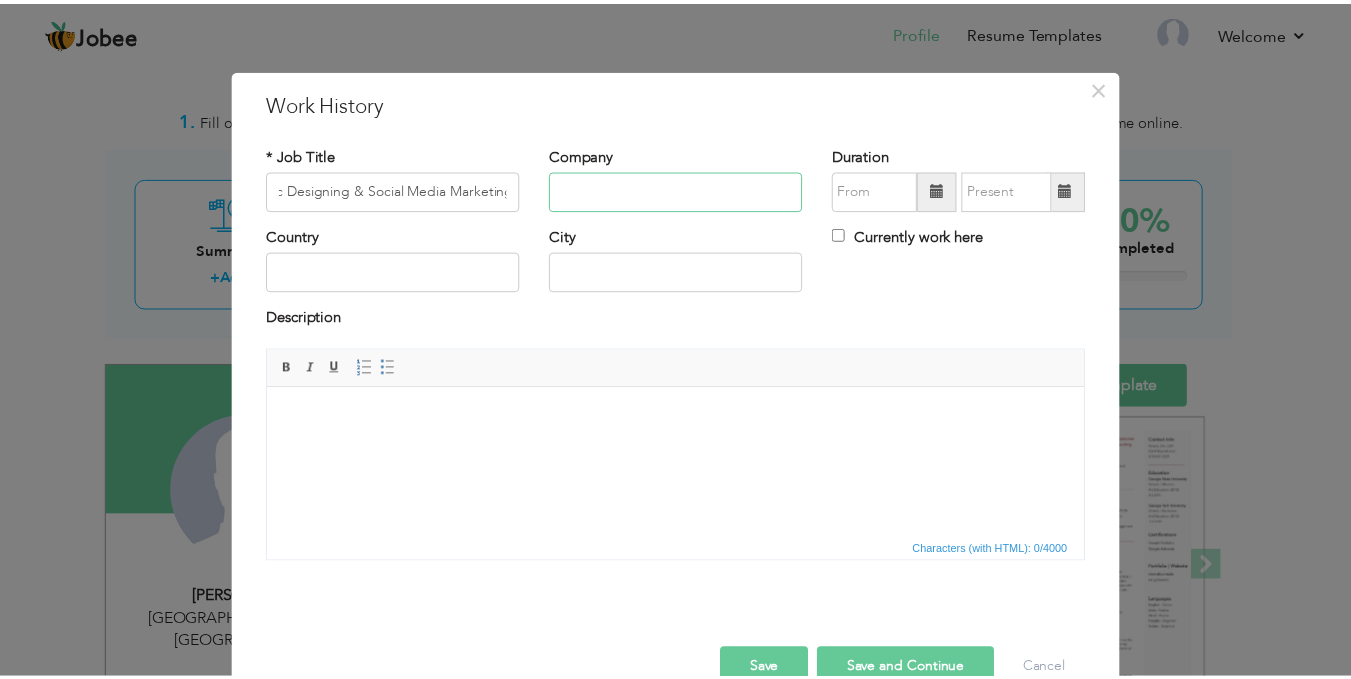 scroll, scrollTop: 0, scrollLeft: 0, axis: both 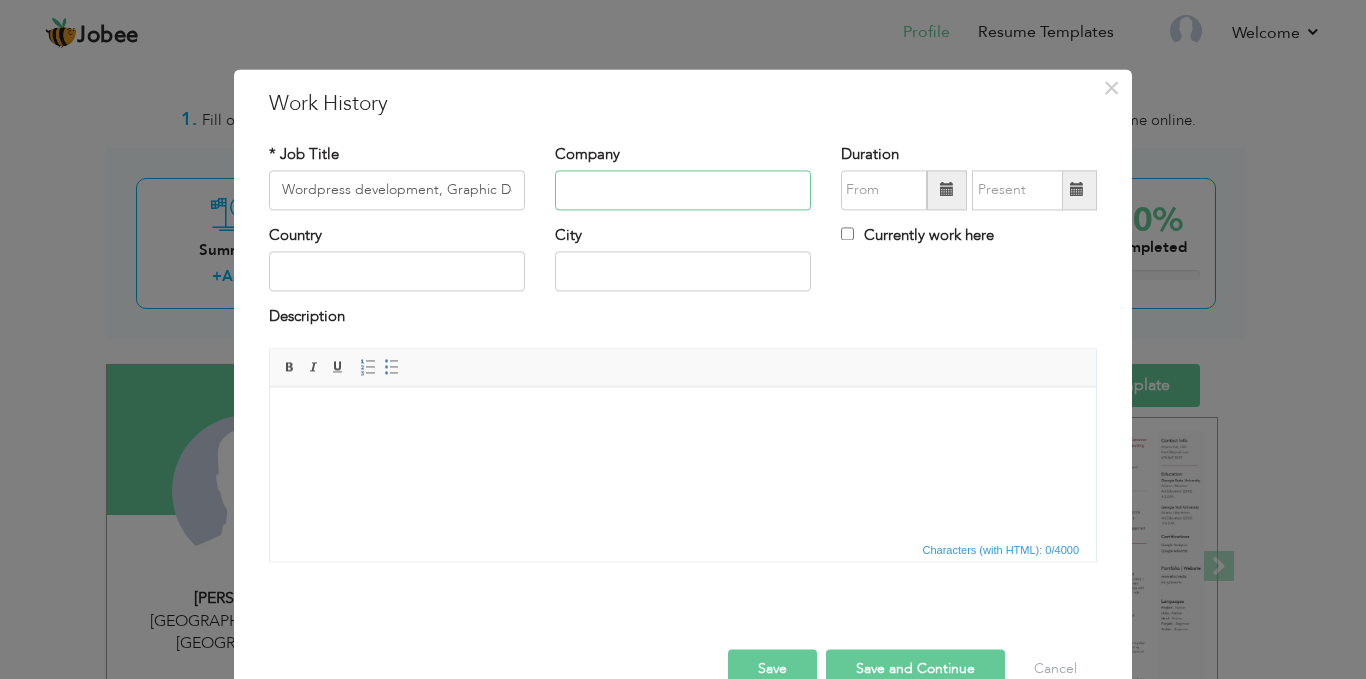 click at bounding box center [683, 190] 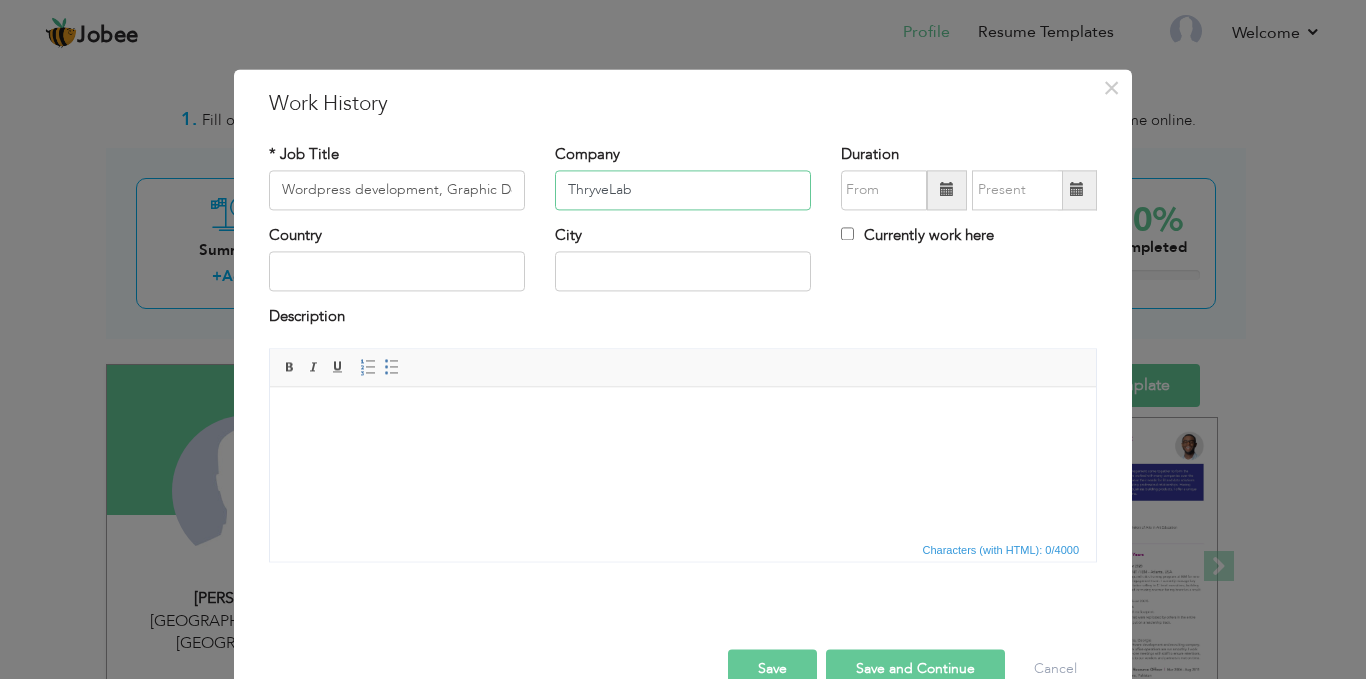 click on "ThryveLab" at bounding box center (683, 190) 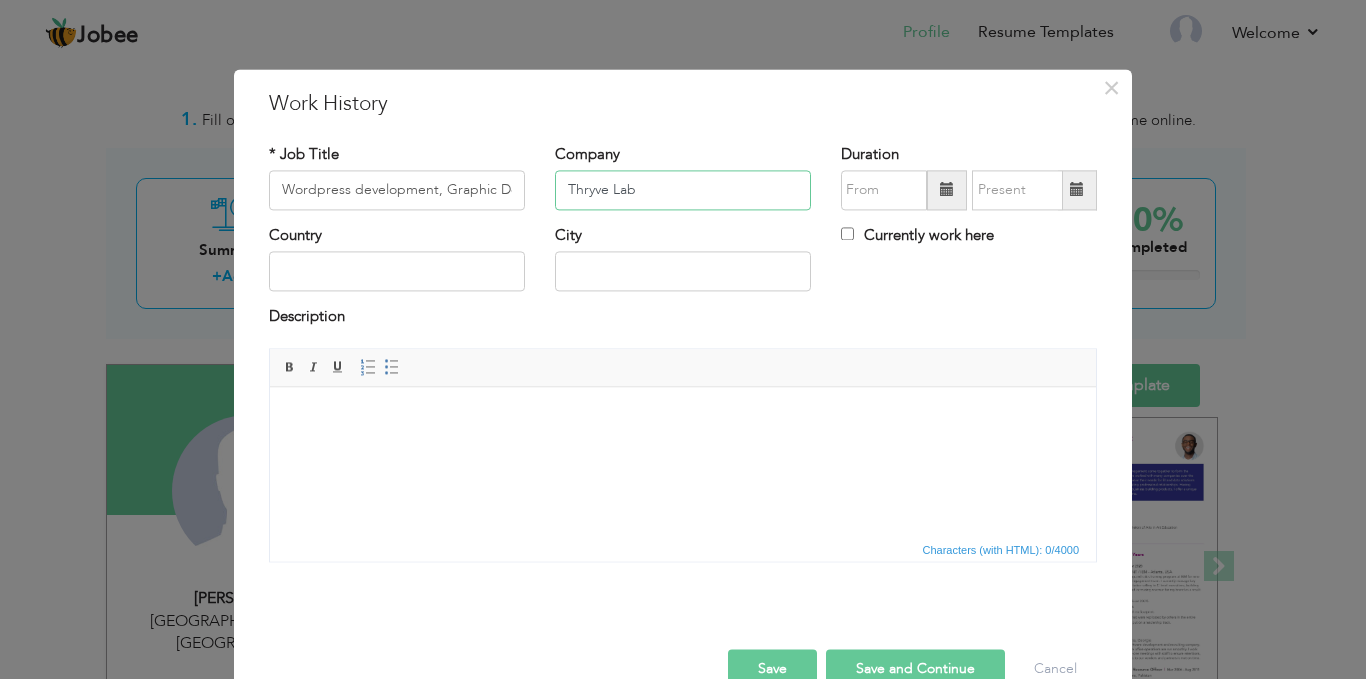 type on "Thryve Lab" 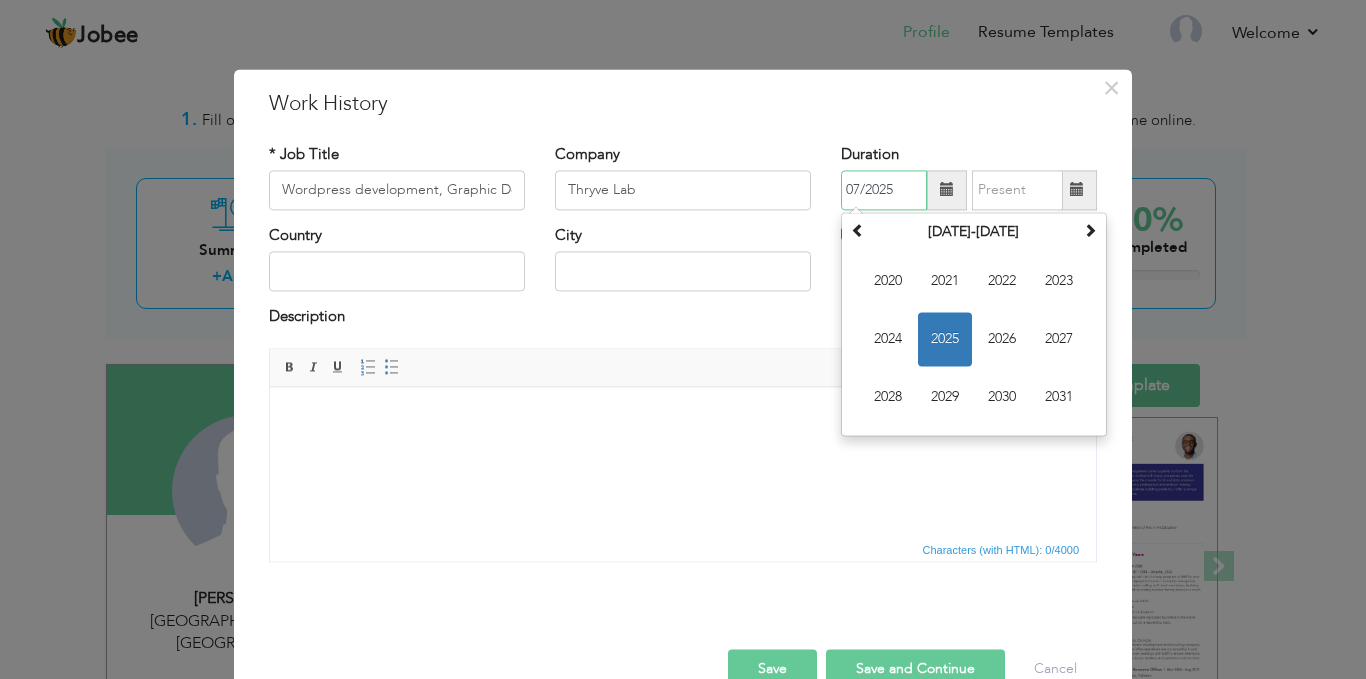 click on "07/2025" at bounding box center [884, 190] 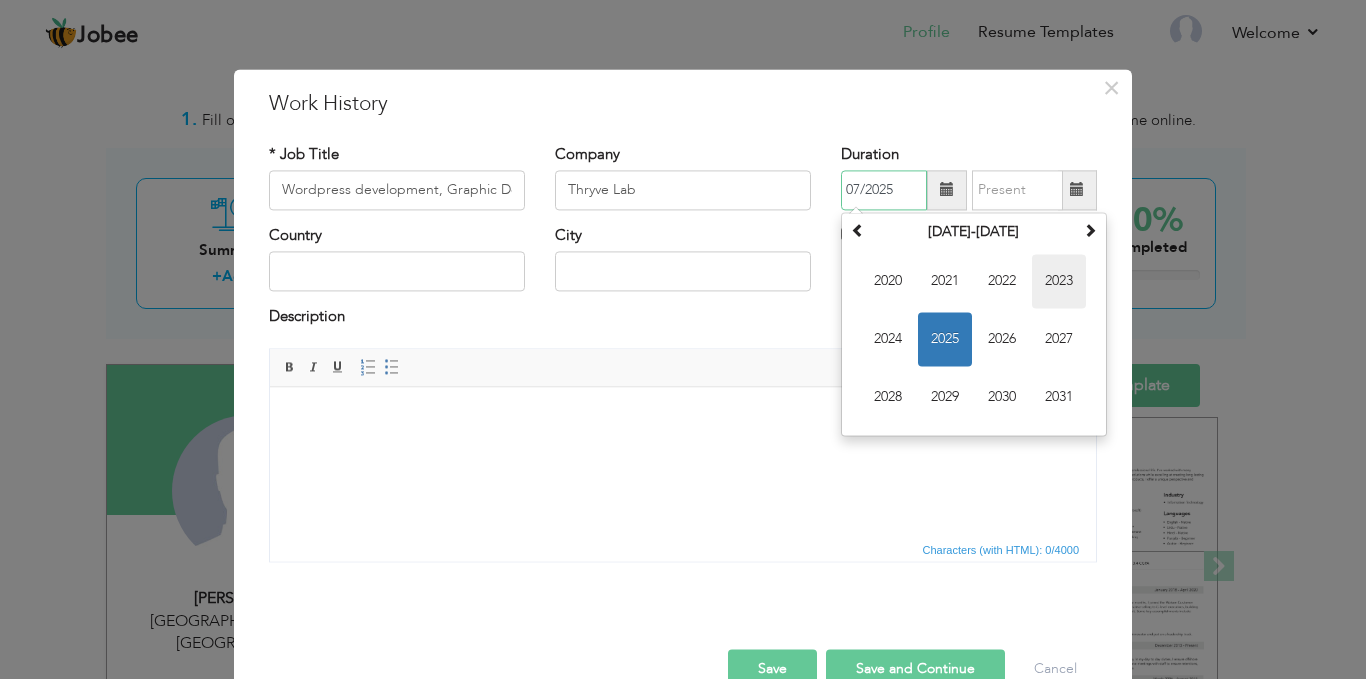 click on "2023" at bounding box center [1059, 281] 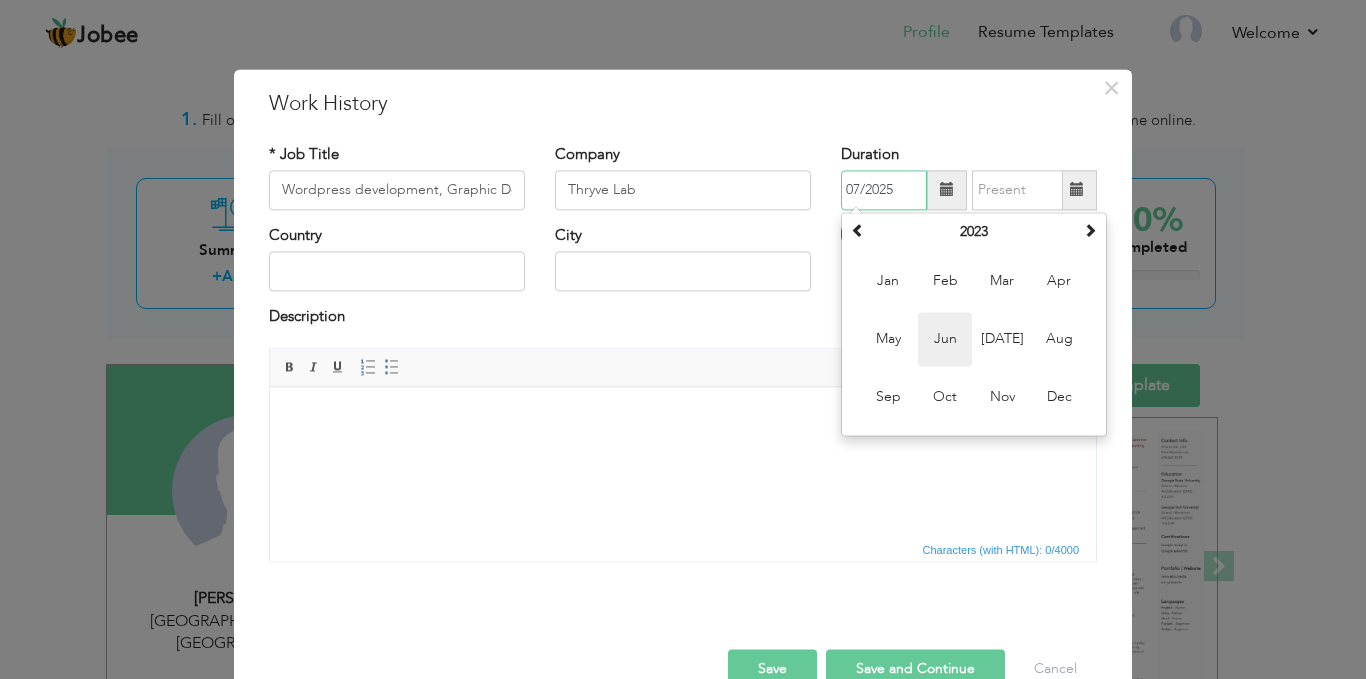 click on "Jun" at bounding box center (945, 339) 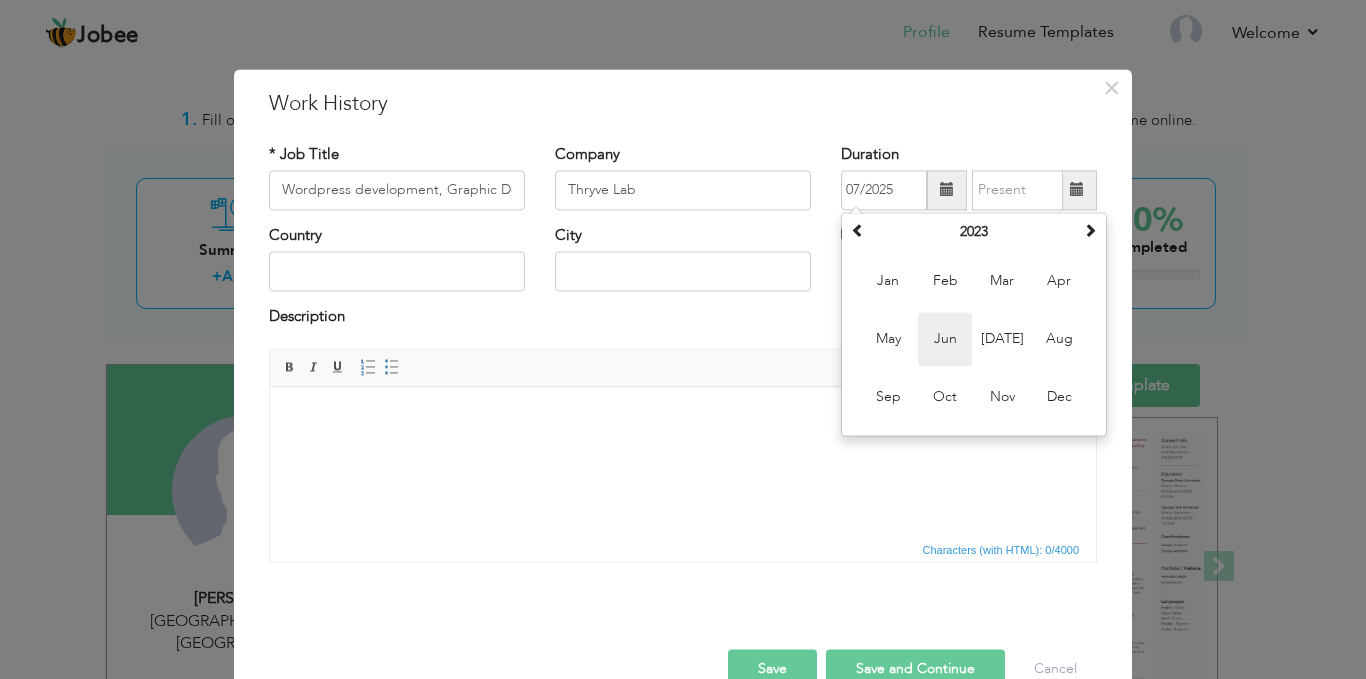 type on "06/2023" 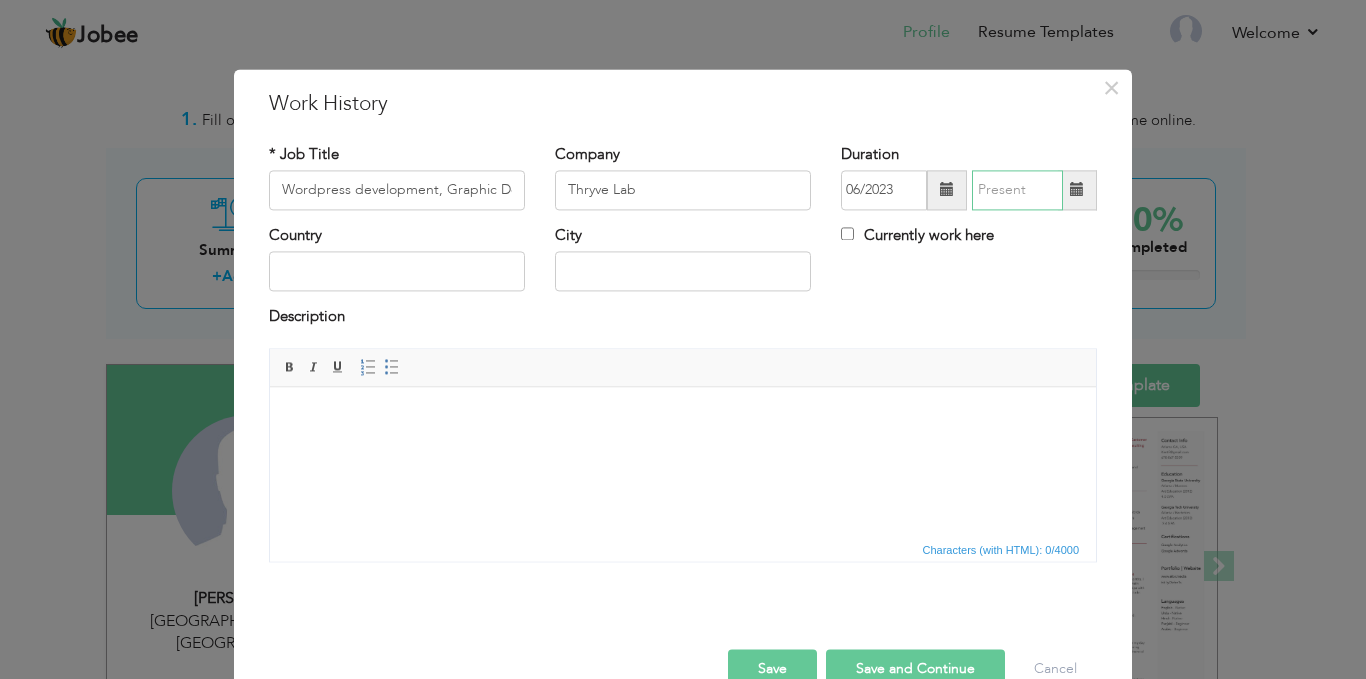type on "07/2025" 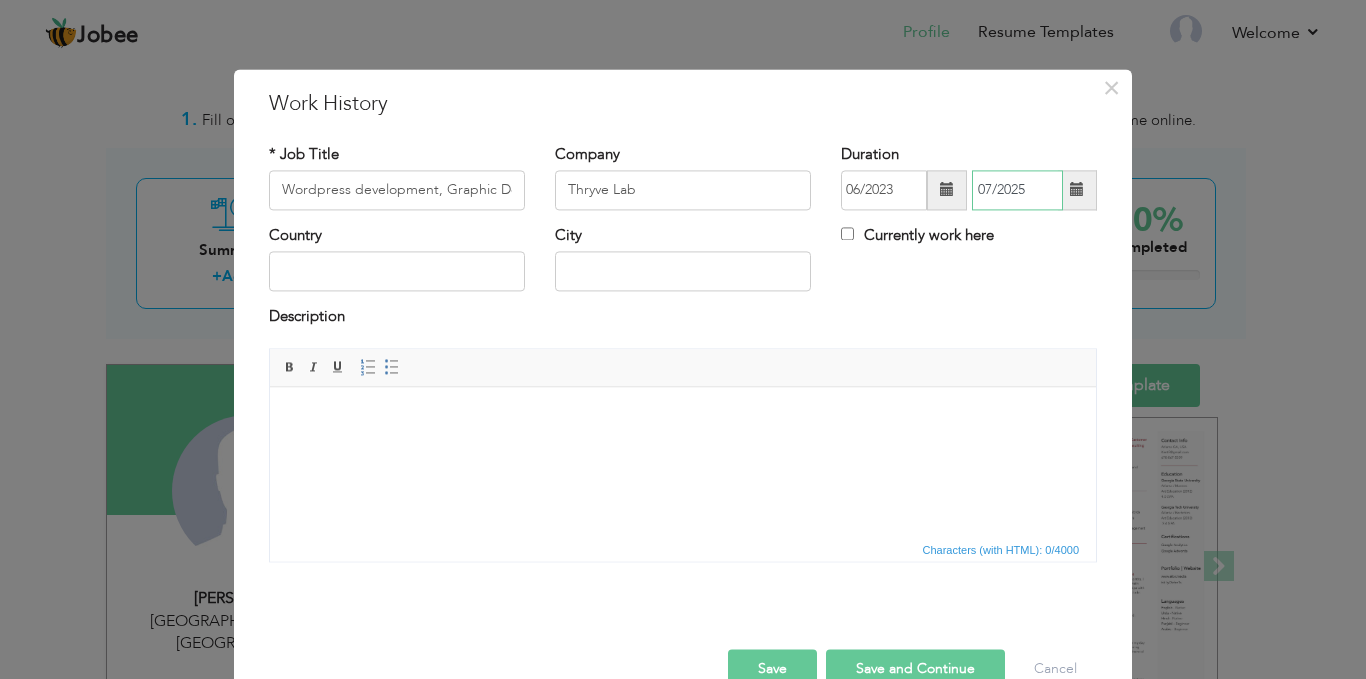 click on "07/2025" at bounding box center (1017, 190) 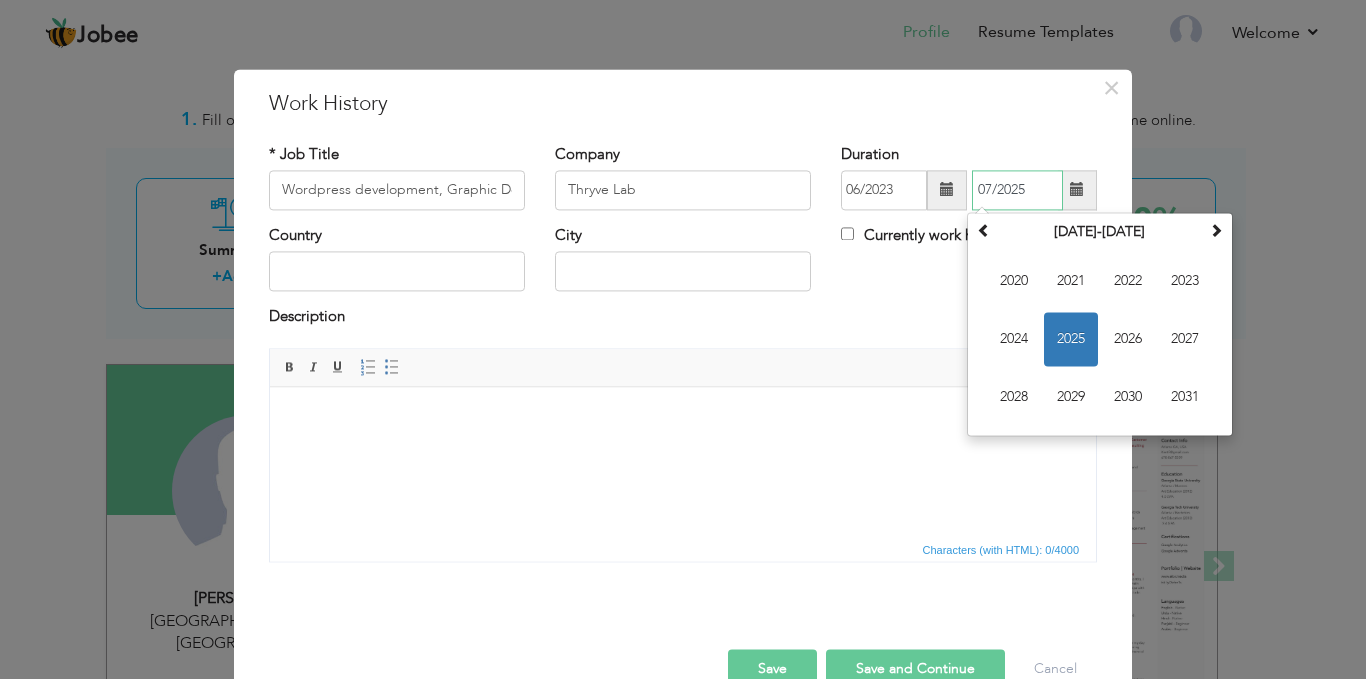 click on "2025" at bounding box center [1071, 339] 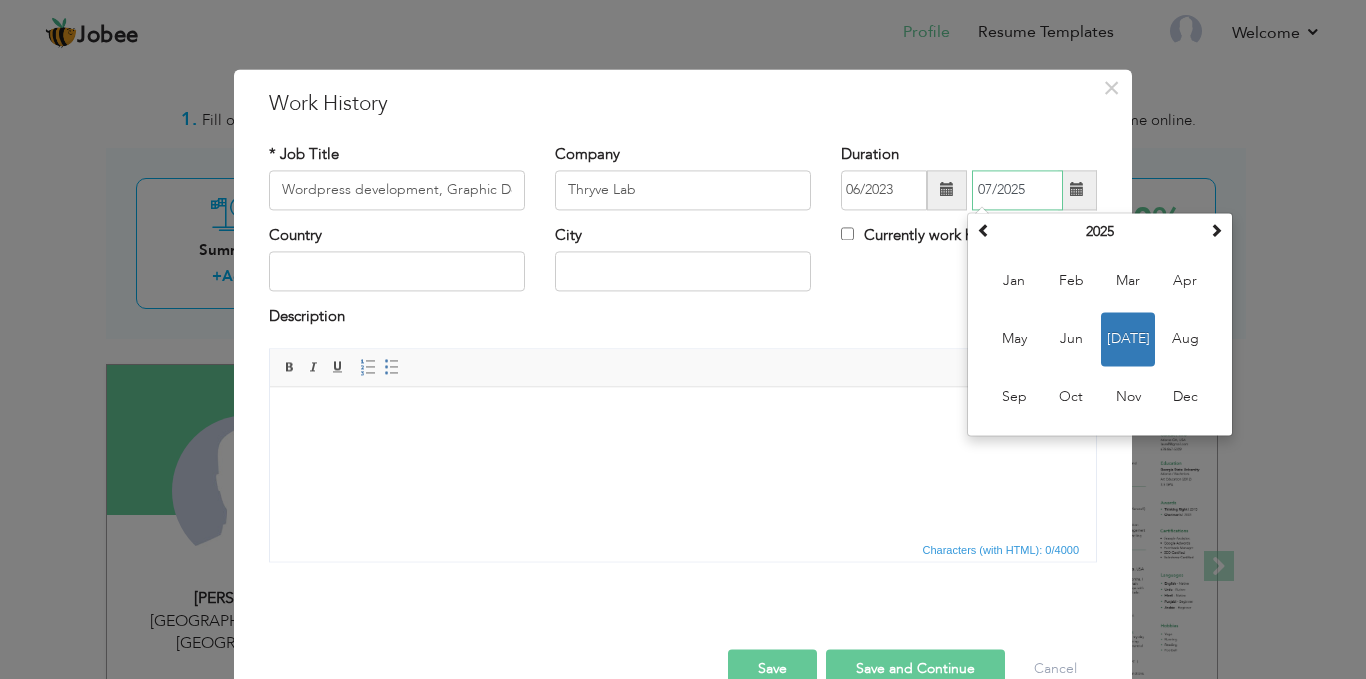 click on "Jul" at bounding box center (1128, 339) 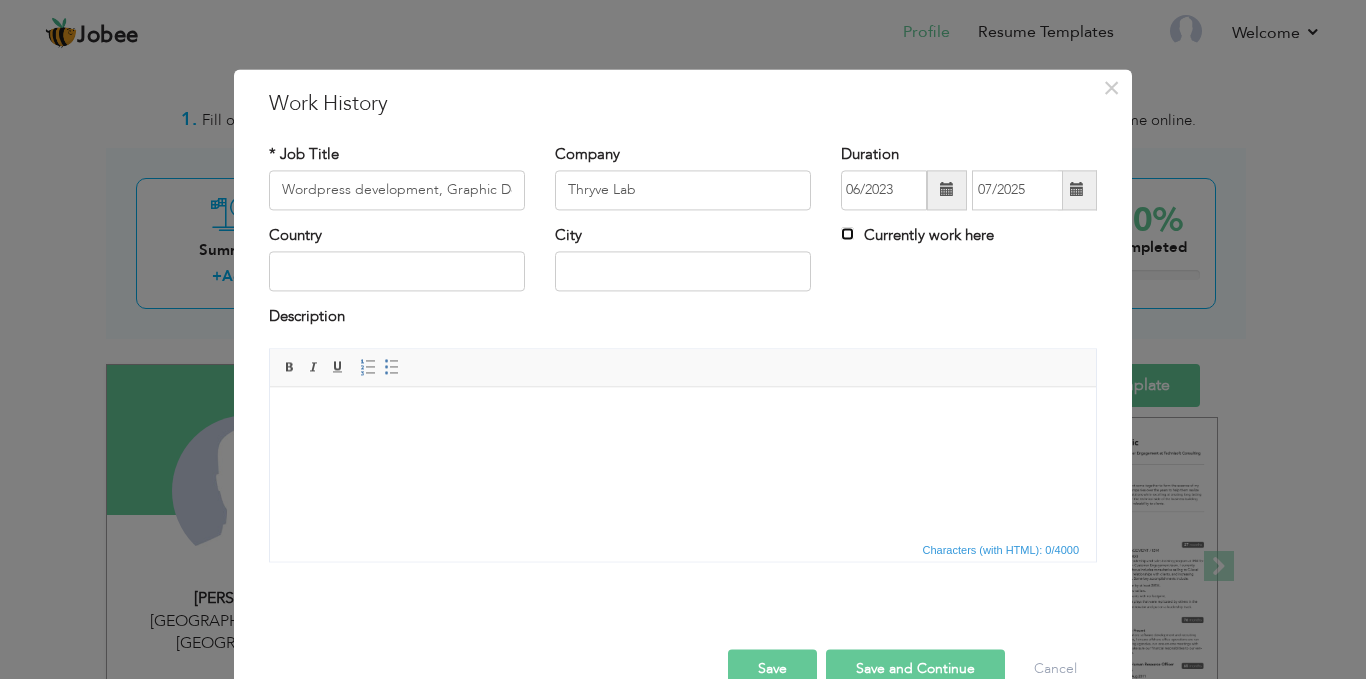 click on "Currently work here" at bounding box center (847, 233) 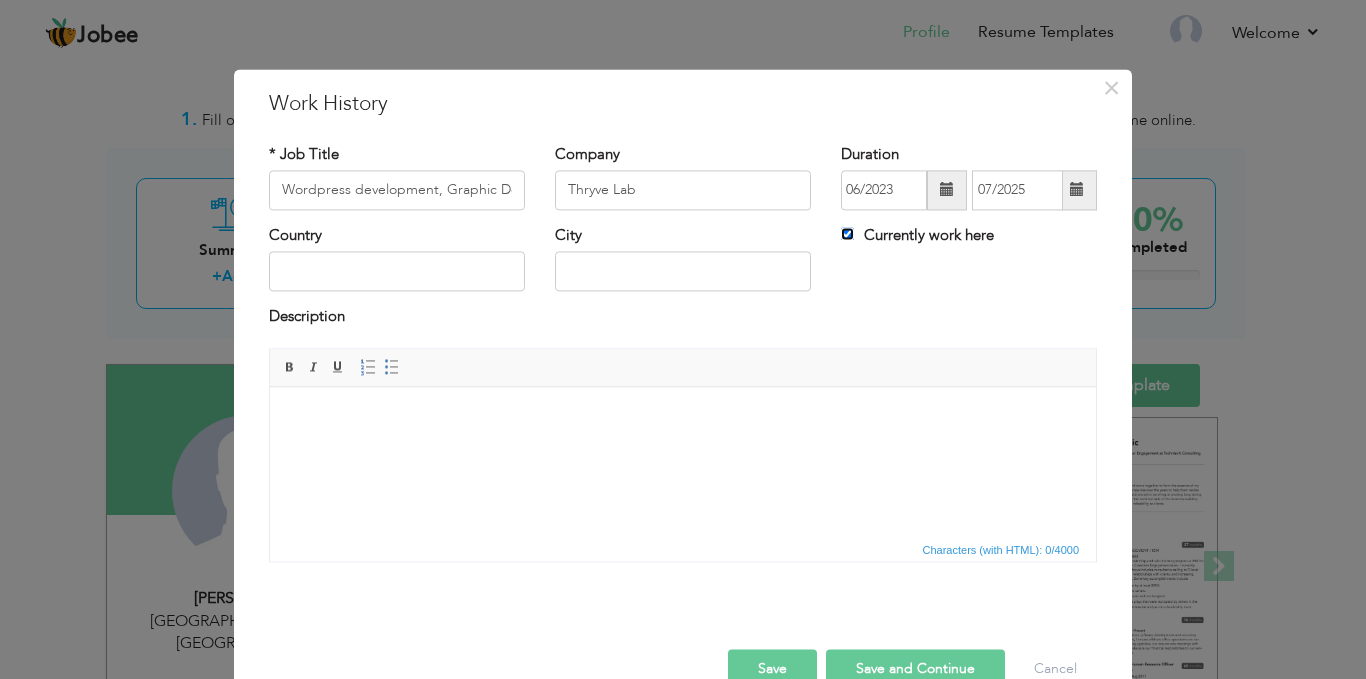 type 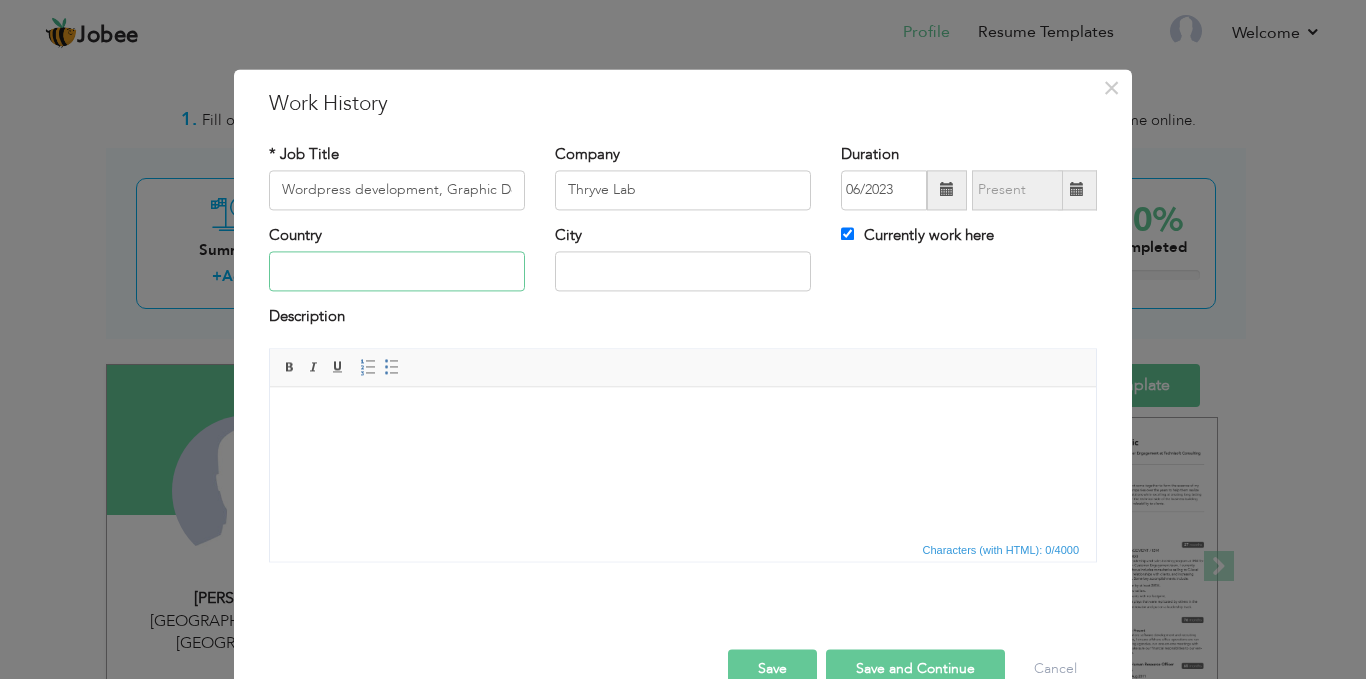 click at bounding box center [397, 272] 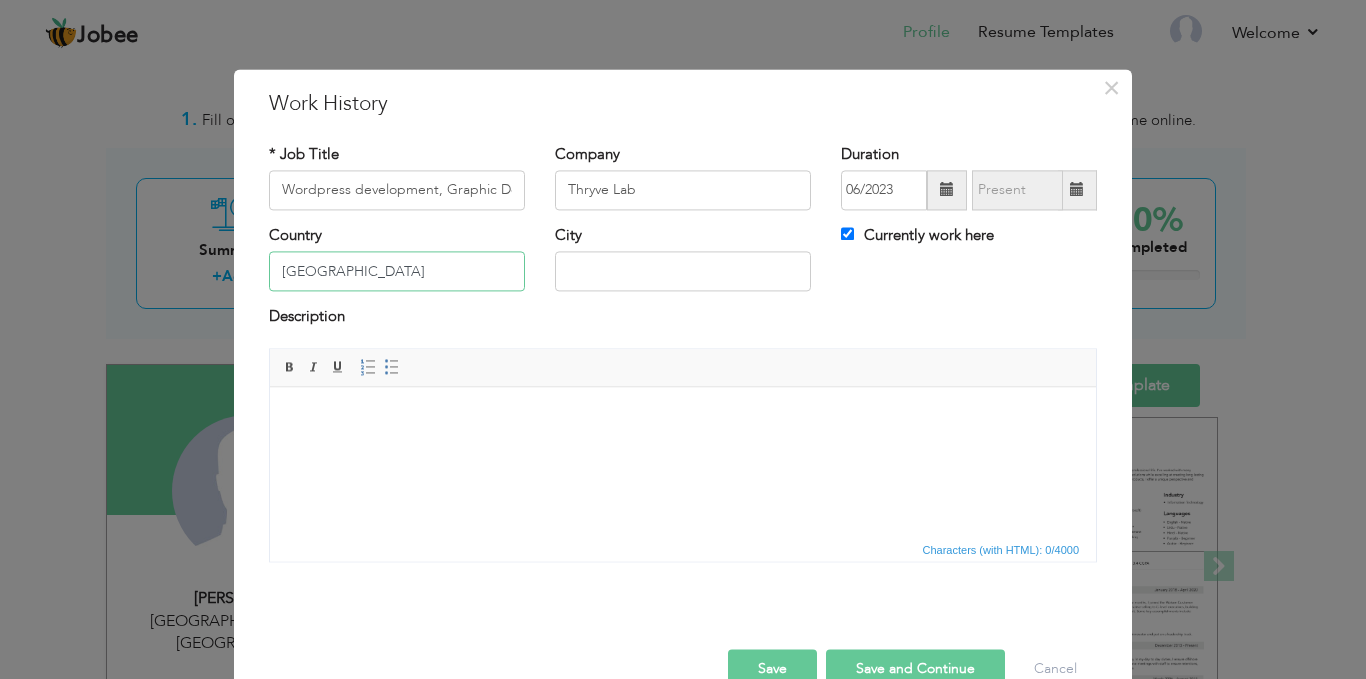 type on "Pakistan" 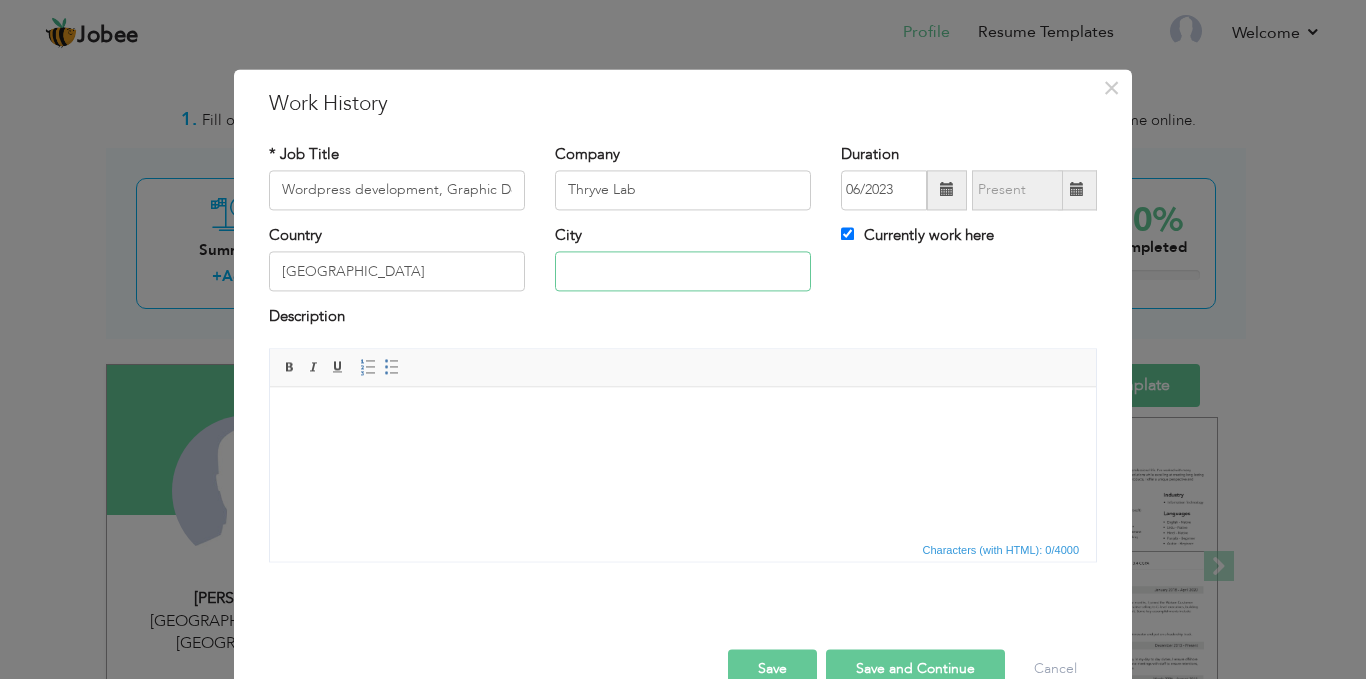 click at bounding box center [683, 272] 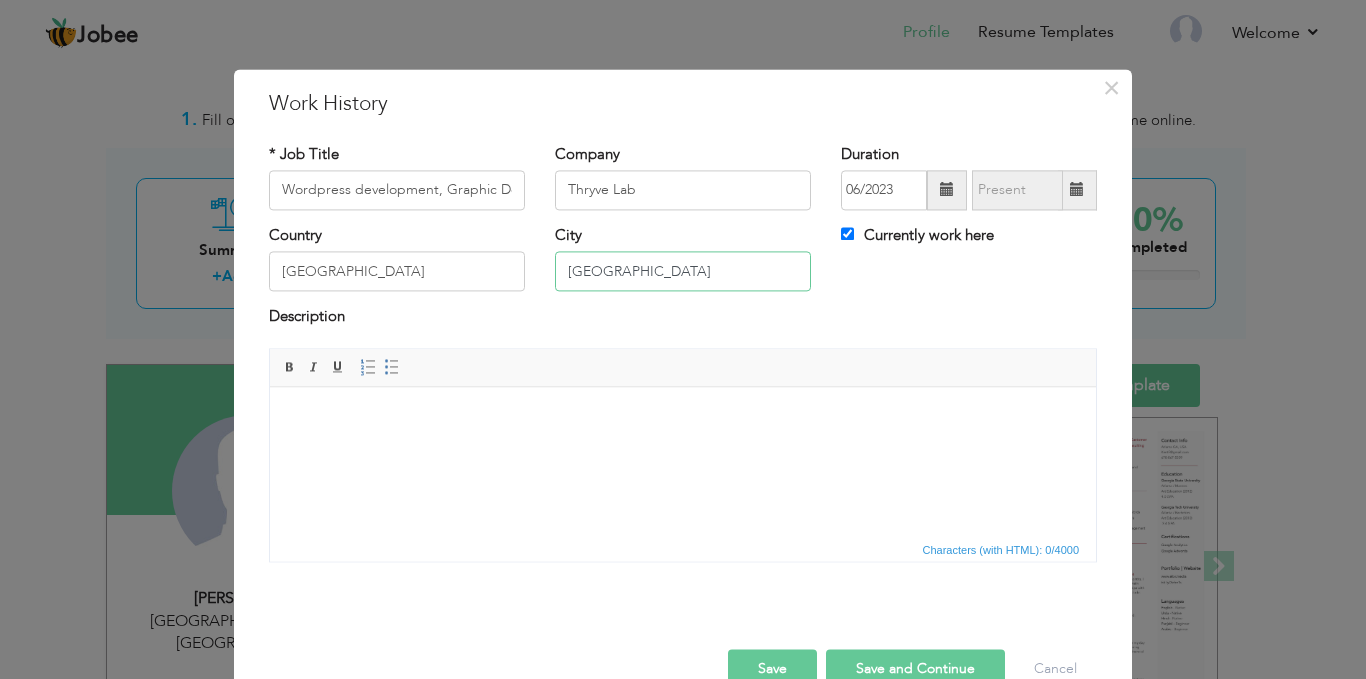 type on "Lahore" 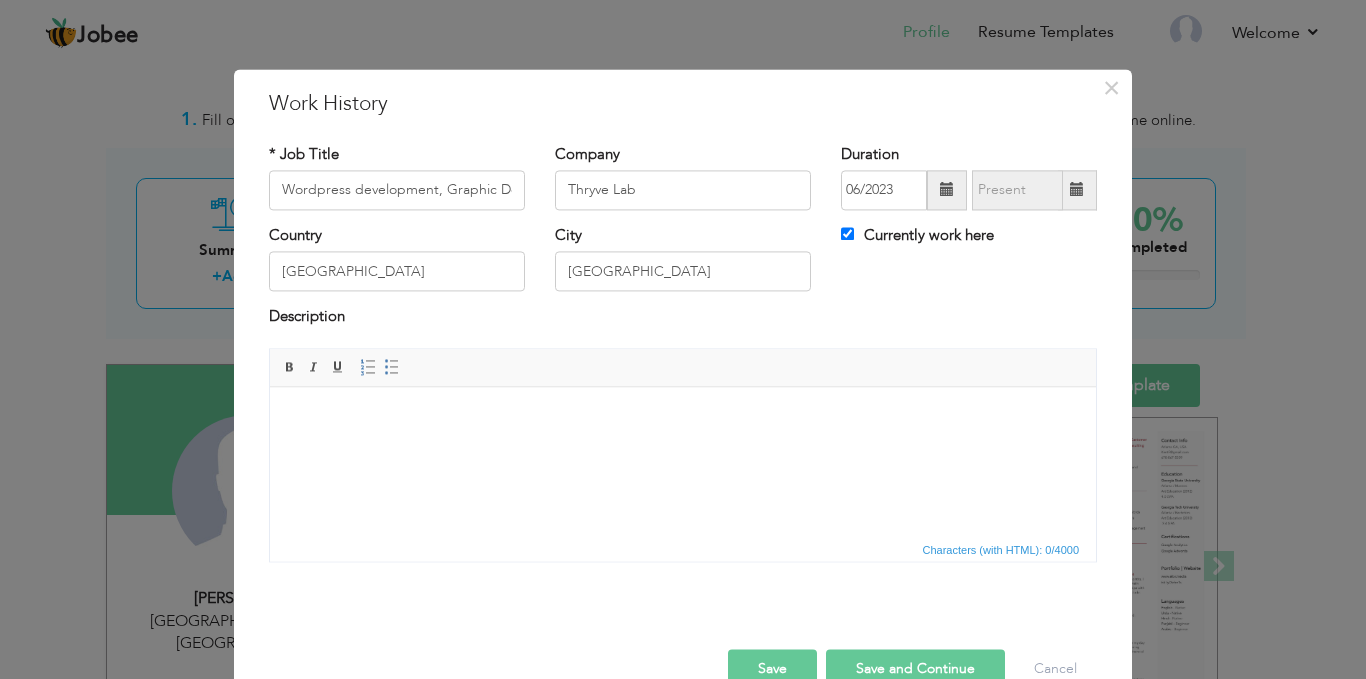 click on "Save" at bounding box center (772, 669) 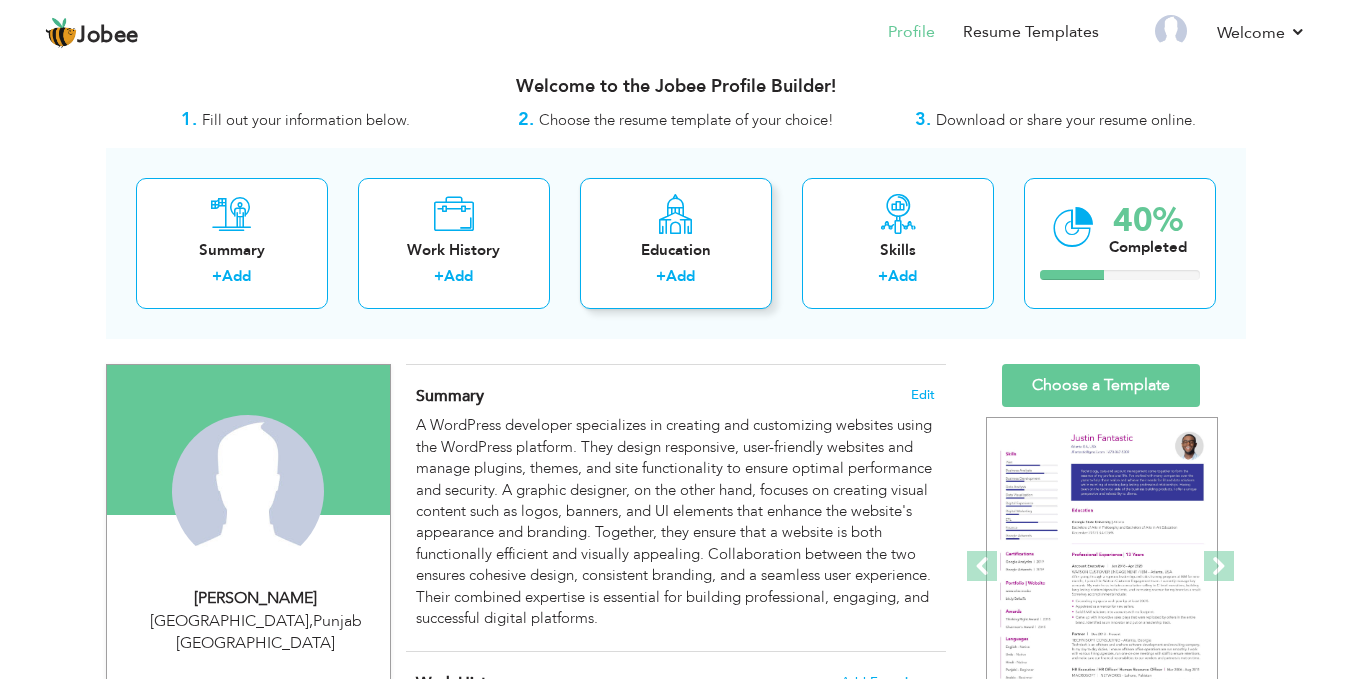 click on "+  Add" at bounding box center [676, 279] 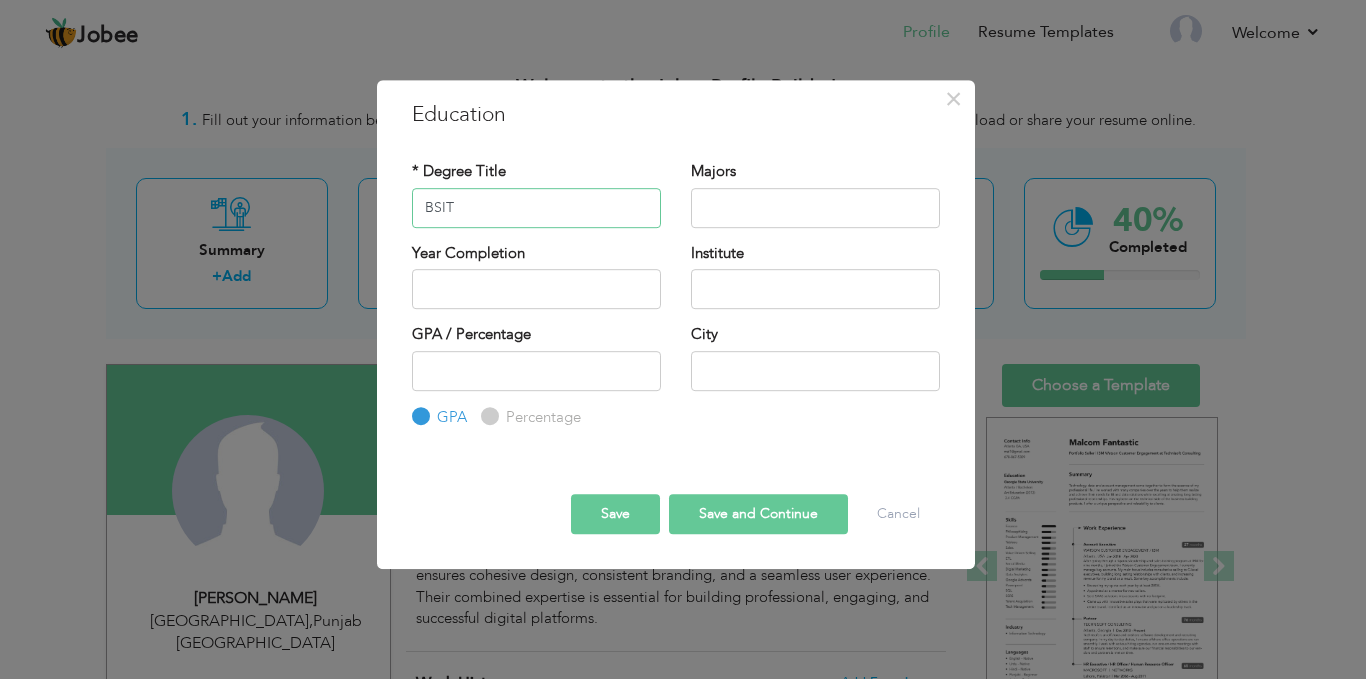 type on "BSIT" 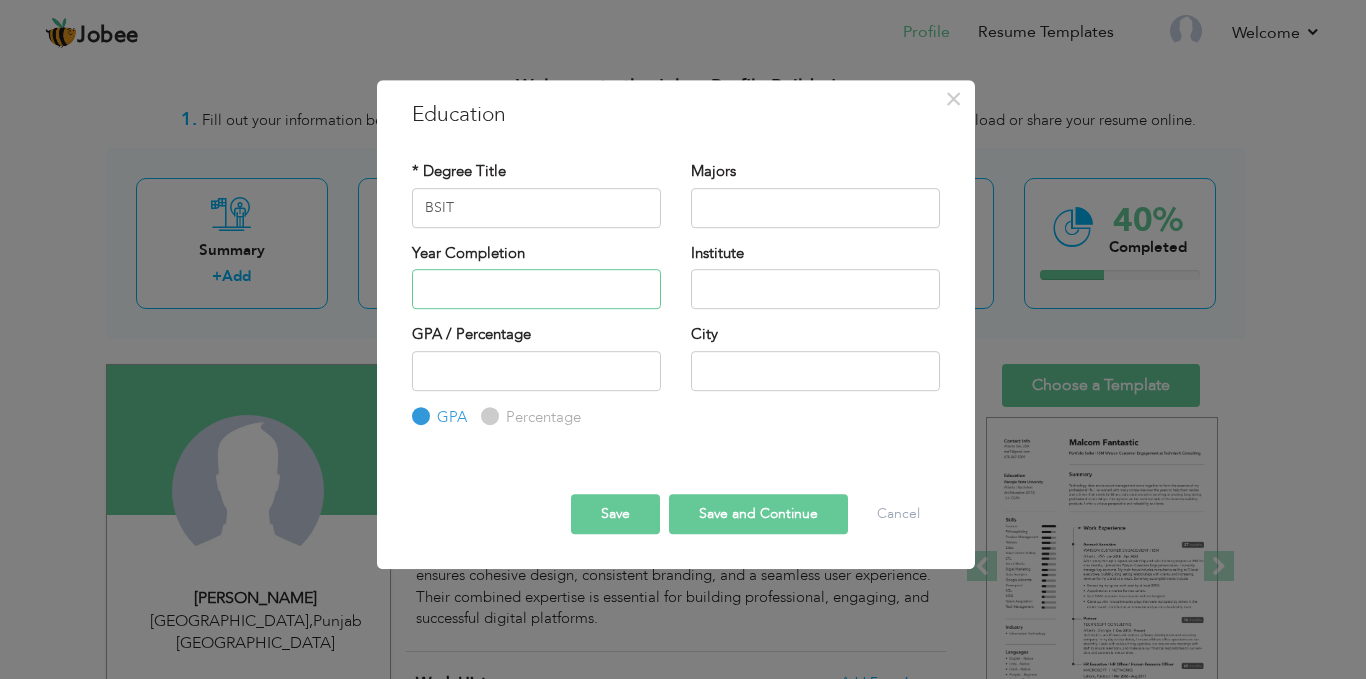 type on "2025" 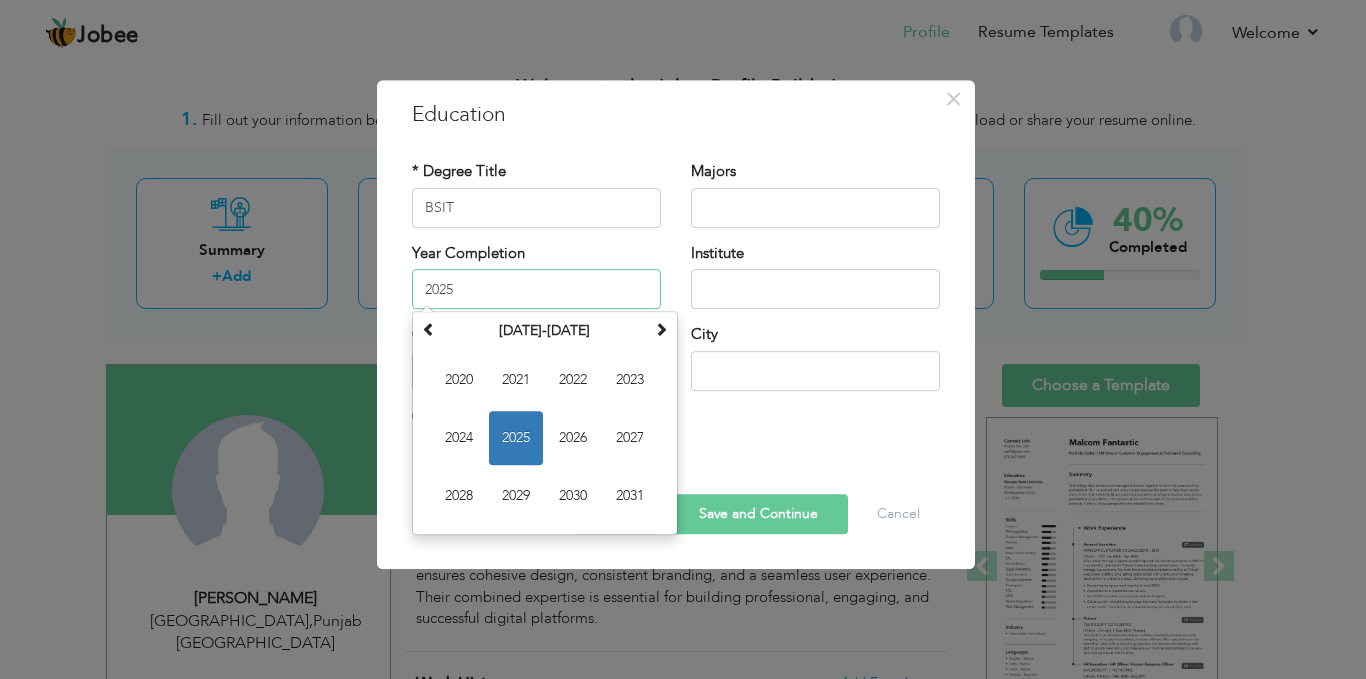 click on "2025" at bounding box center [536, 289] 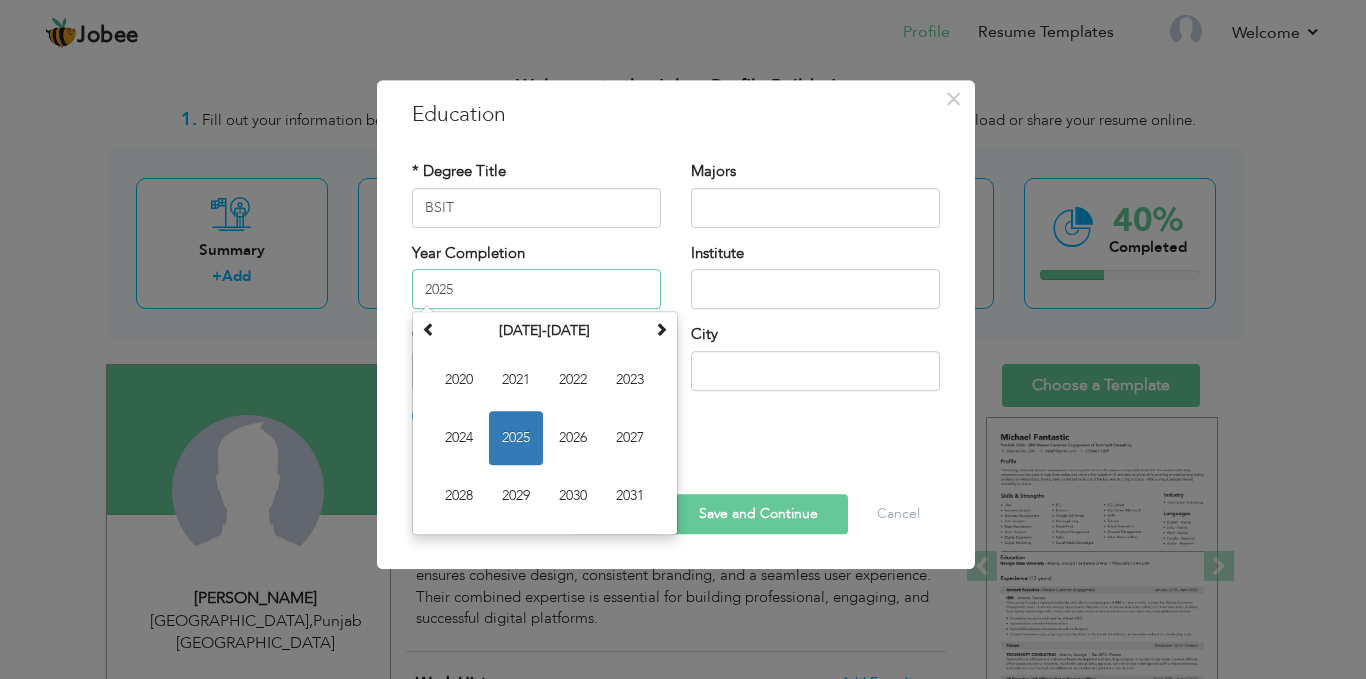 click on "2025" at bounding box center [516, 438] 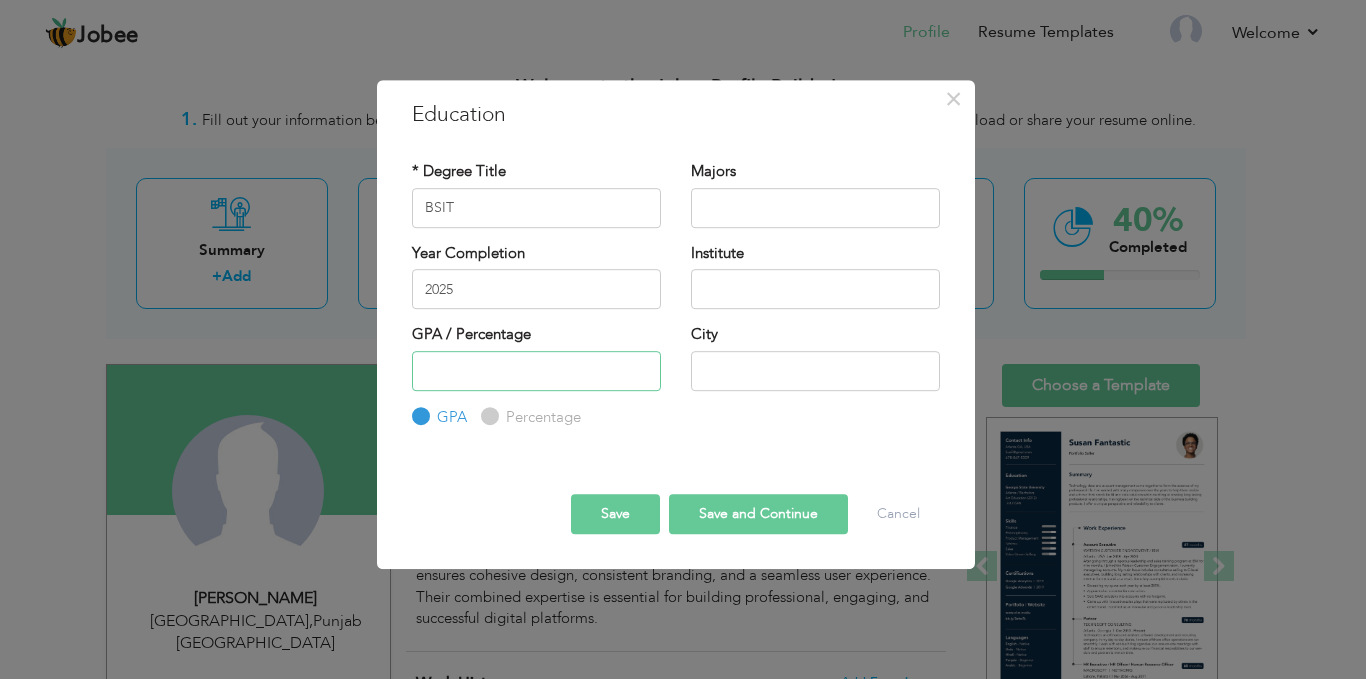 click at bounding box center [536, 371] 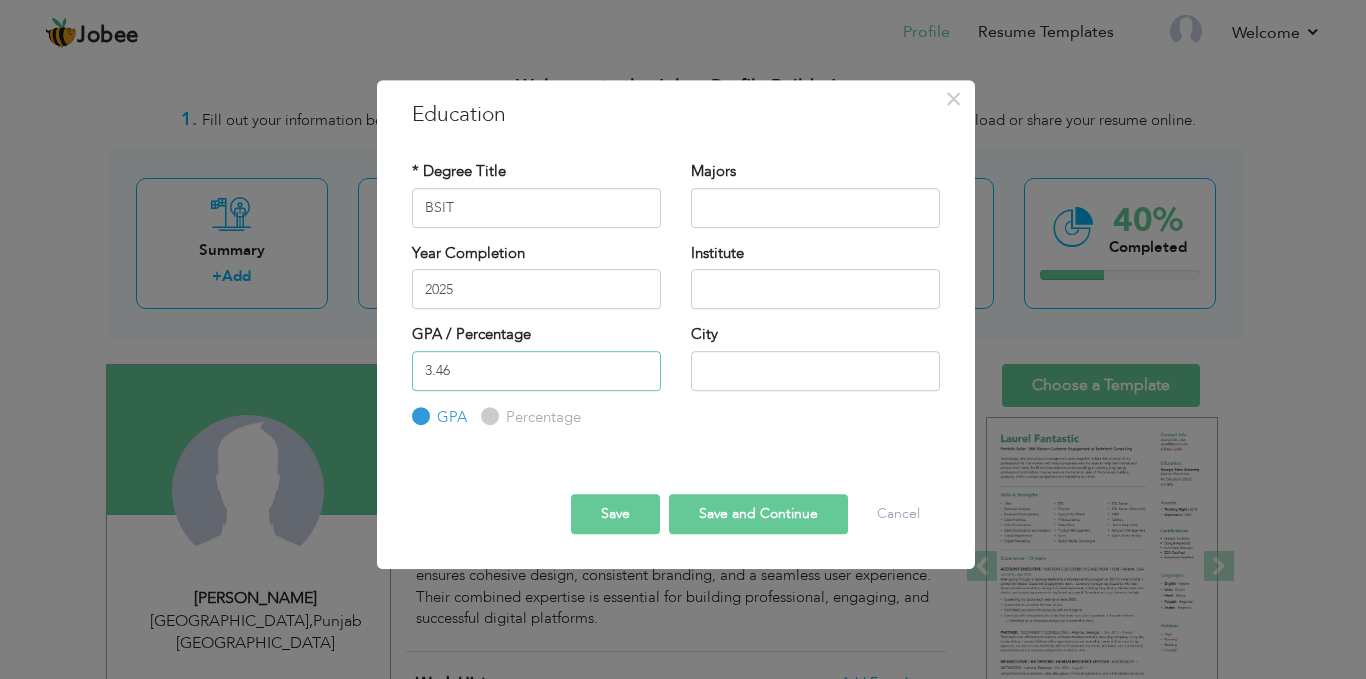 type on "3.46" 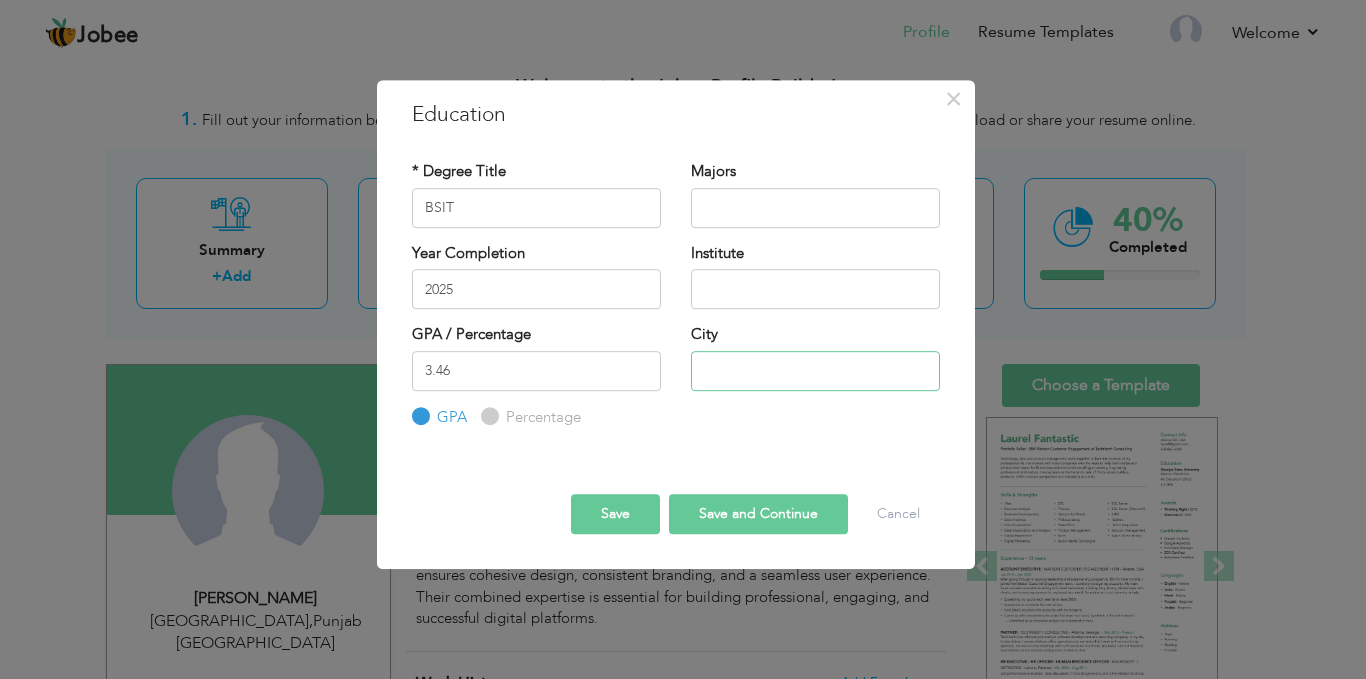 click at bounding box center (815, 371) 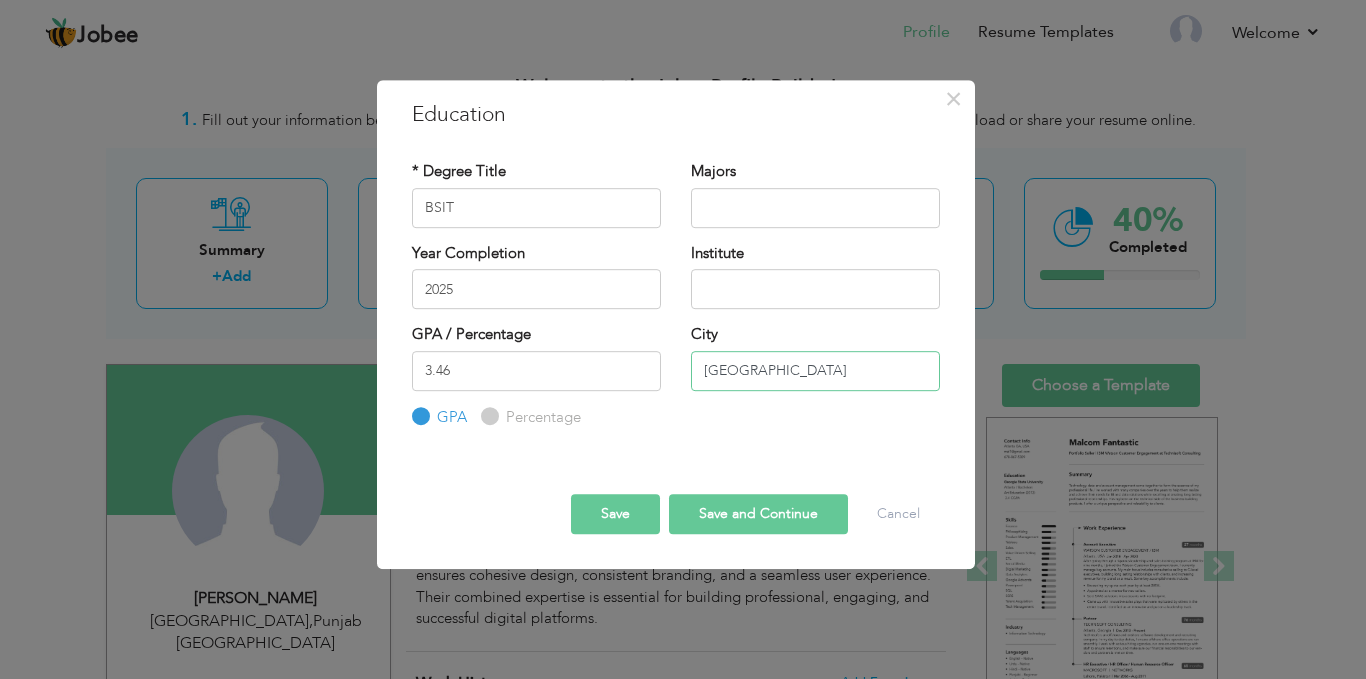 type on "Lahore" 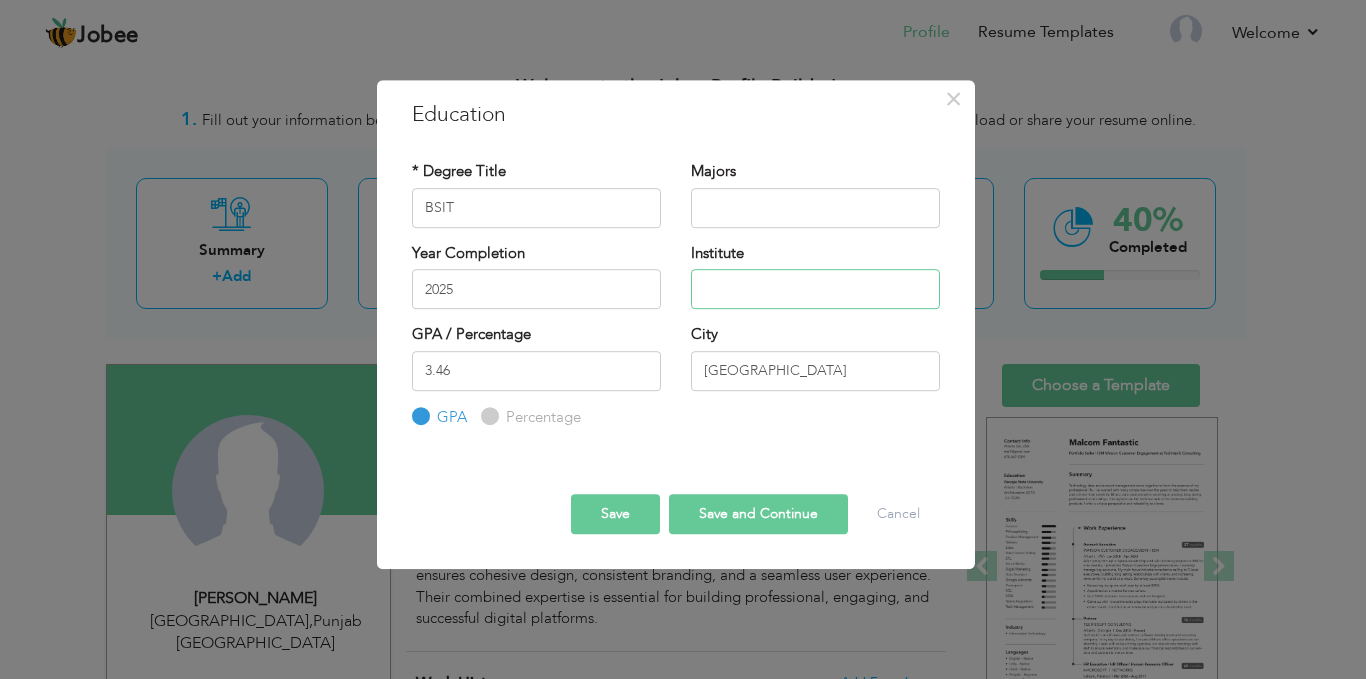 click at bounding box center (815, 289) 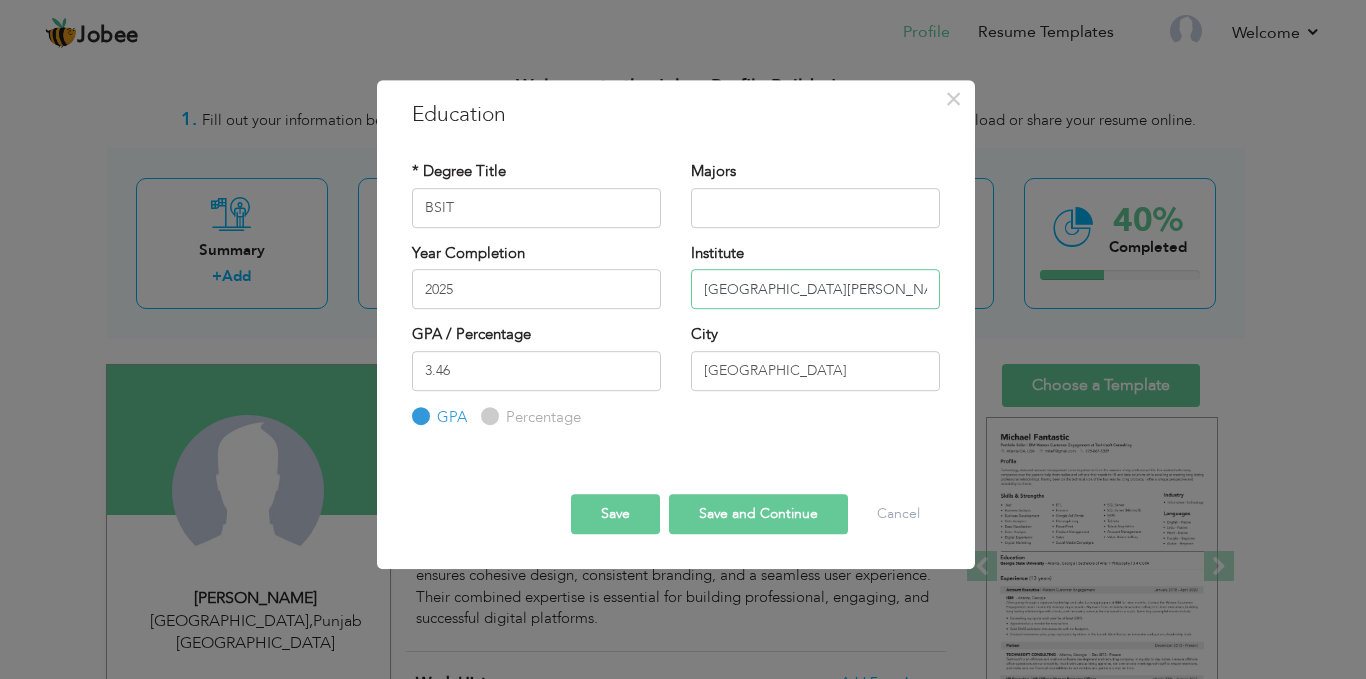 type on "[GEOGRAPHIC_DATA][PERSON_NAME]" 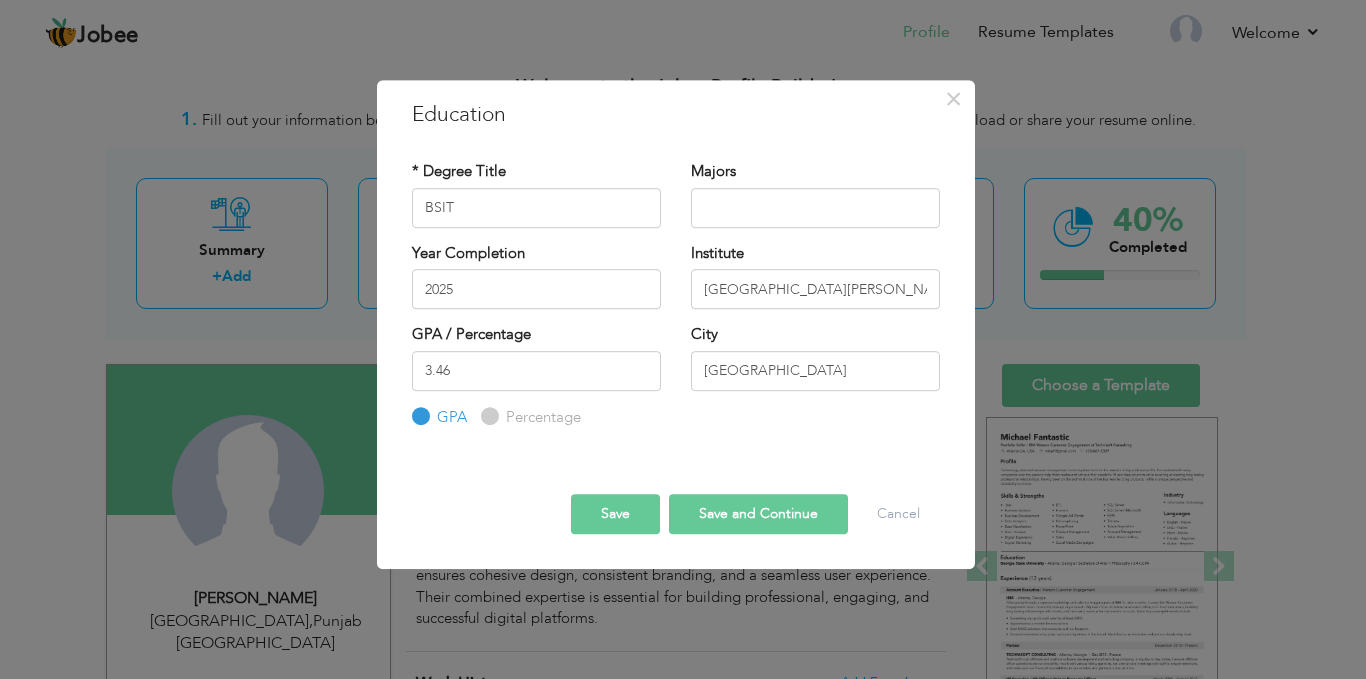 click on "Majors" at bounding box center [815, 194] 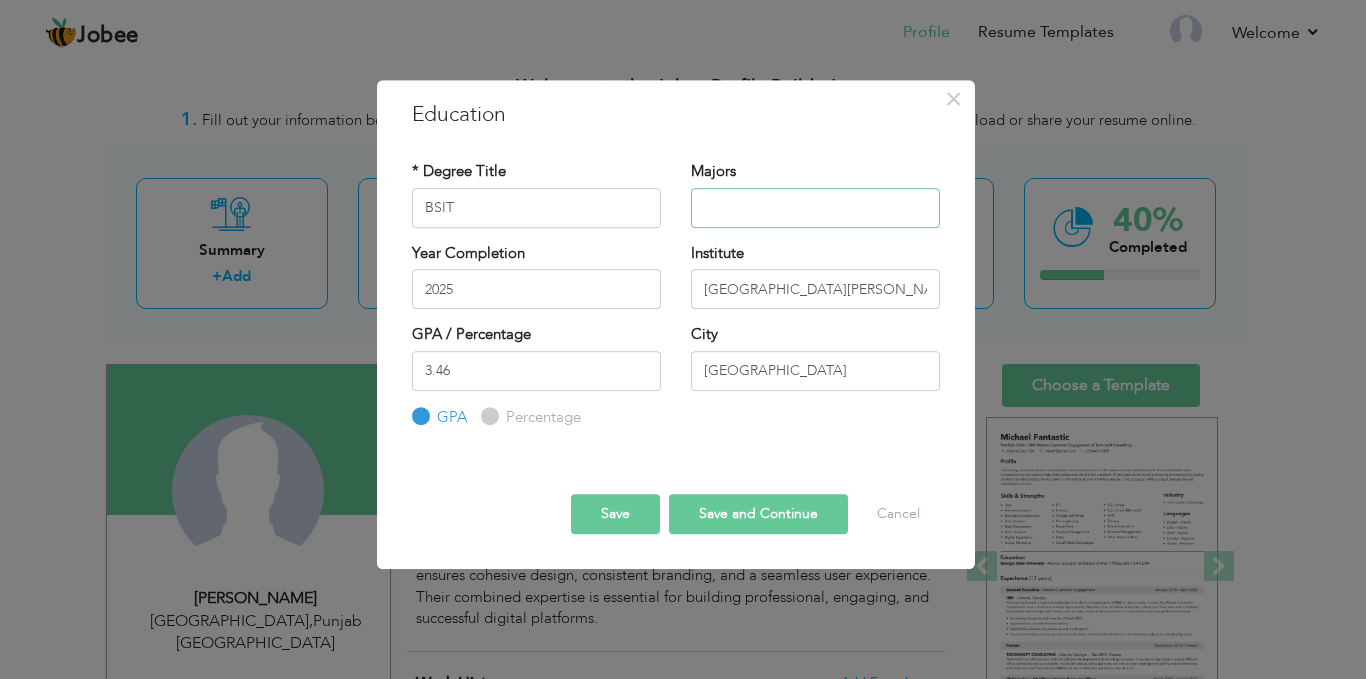 click at bounding box center [815, 208] 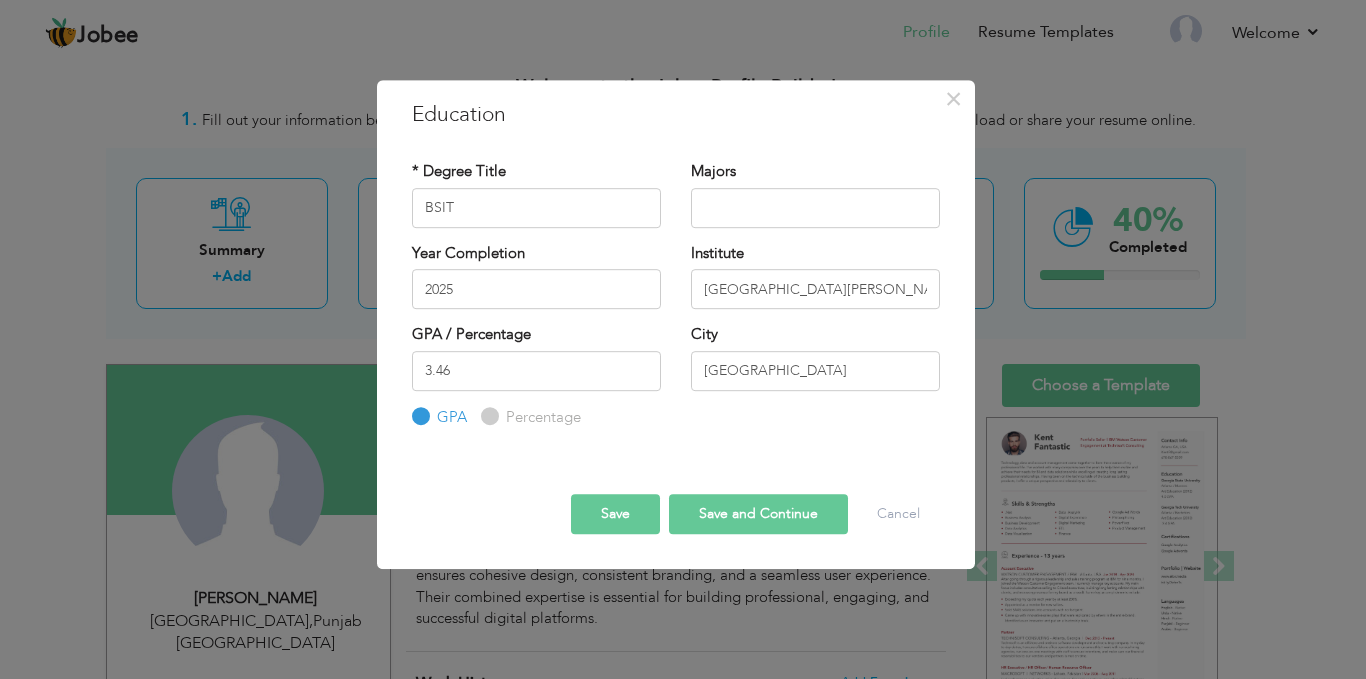 click on "Save" at bounding box center [615, 514] 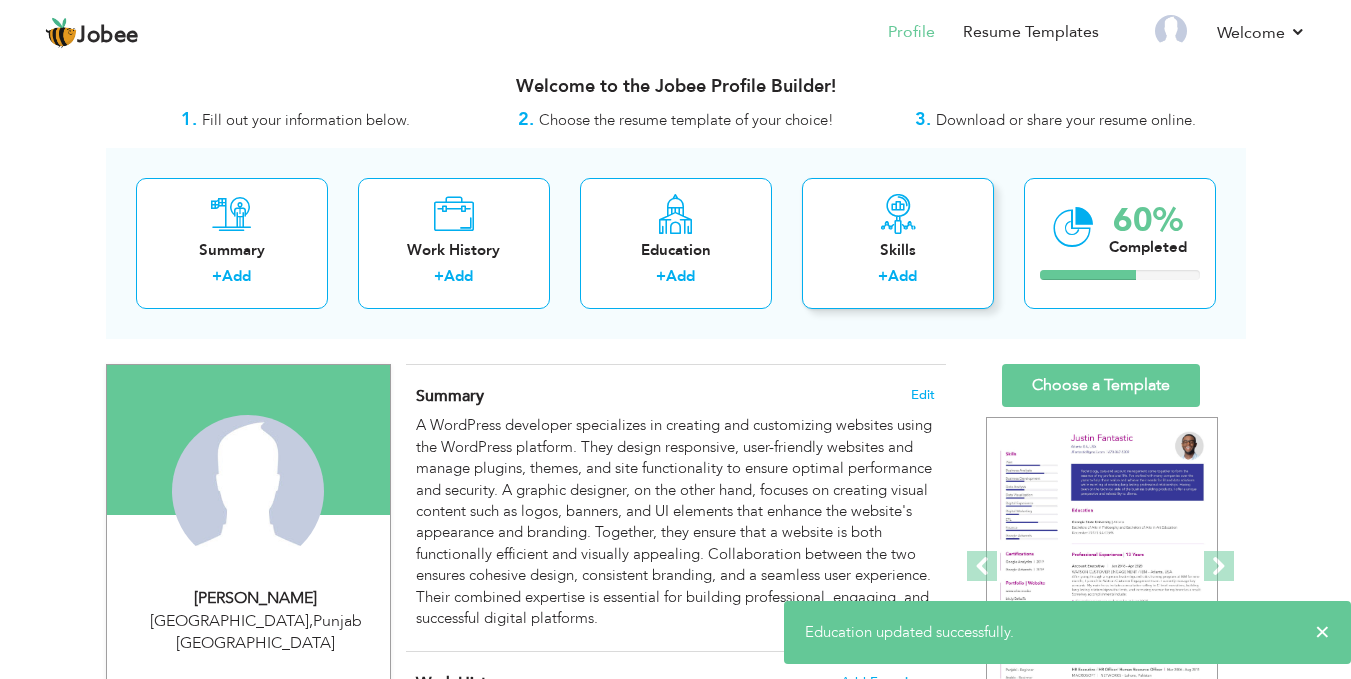 click on "Add" at bounding box center [902, 276] 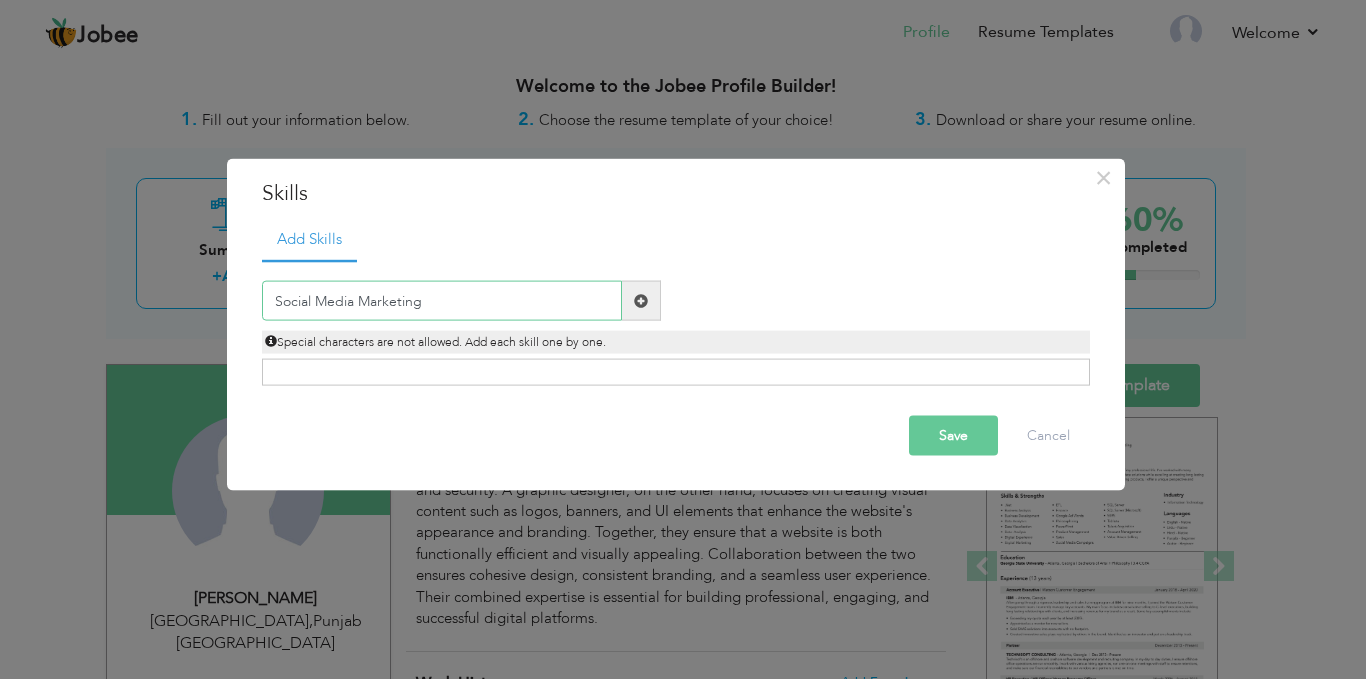 type on "Social Media Marketing" 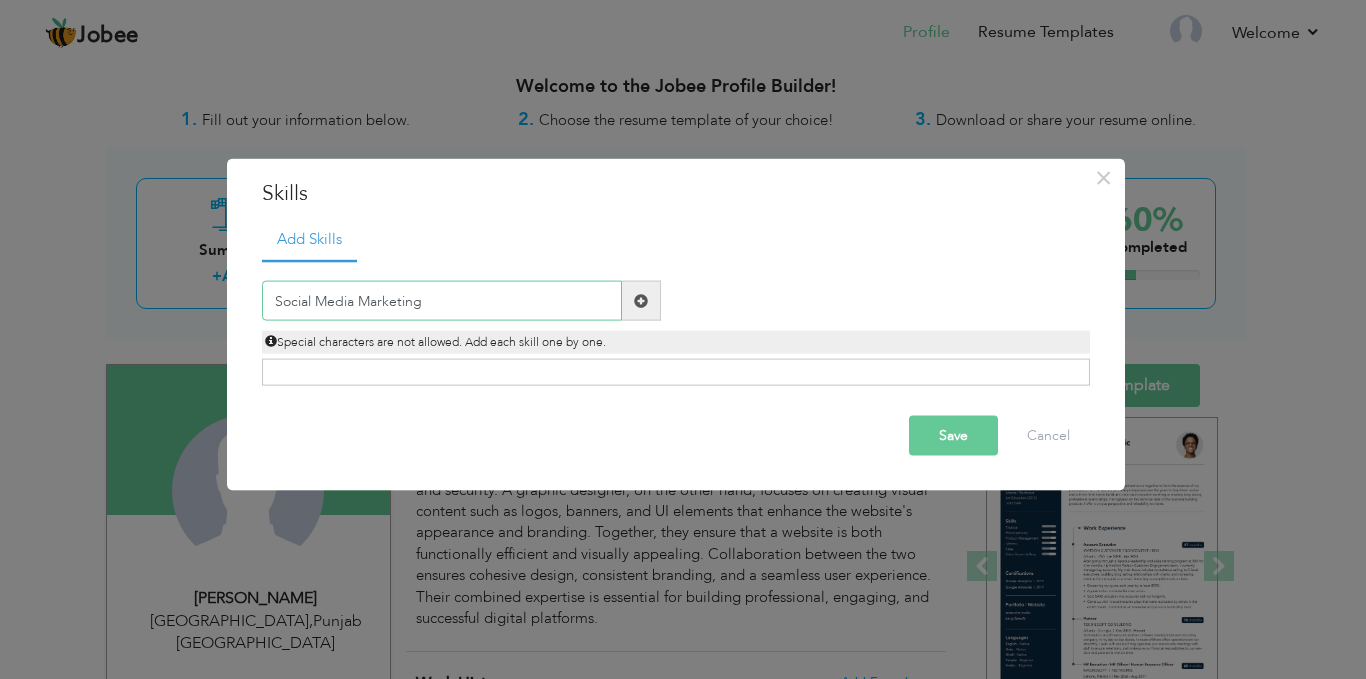 click on "Social Media Marketing" at bounding box center (442, 301) 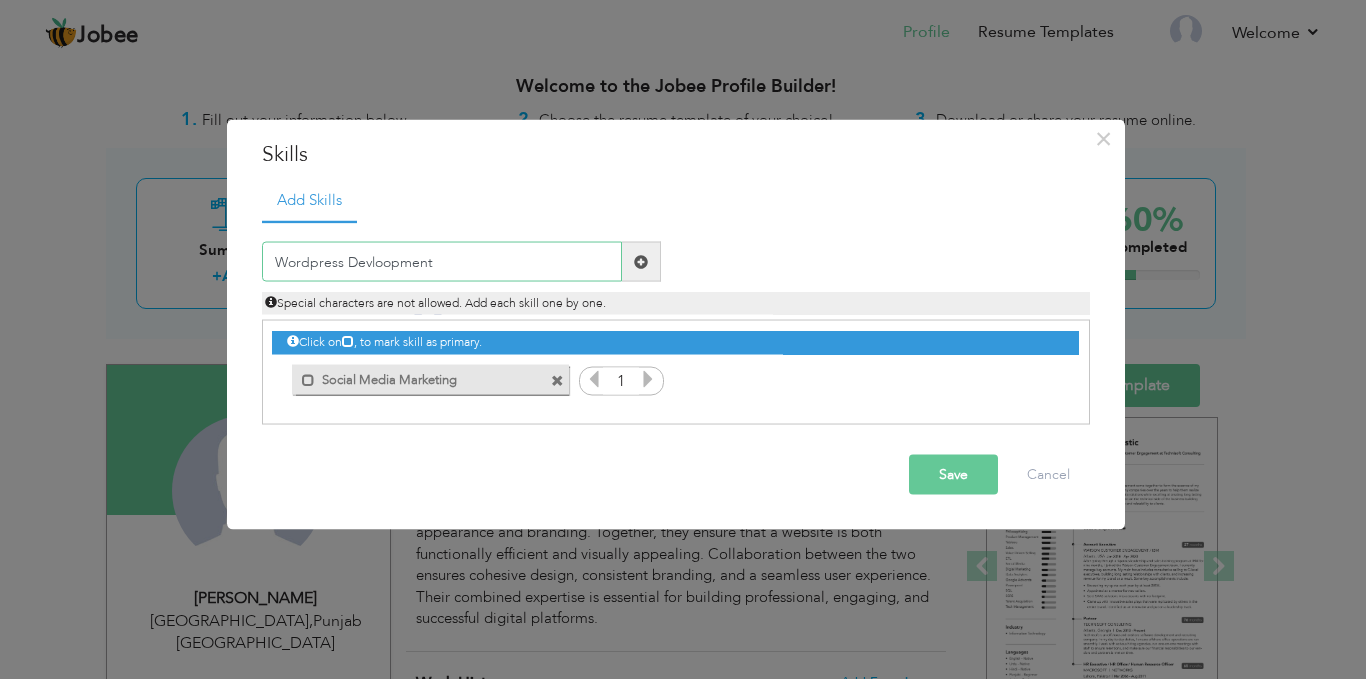 type on "Wordpress Devloopment" 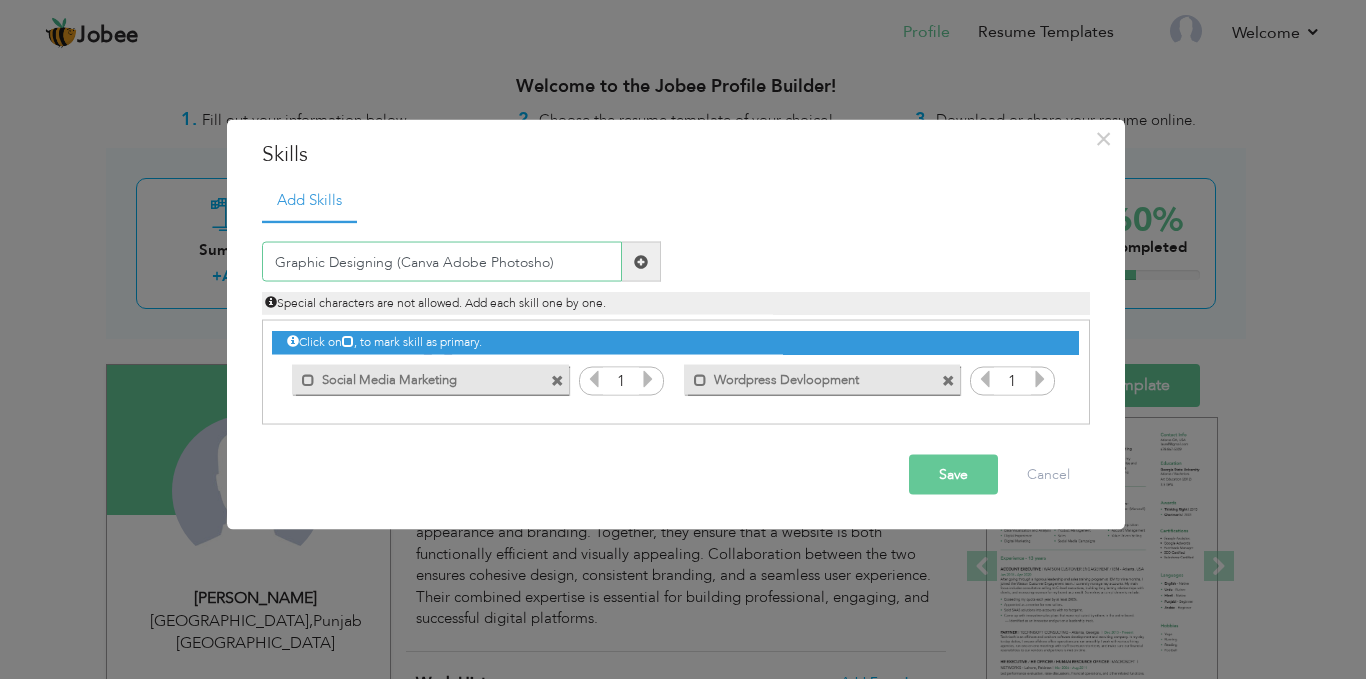 type on "Graphic Designing (Canva Adobe Photoshop)" 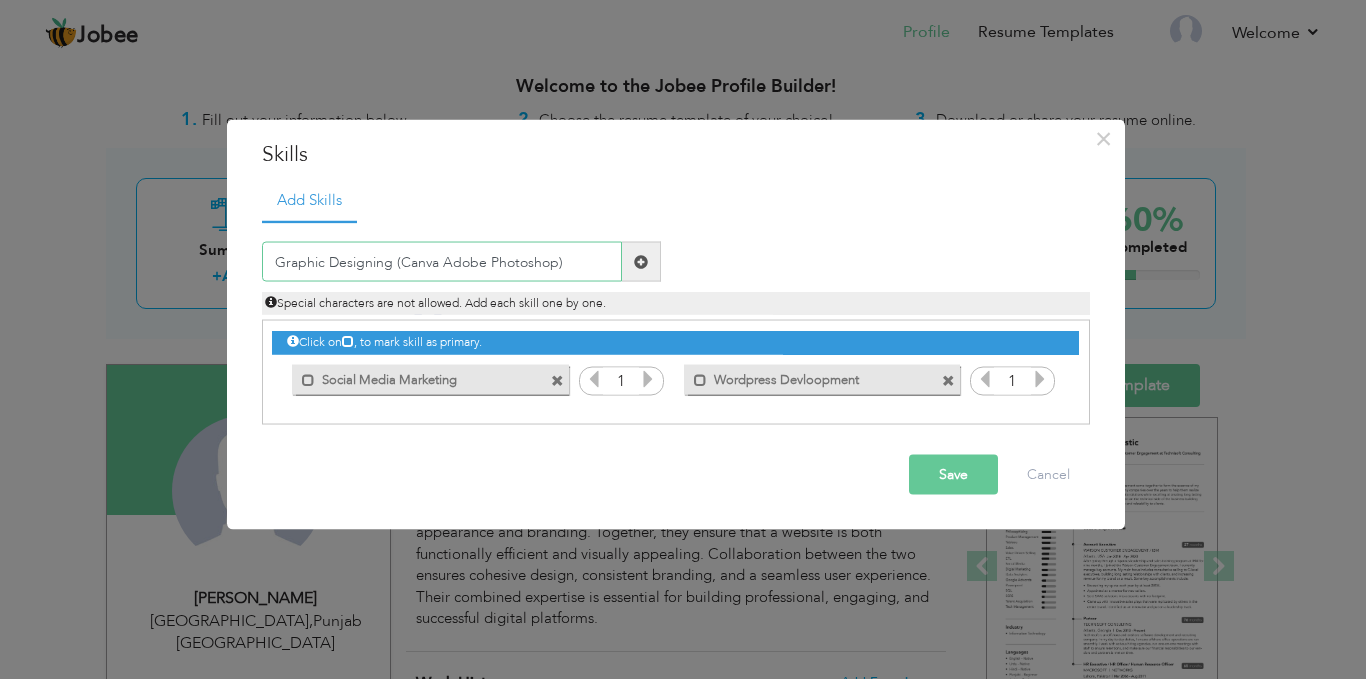 type 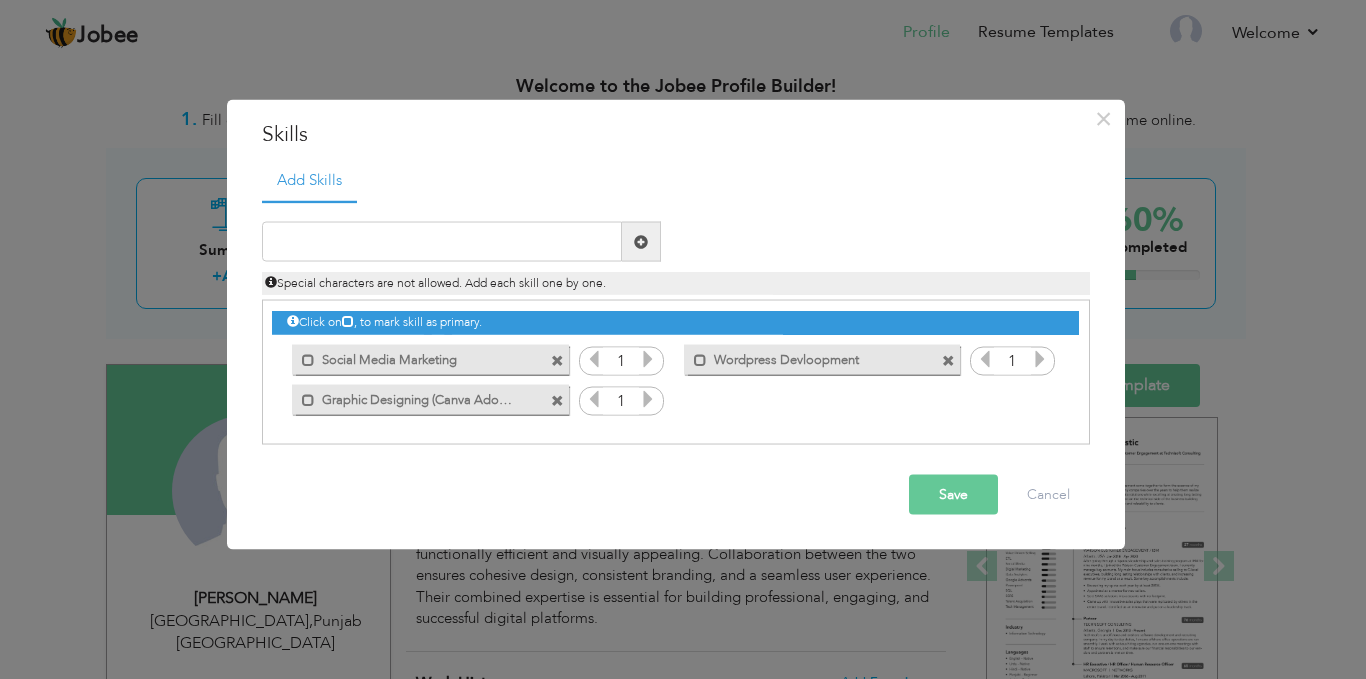 click on "Save" at bounding box center (953, 495) 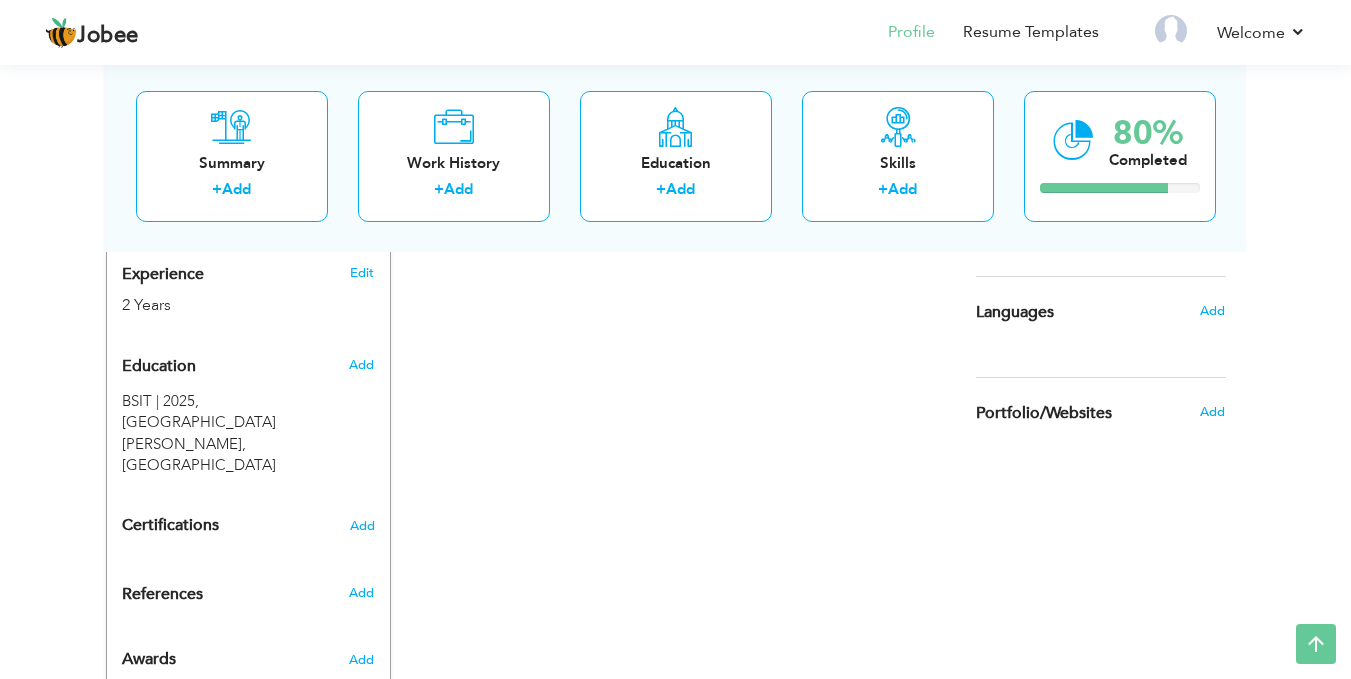 scroll, scrollTop: 805, scrollLeft: 0, axis: vertical 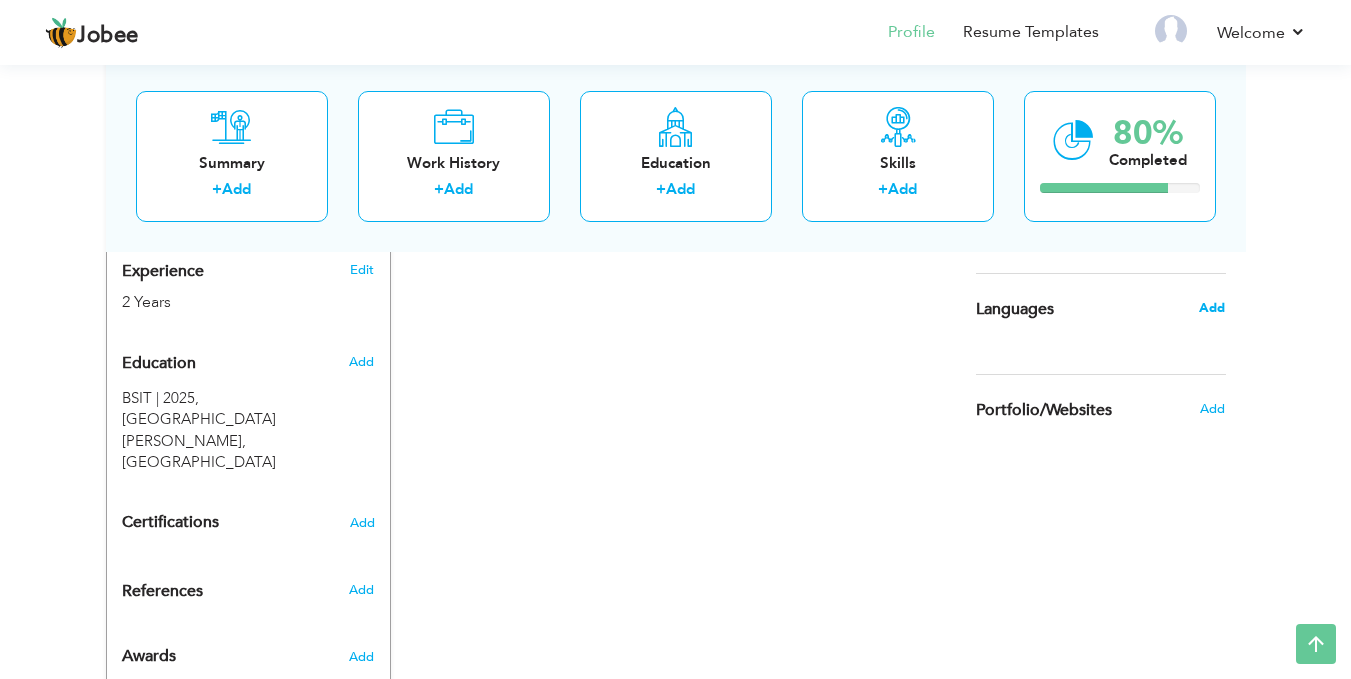 click on "Add" at bounding box center [1212, 308] 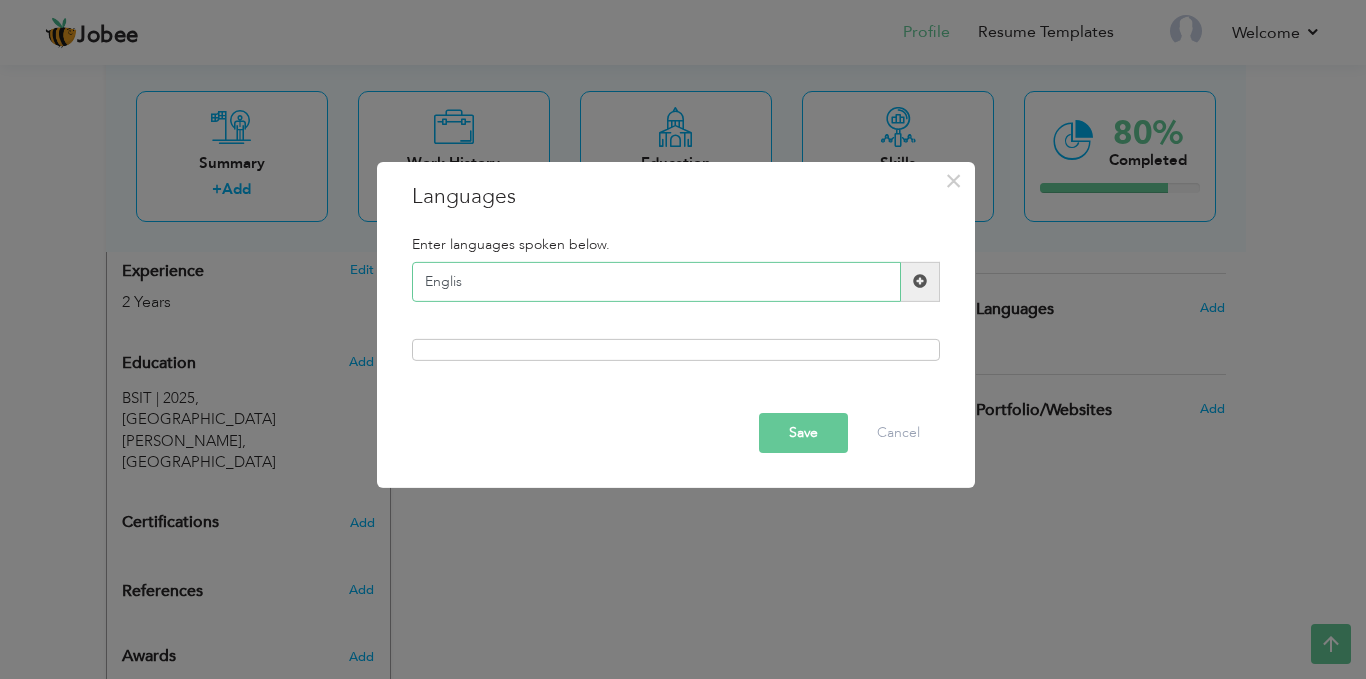 type on "English" 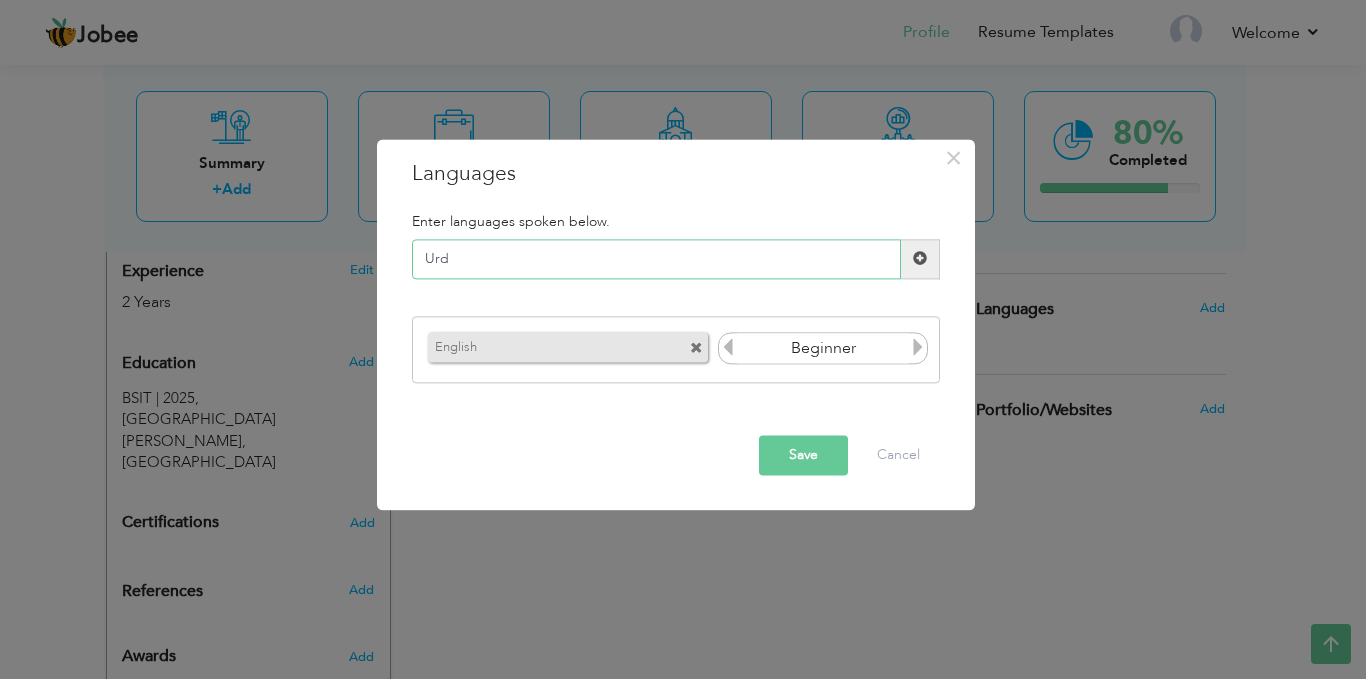 type on "Urdu" 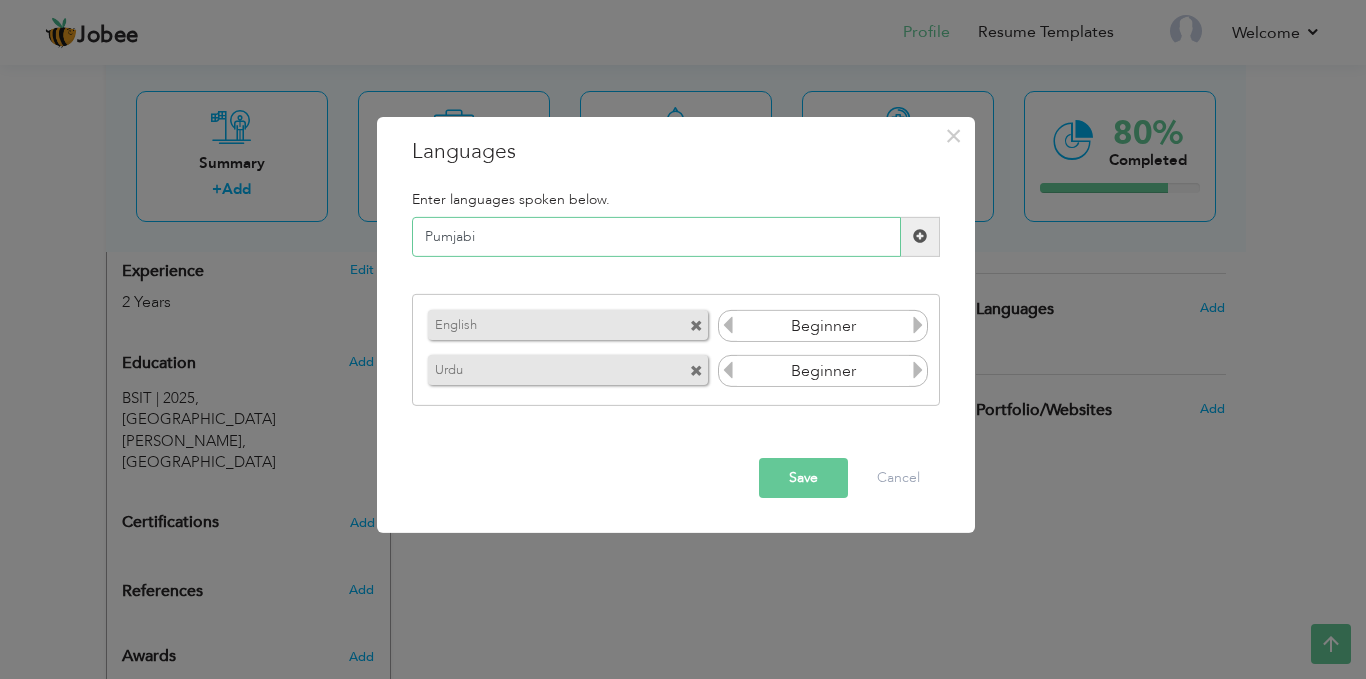 type on "Pumjabi" 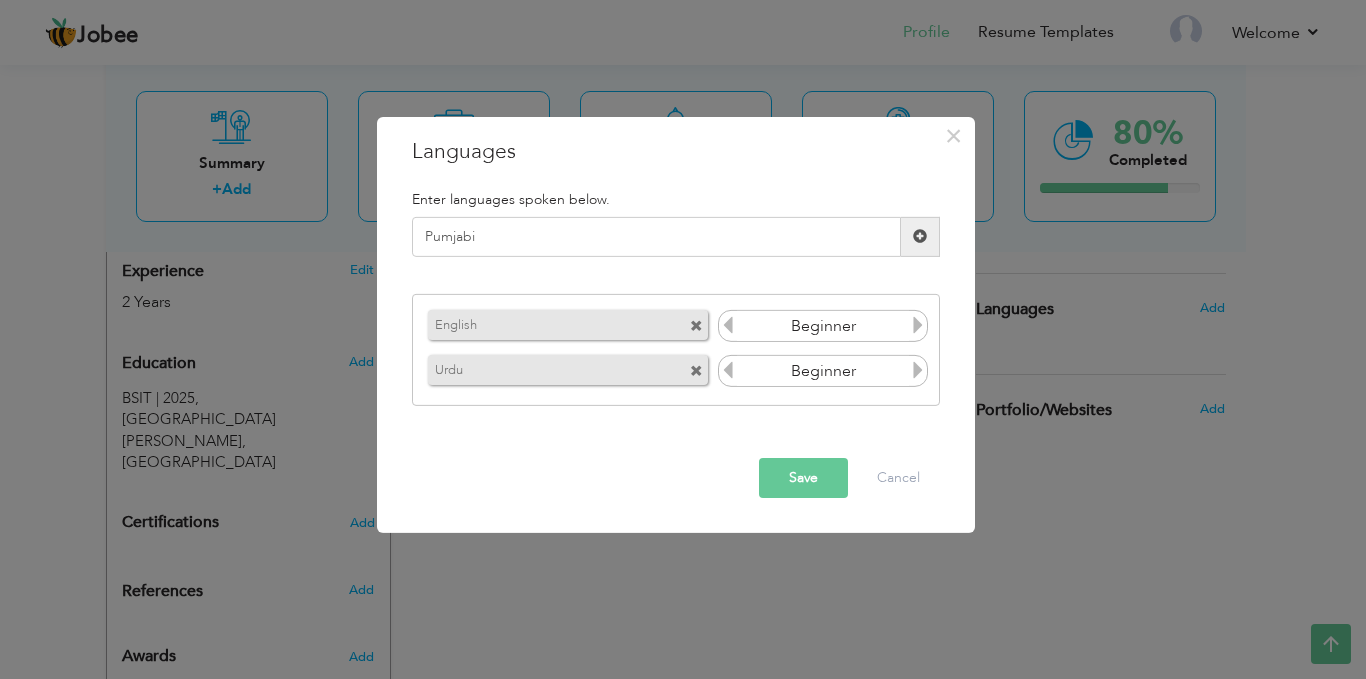 click at bounding box center [918, 370] 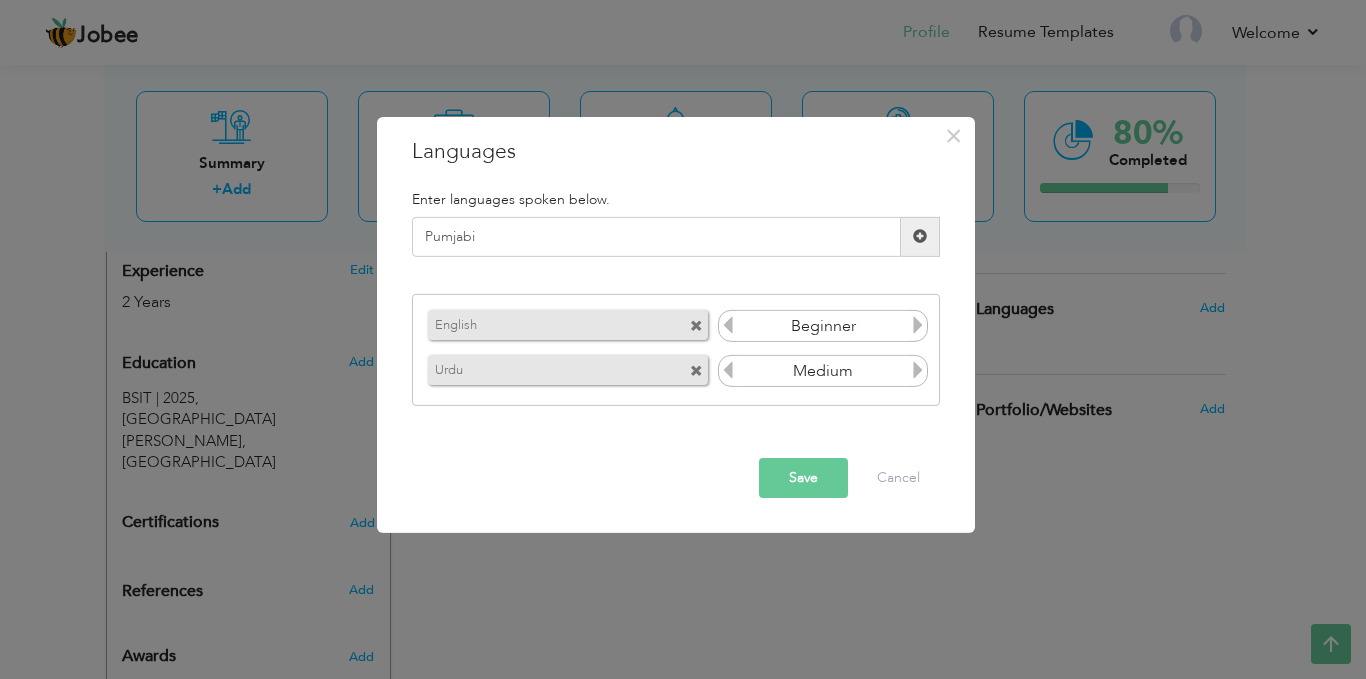 click at bounding box center [918, 370] 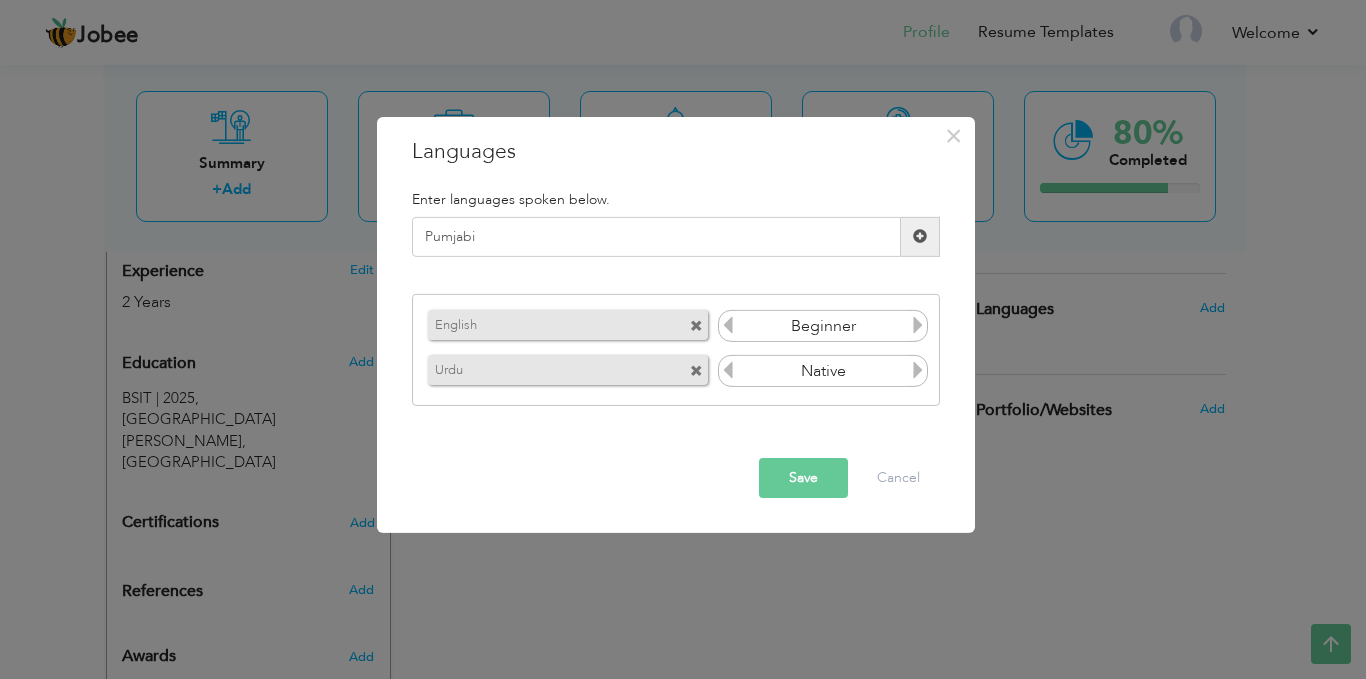 click at bounding box center [918, 325] 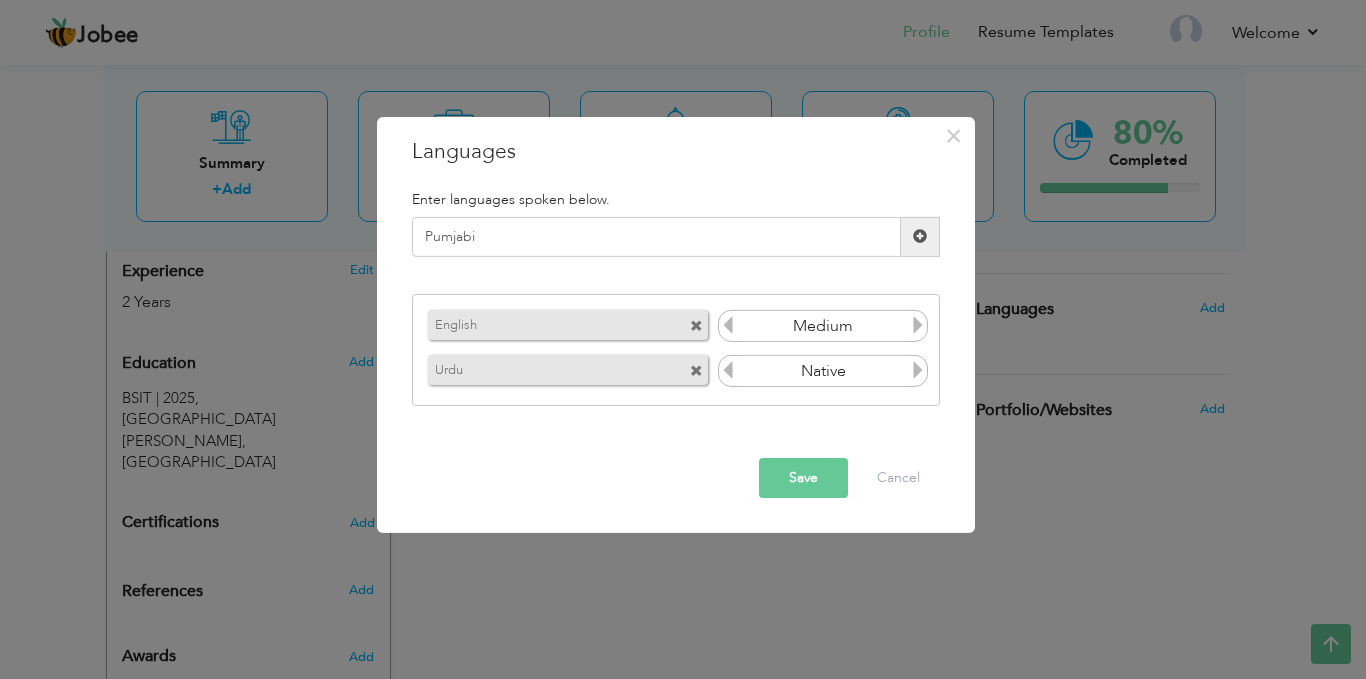 click at bounding box center [918, 325] 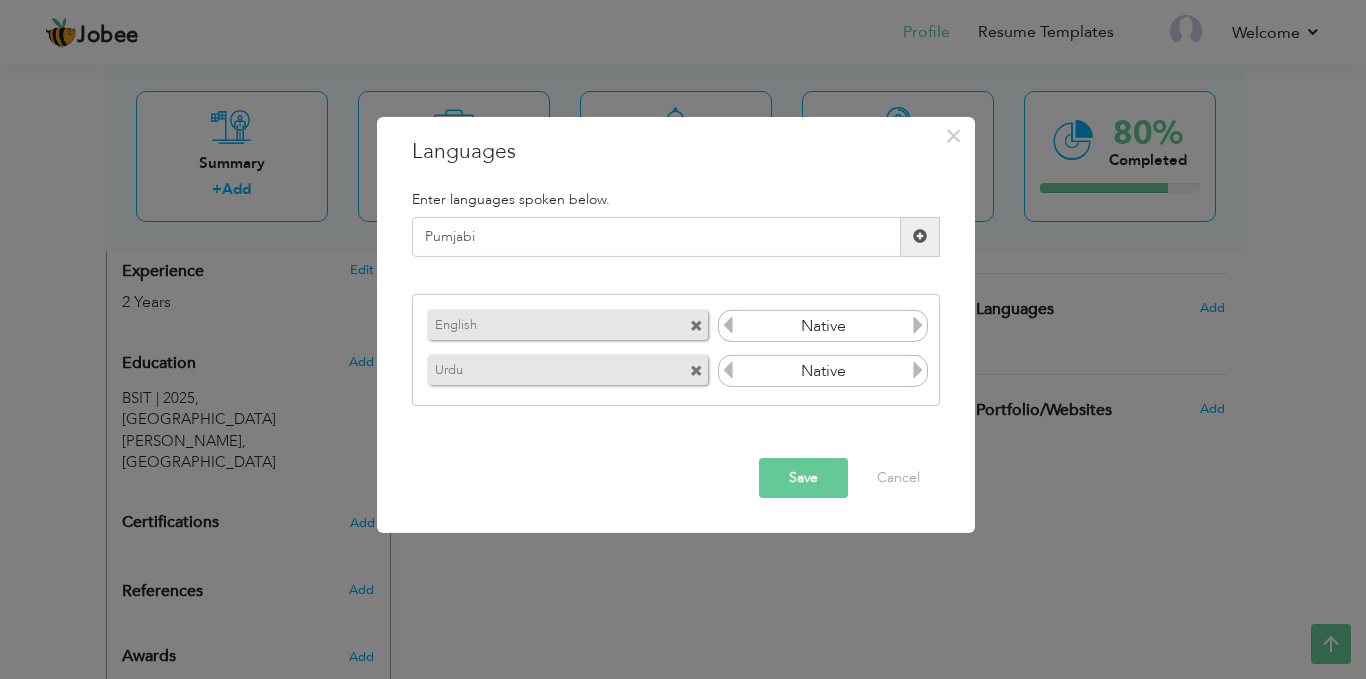 click at bounding box center [918, 325] 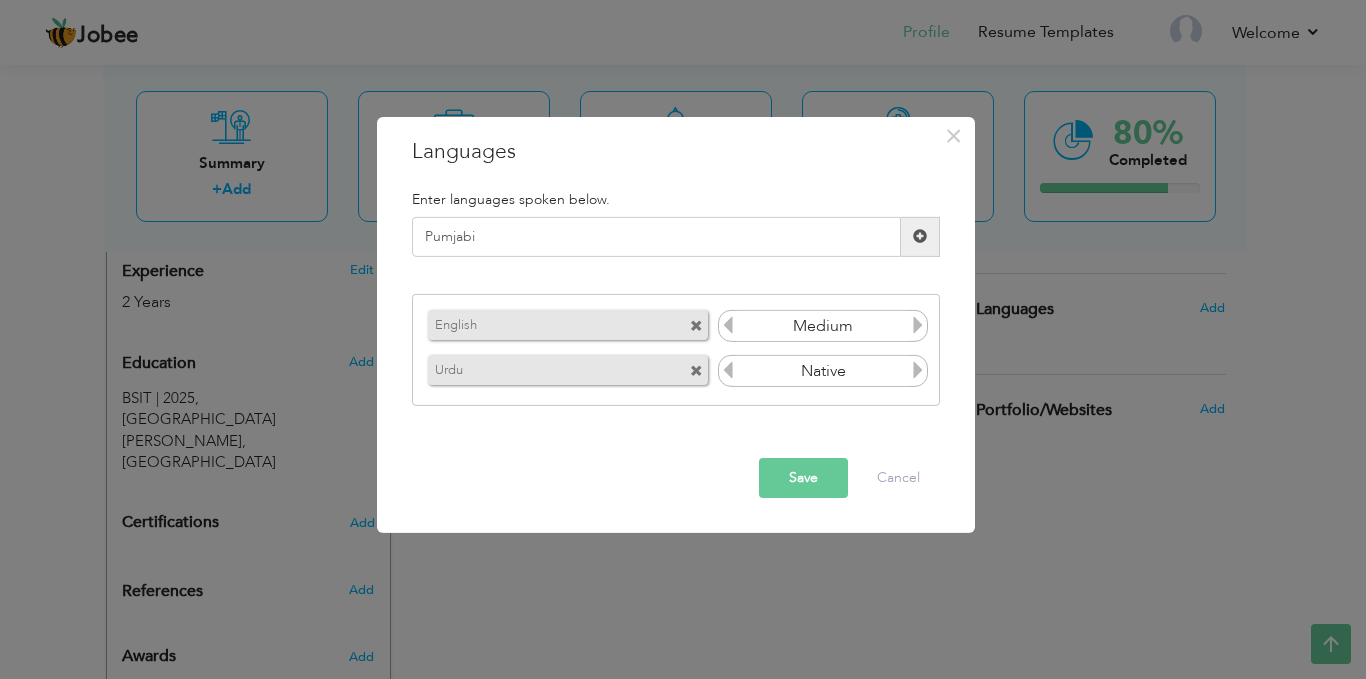 click at bounding box center [728, 325] 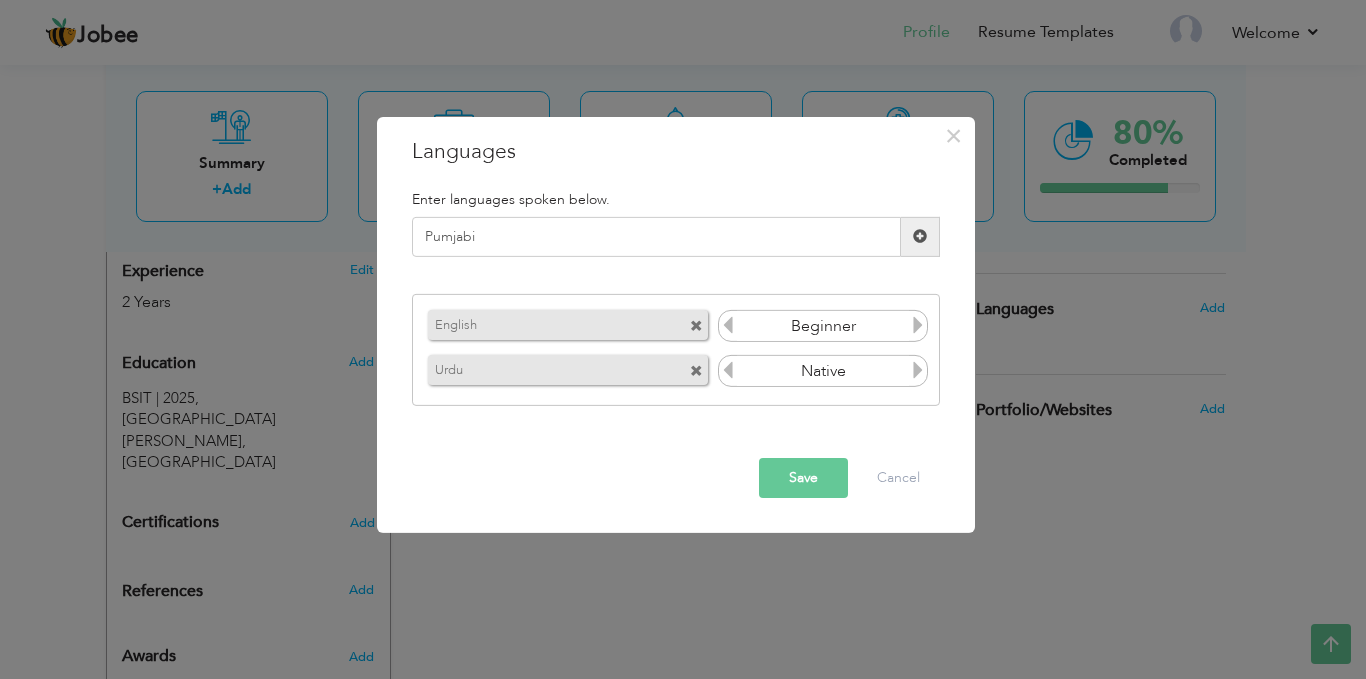 click at bounding box center [918, 325] 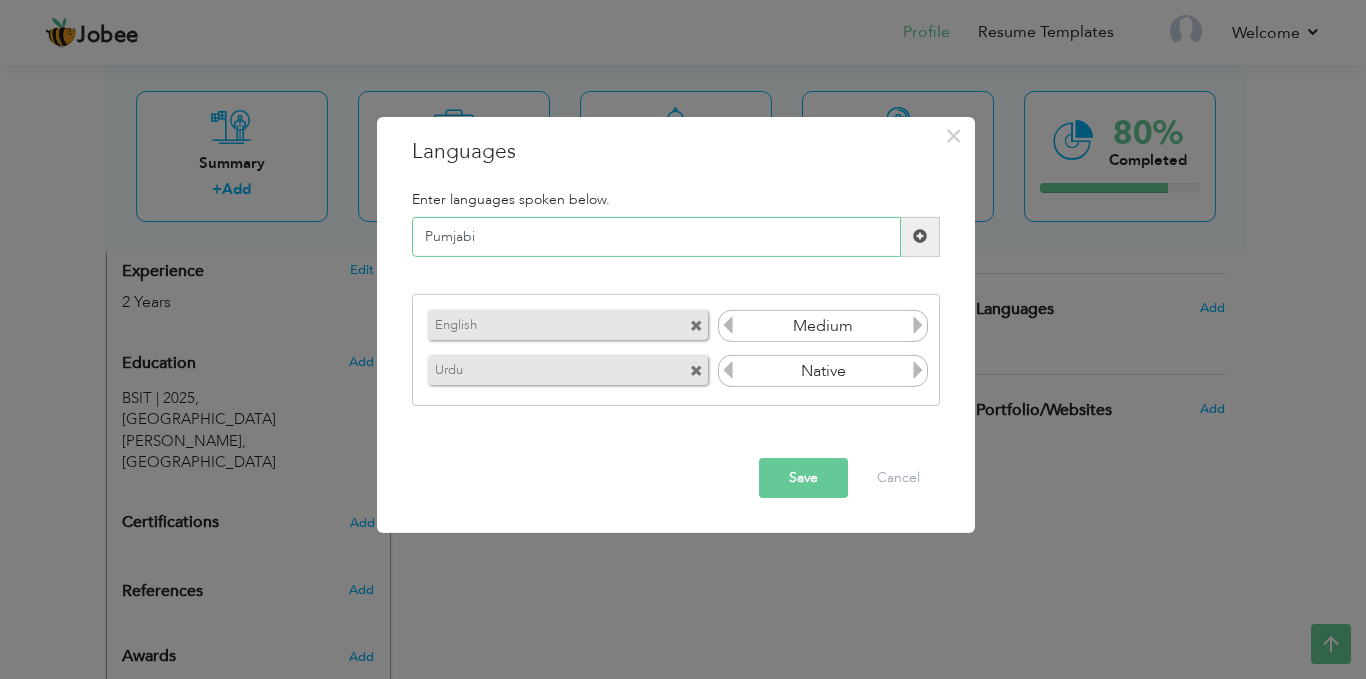 click on "Pumjabi" at bounding box center (656, 237) 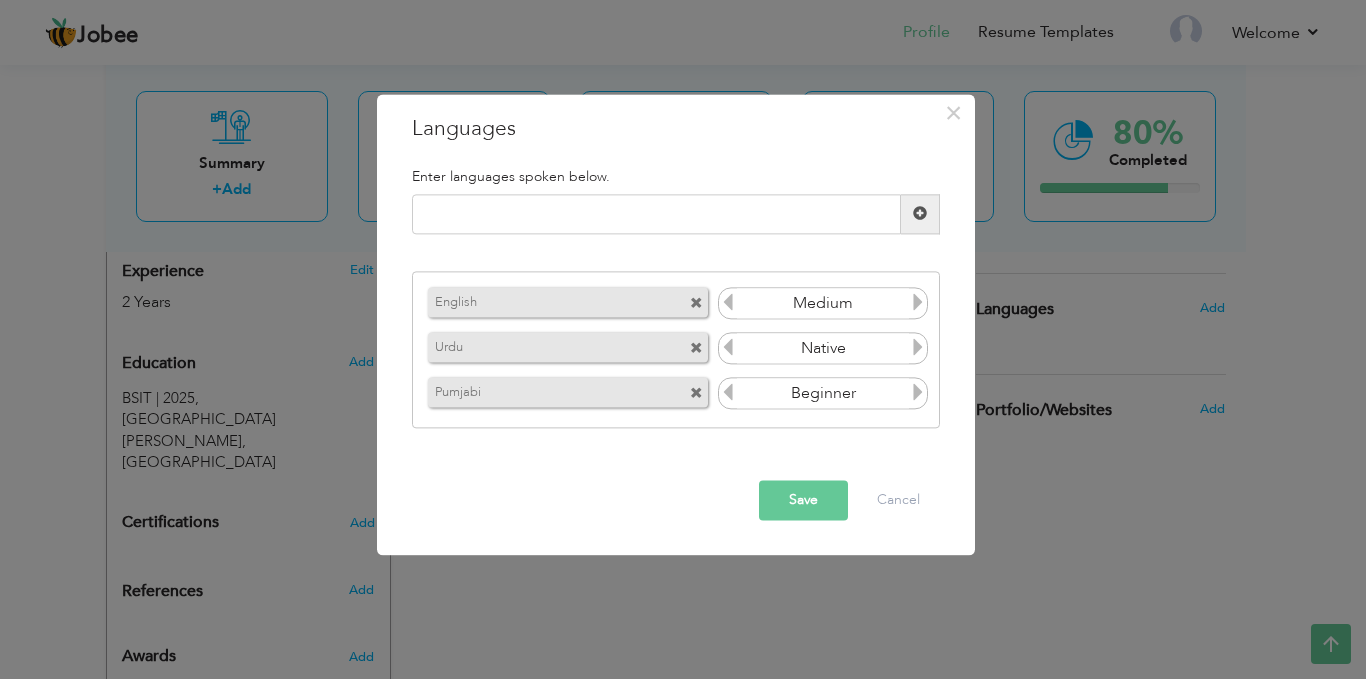 click on "Save" at bounding box center [803, 500] 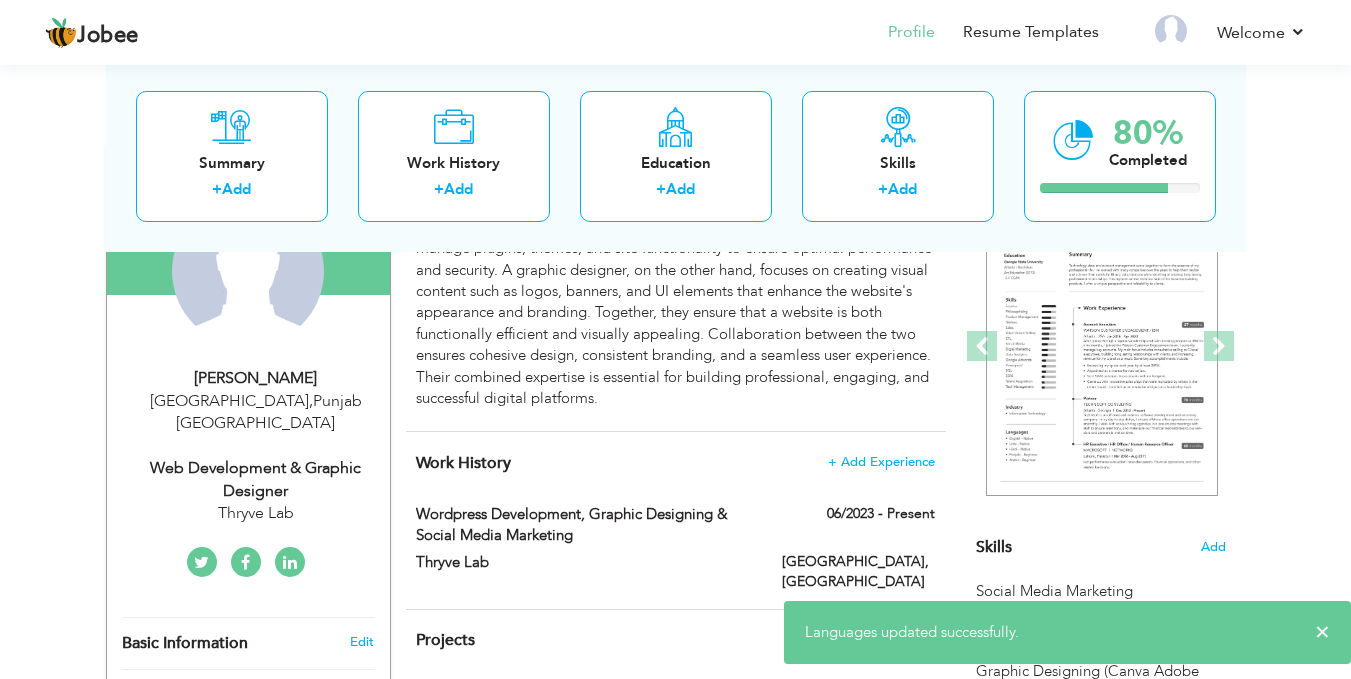 scroll, scrollTop: 226, scrollLeft: 0, axis: vertical 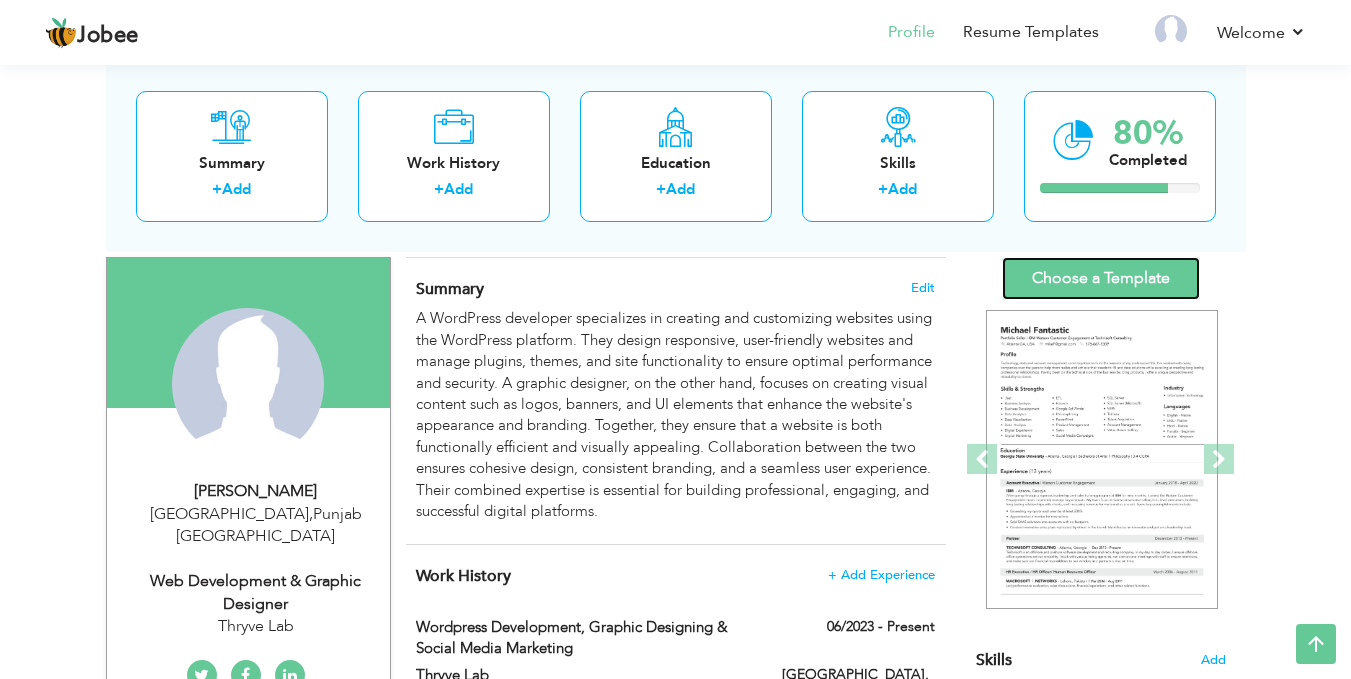 click on "Choose a Template" at bounding box center [1101, 278] 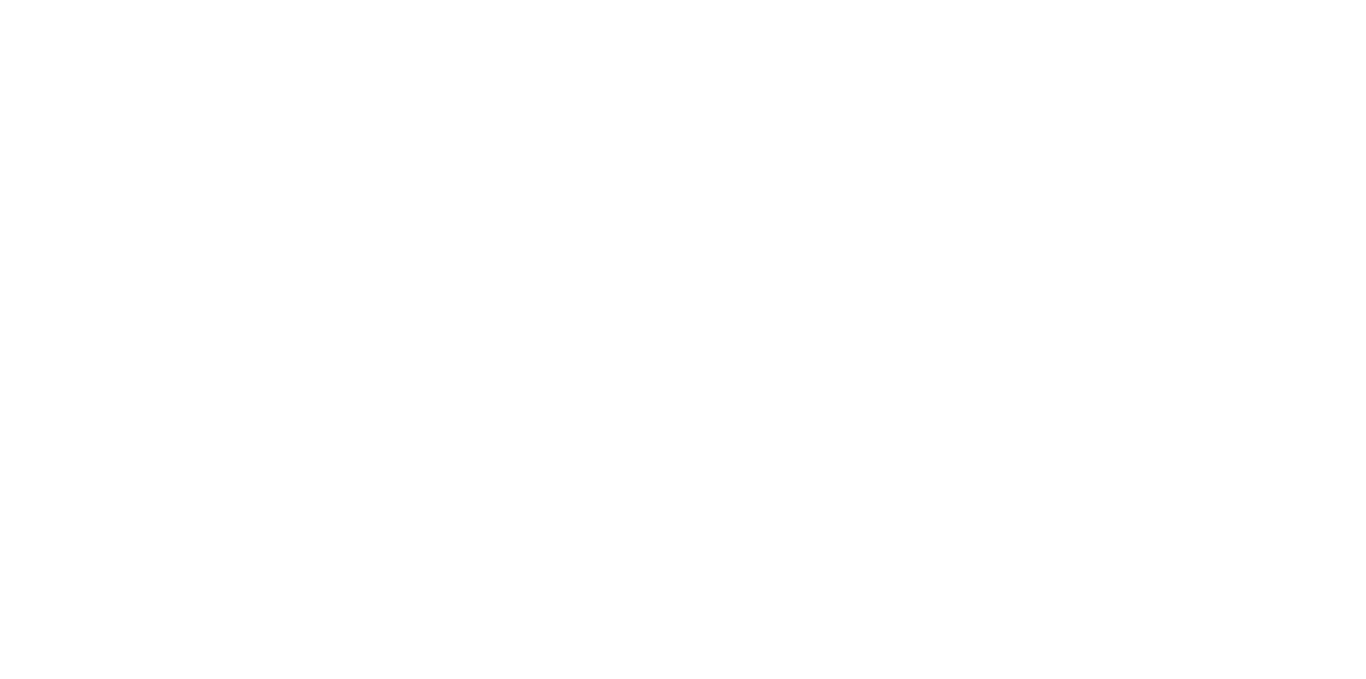 scroll, scrollTop: 0, scrollLeft: 0, axis: both 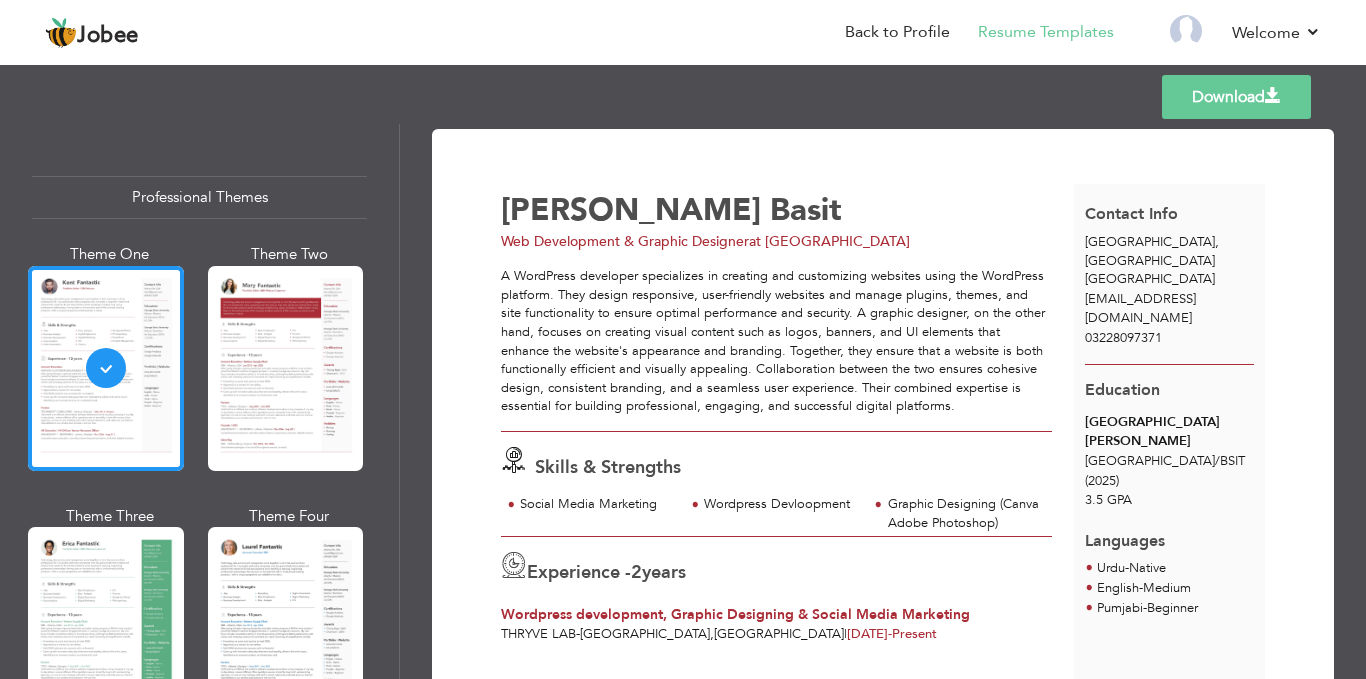 click on "Download" at bounding box center (1236, 97) 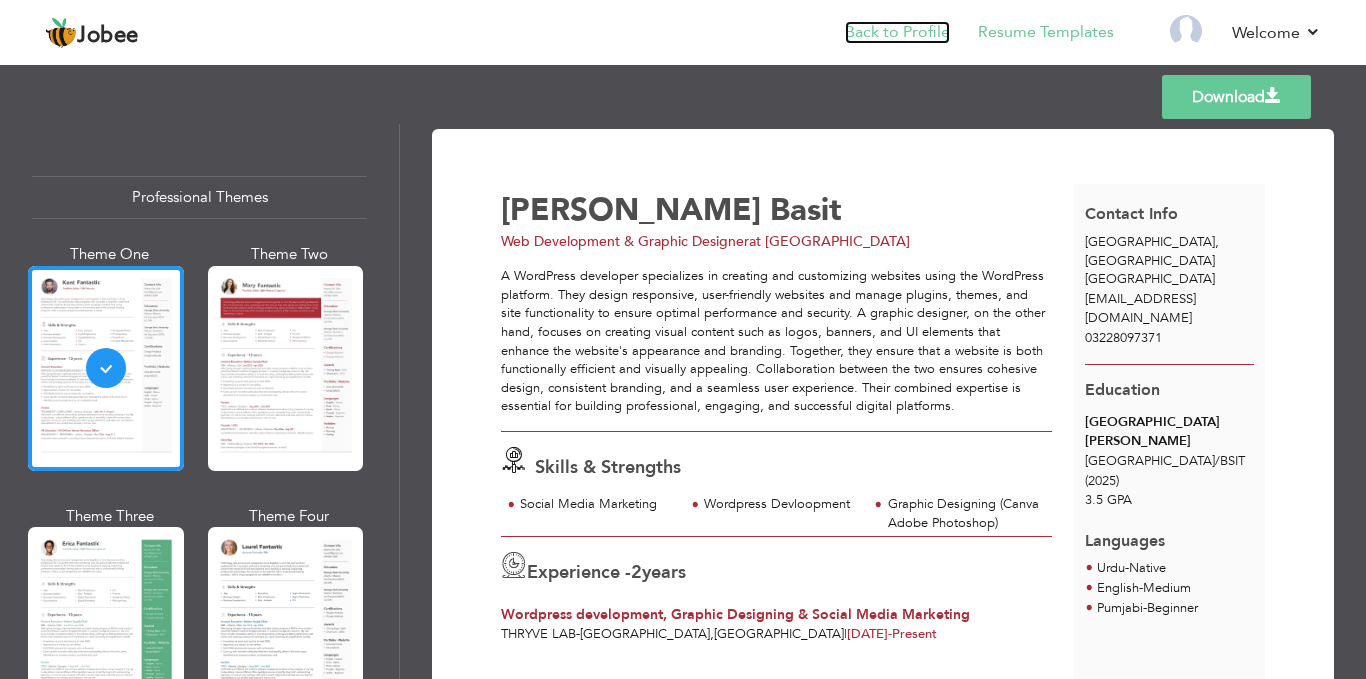 click on "Back to Profile" at bounding box center [897, 32] 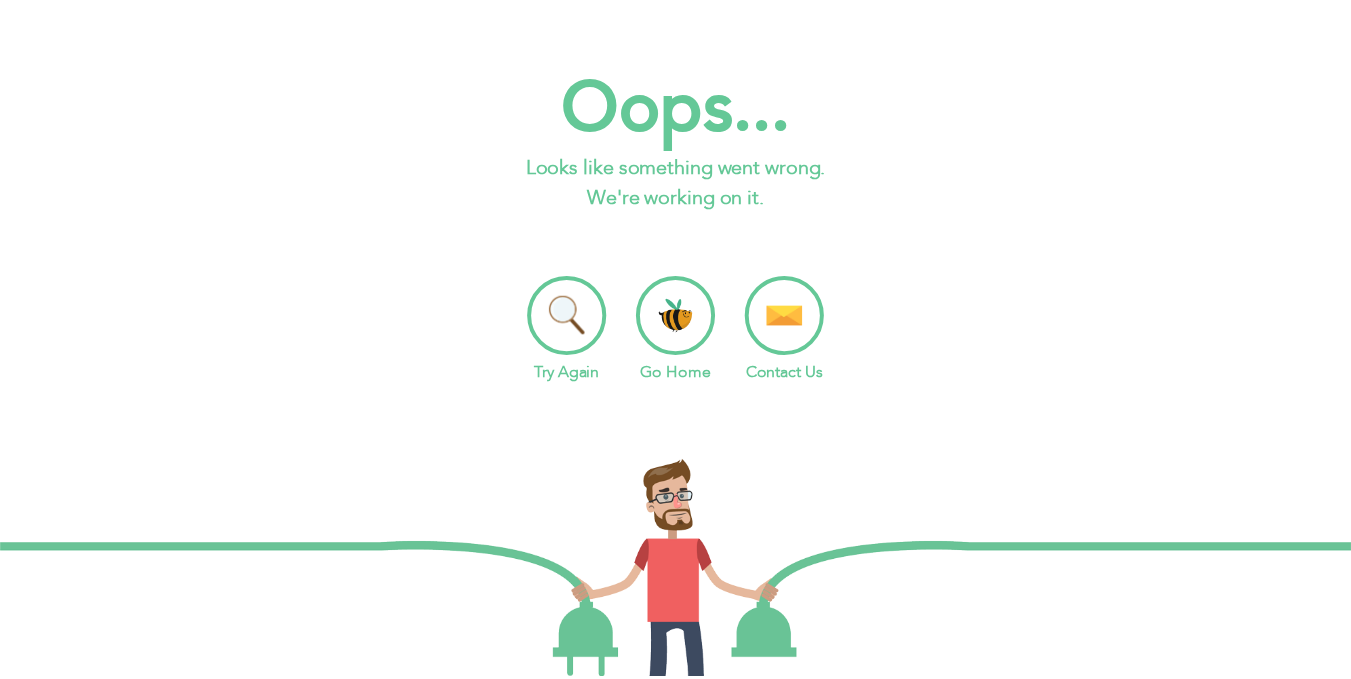 scroll, scrollTop: 0, scrollLeft: 0, axis: both 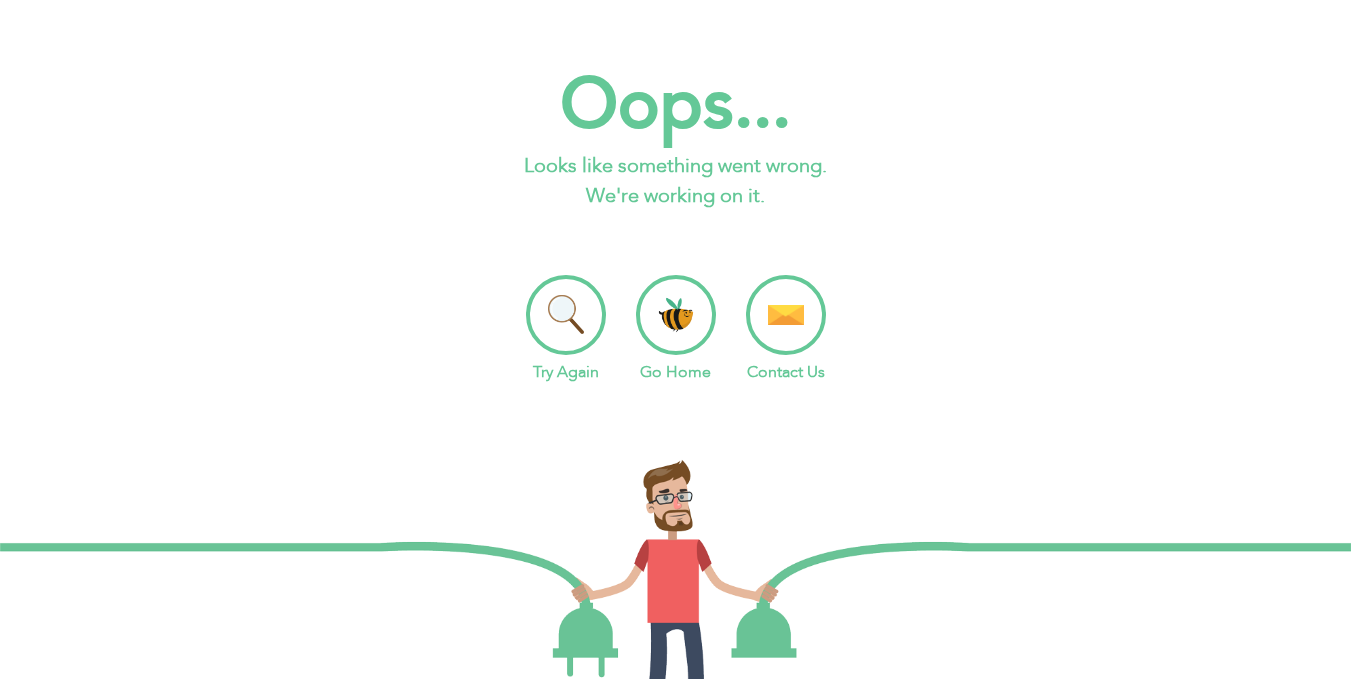 click on "Go Home" at bounding box center [676, 329] 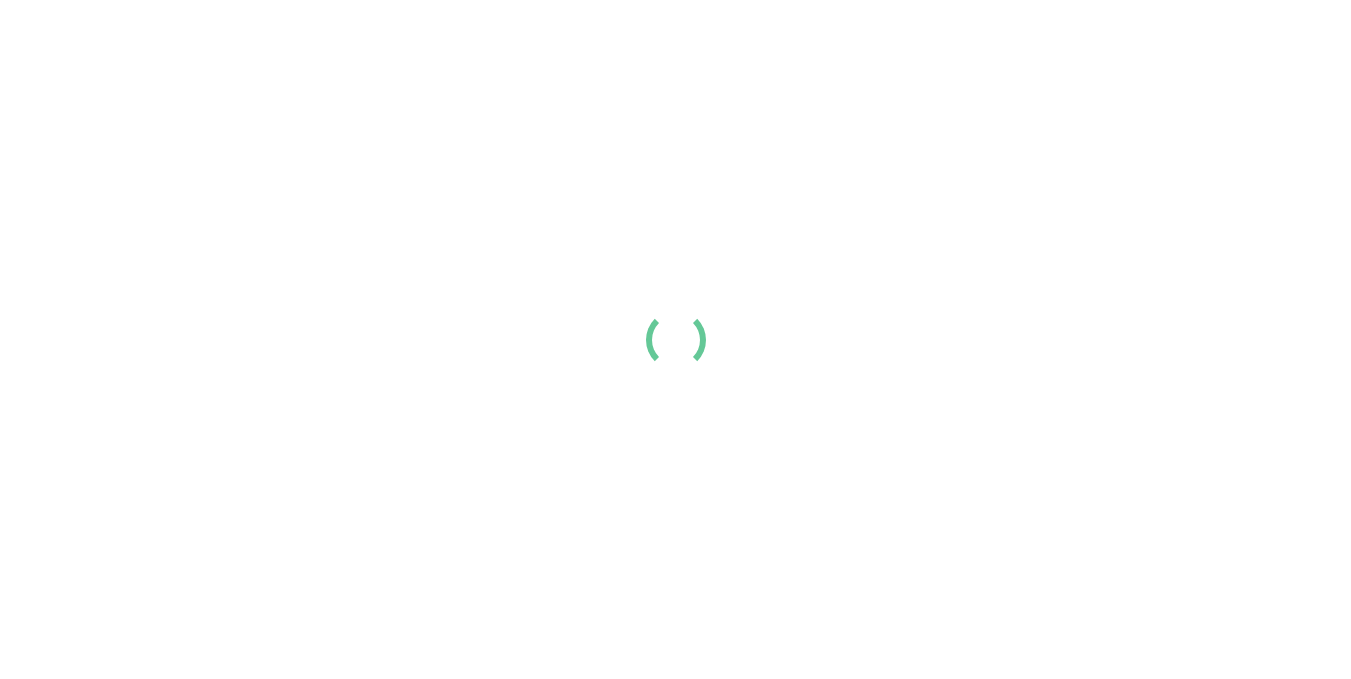 scroll, scrollTop: 0, scrollLeft: 0, axis: both 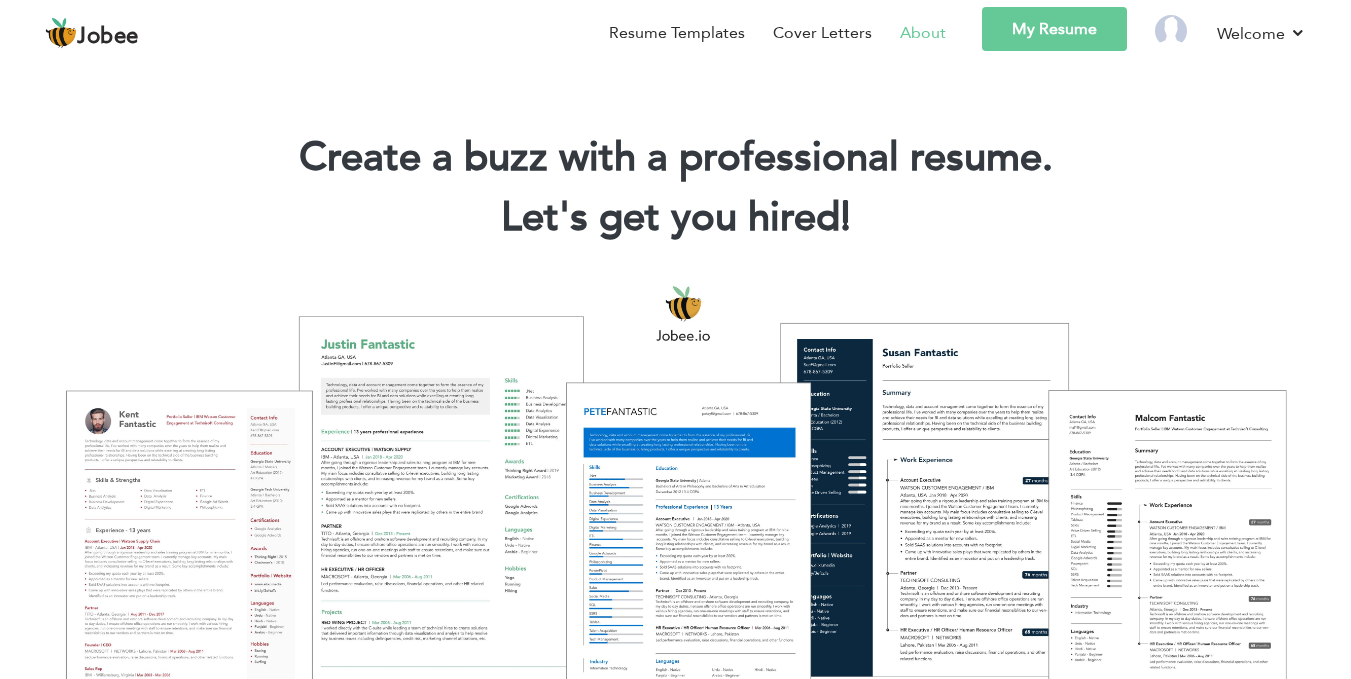 click on "About" at bounding box center (923, 33) 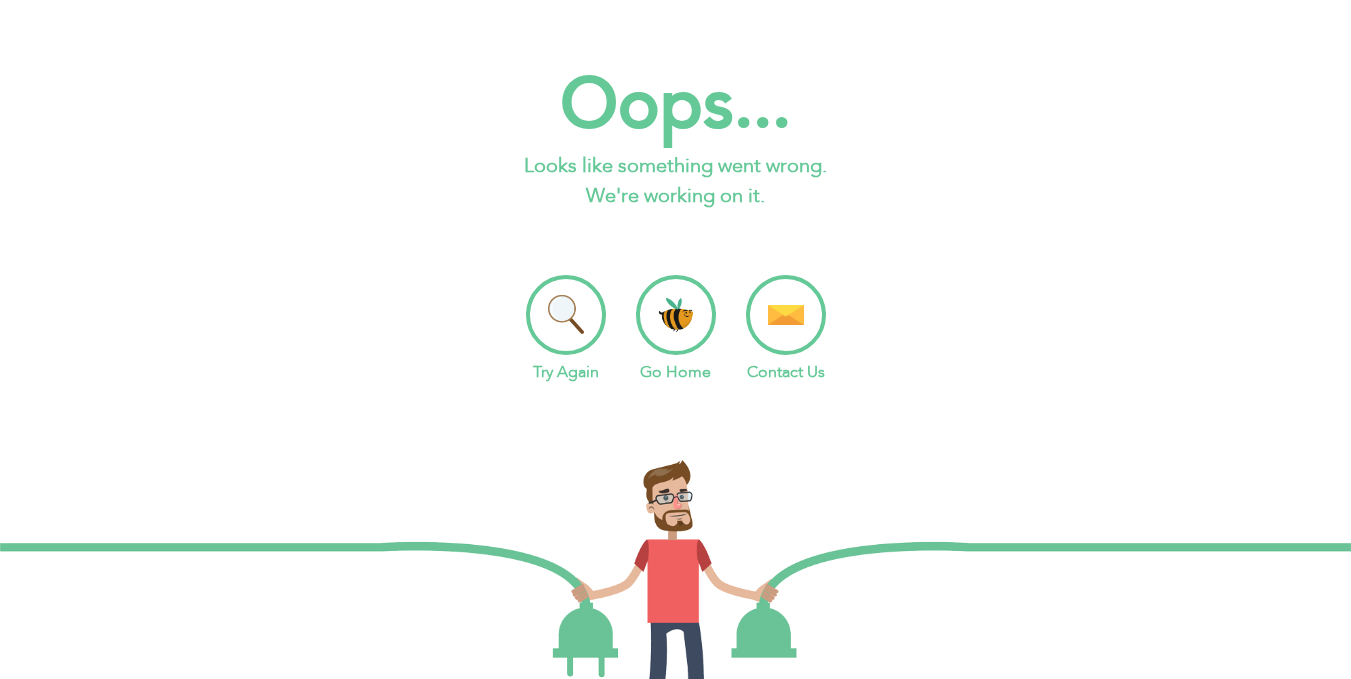 scroll, scrollTop: 0, scrollLeft: 0, axis: both 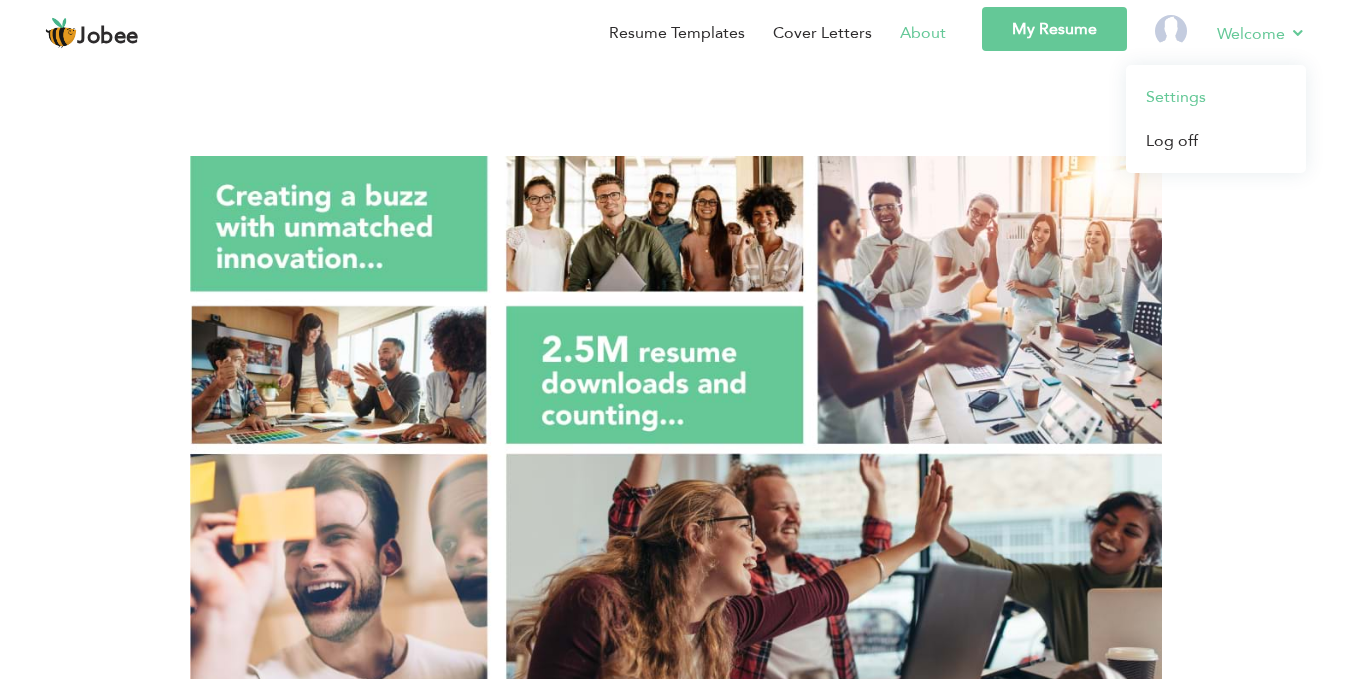 click on "Settings" at bounding box center (1216, 97) 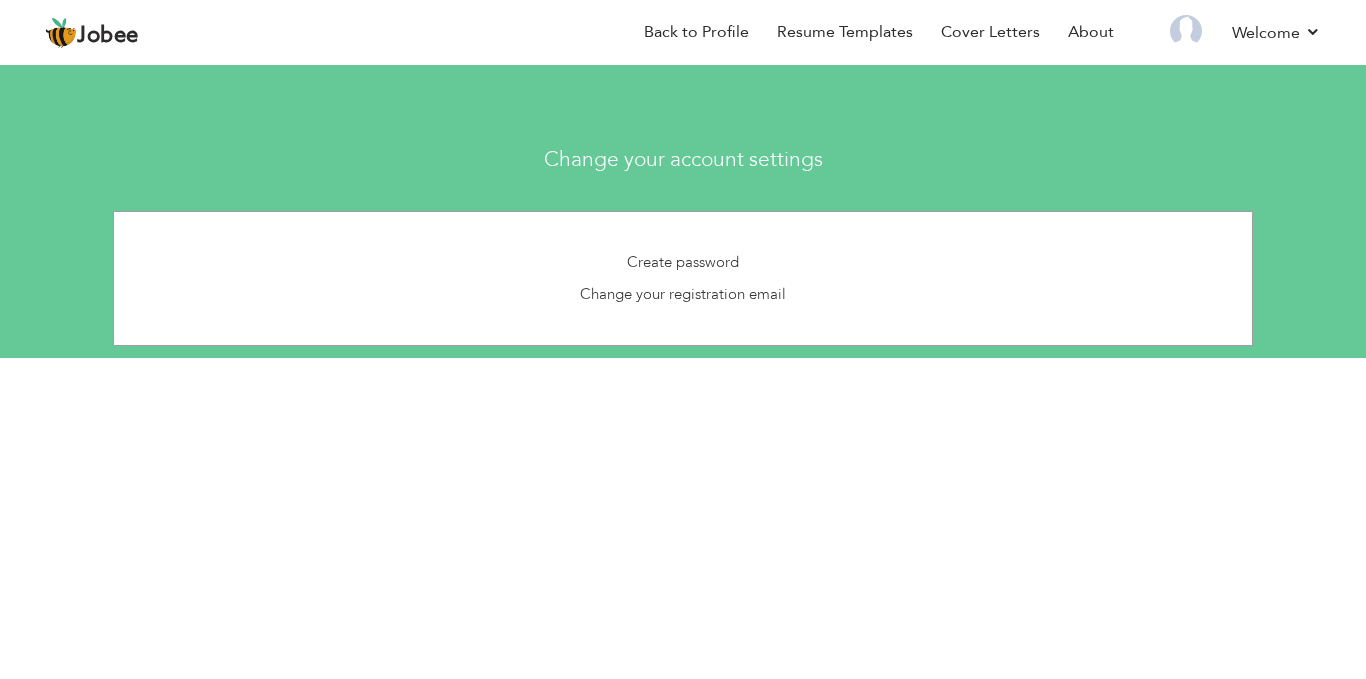 scroll, scrollTop: 0, scrollLeft: 0, axis: both 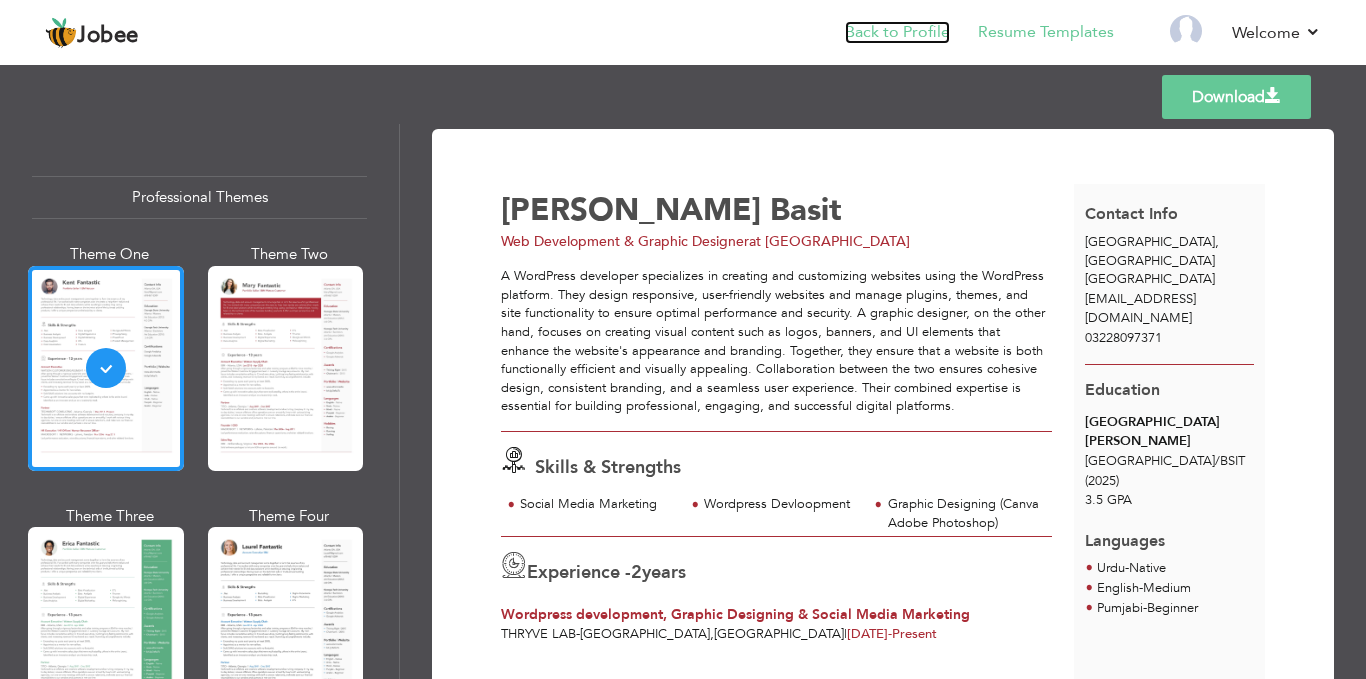 click on "Back to Profile" at bounding box center (897, 32) 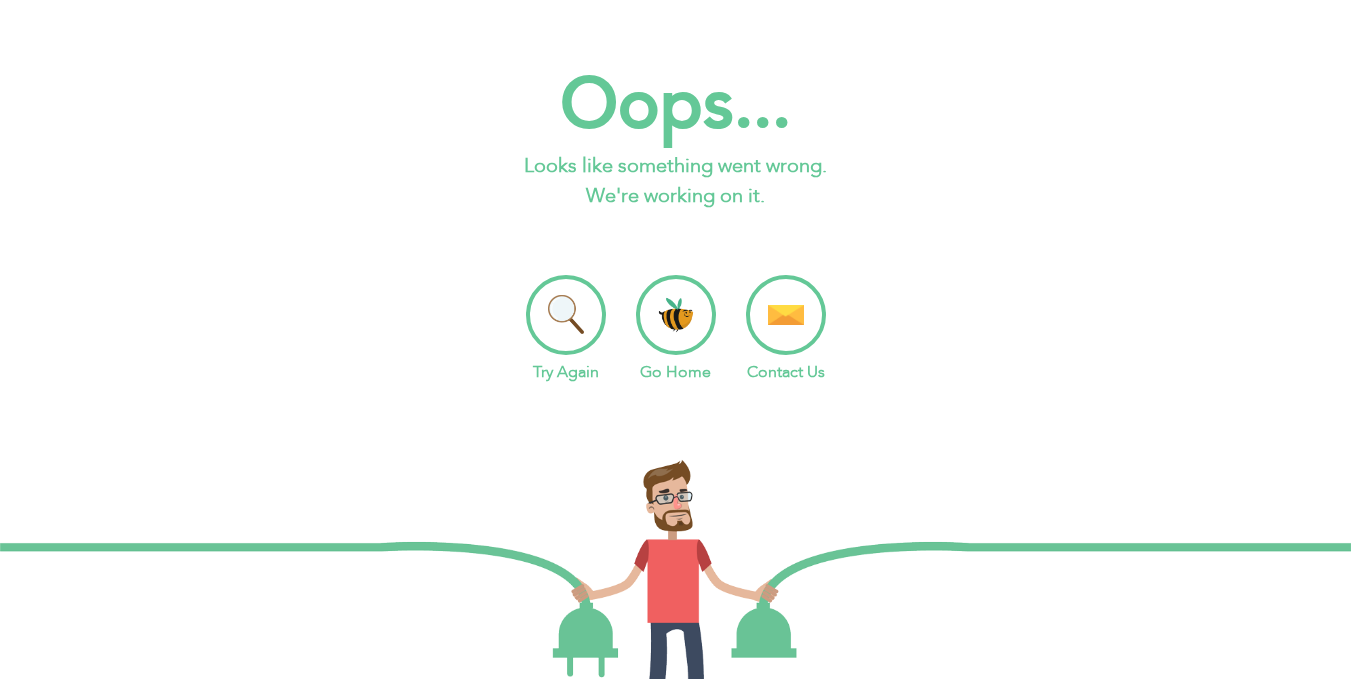 scroll, scrollTop: 0, scrollLeft: 0, axis: both 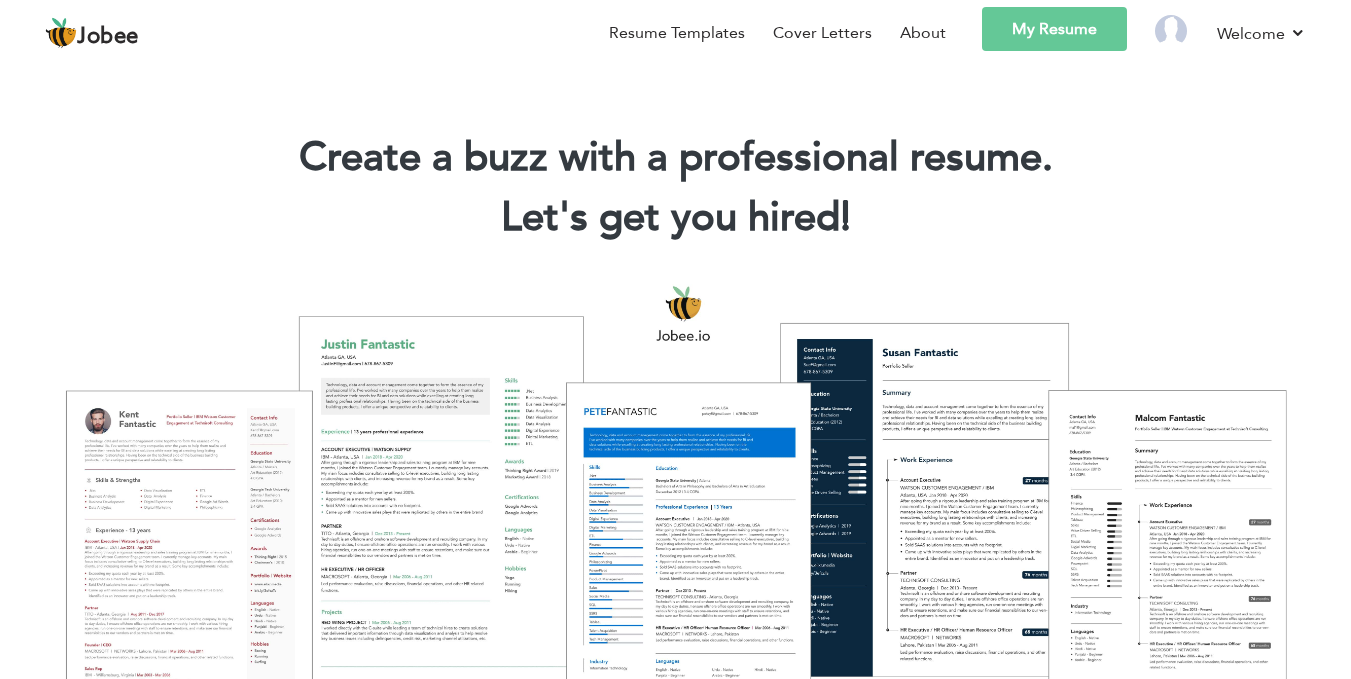 click on "My Resume" at bounding box center [1054, 29] 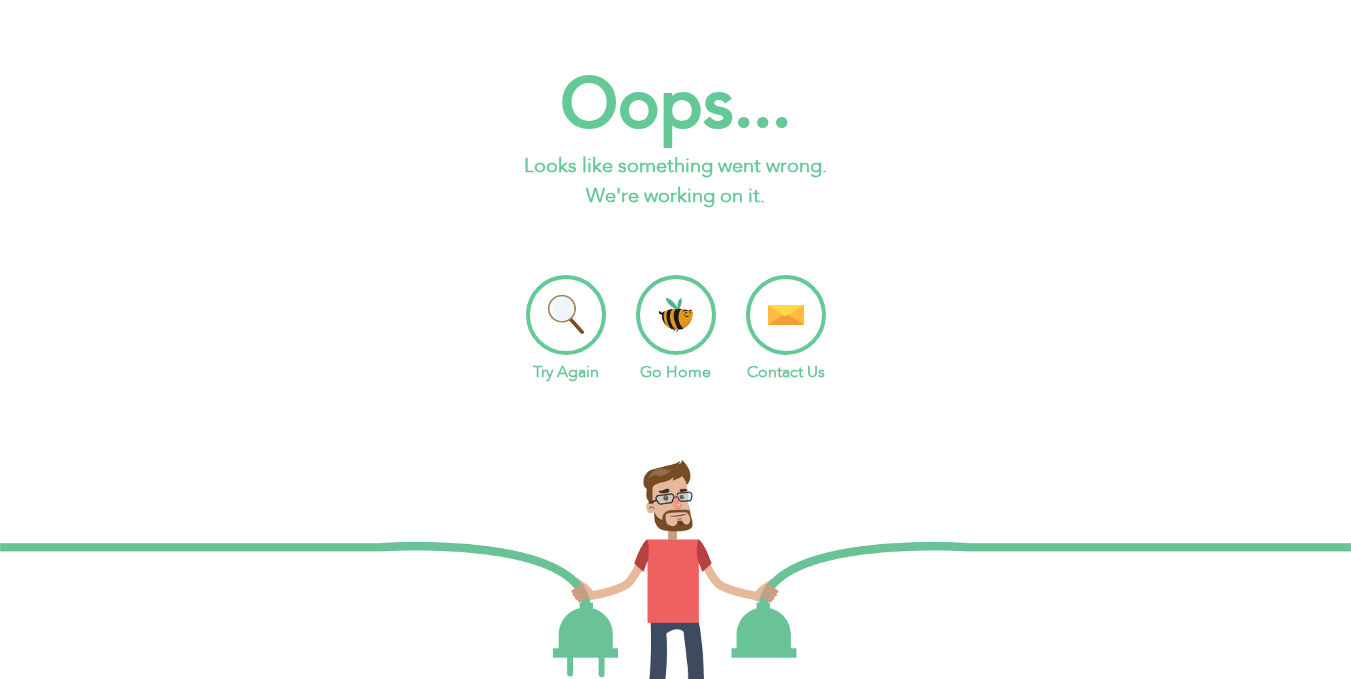 scroll, scrollTop: 0, scrollLeft: 0, axis: both 